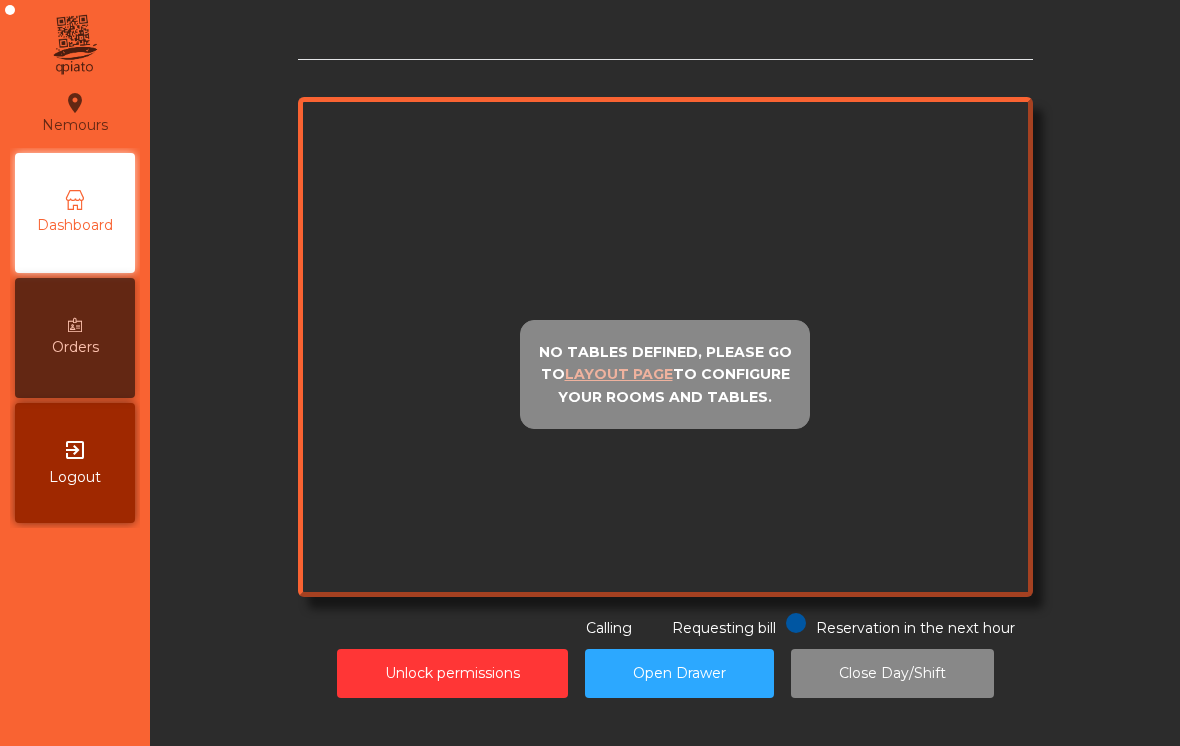 scroll, scrollTop: 0, scrollLeft: 0, axis: both 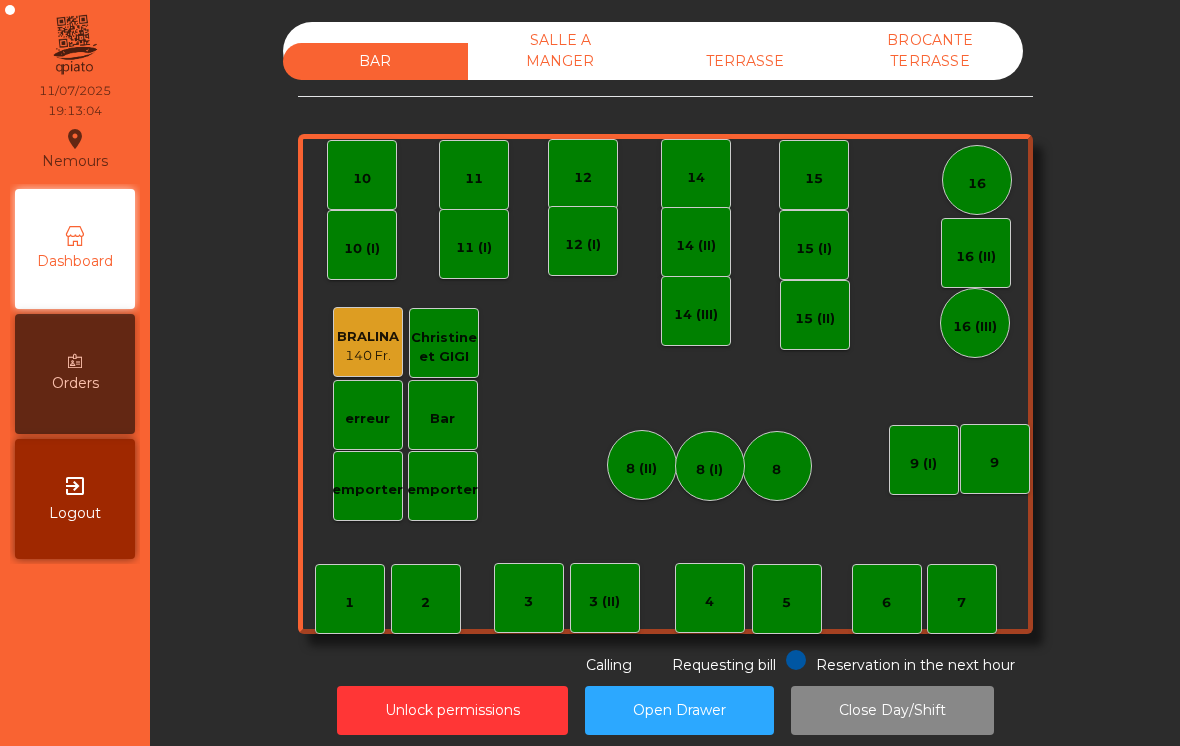 click on "TERRASSE" 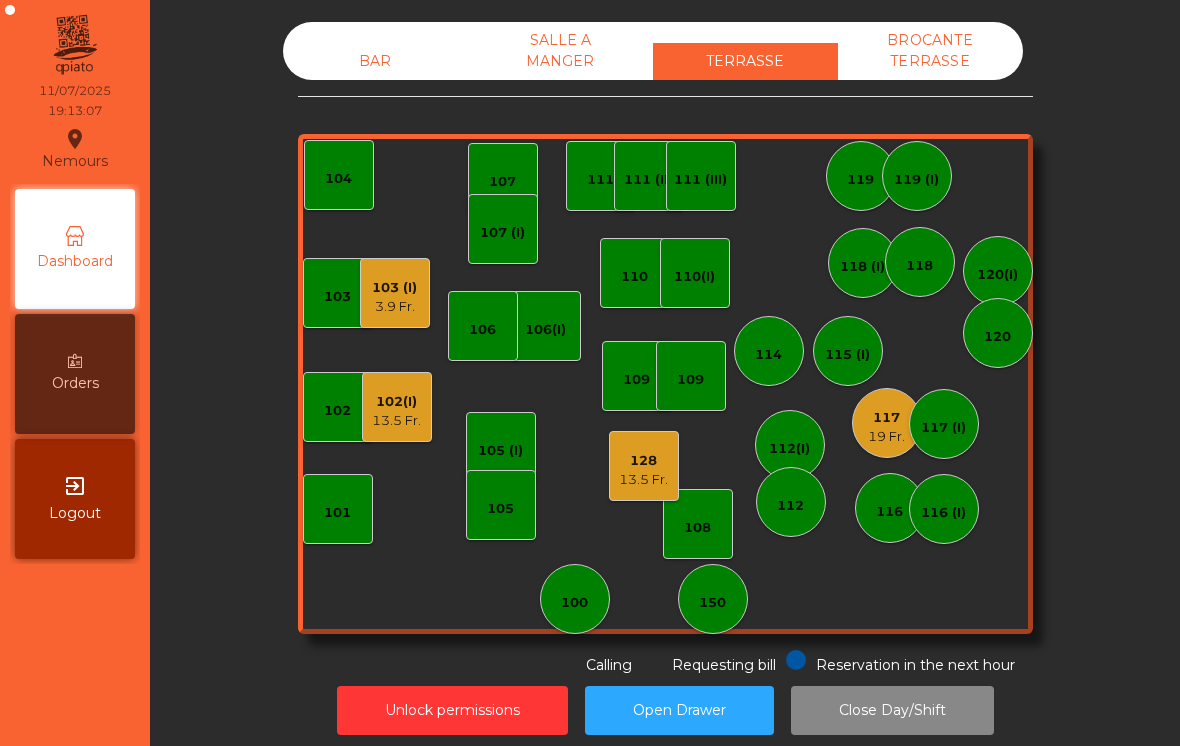 click on "103 (I)   [PRICE]" 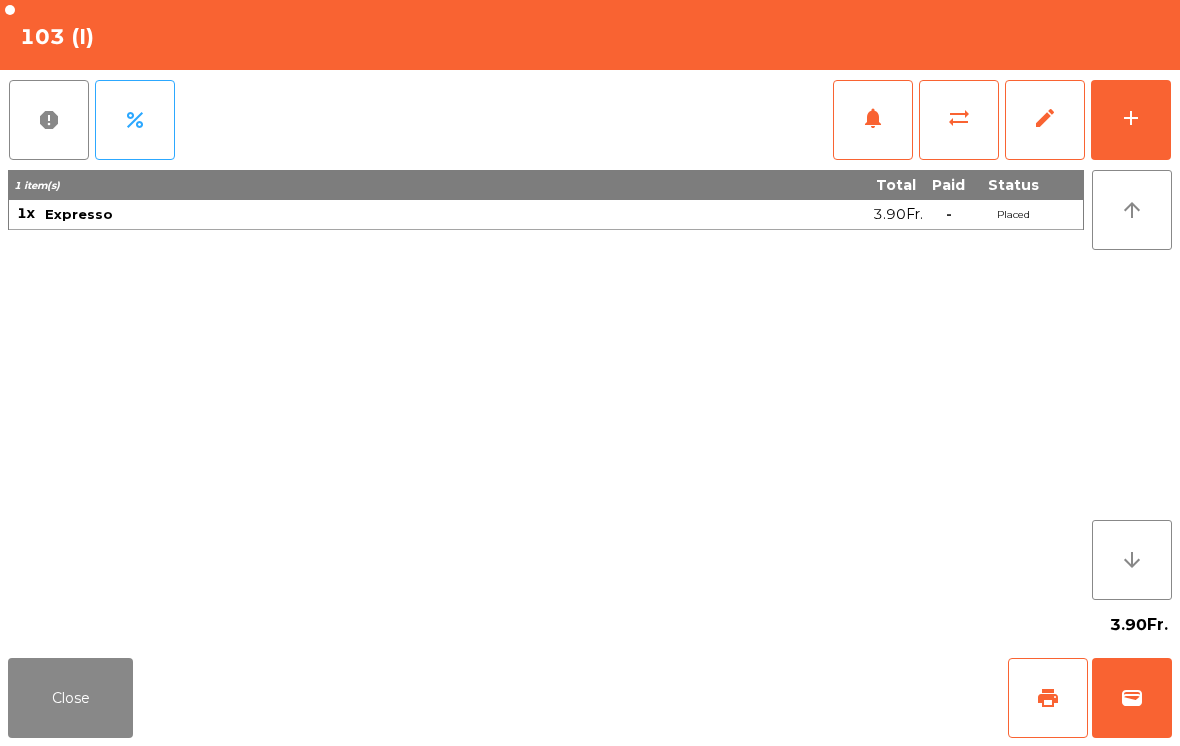 click on "wallet" 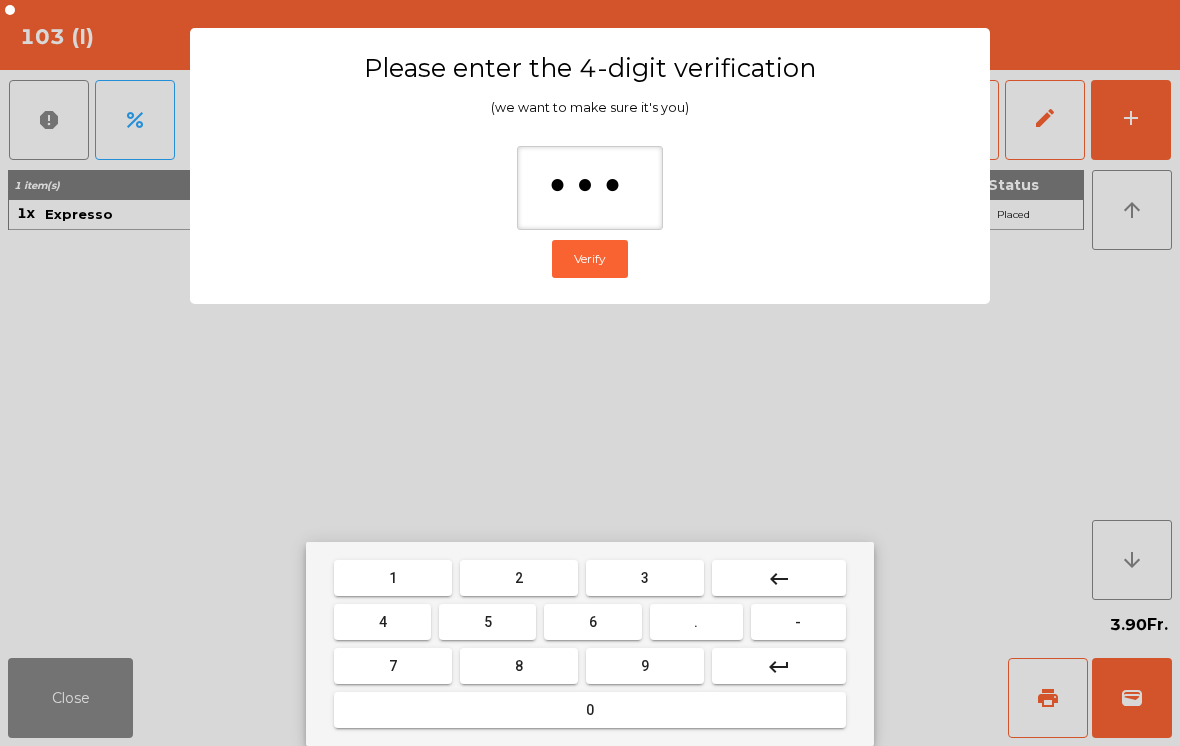 type on "****" 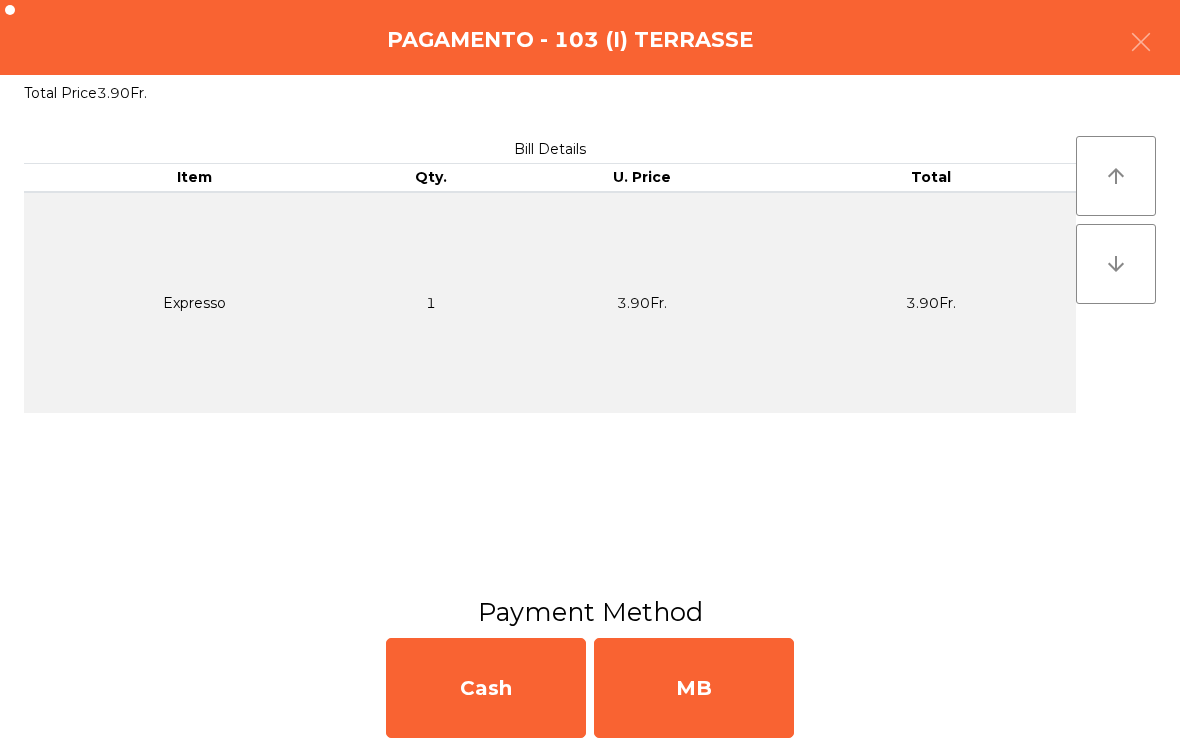 click on "MB" 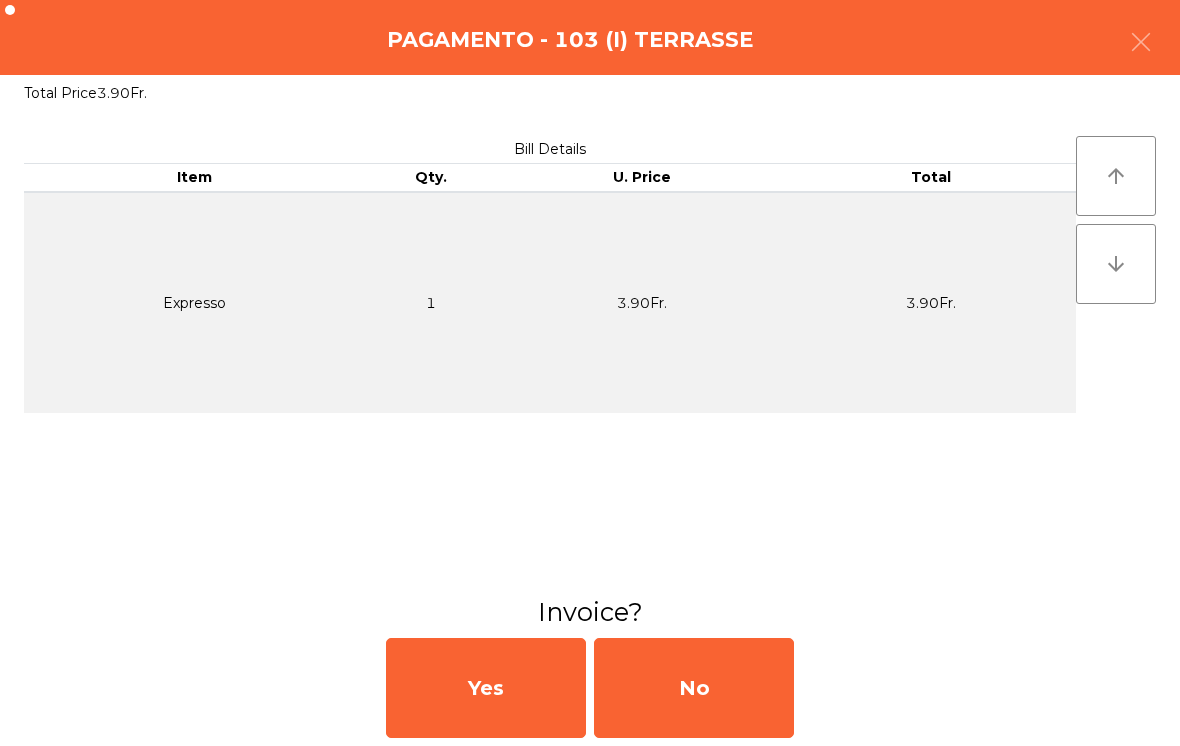click on "No" 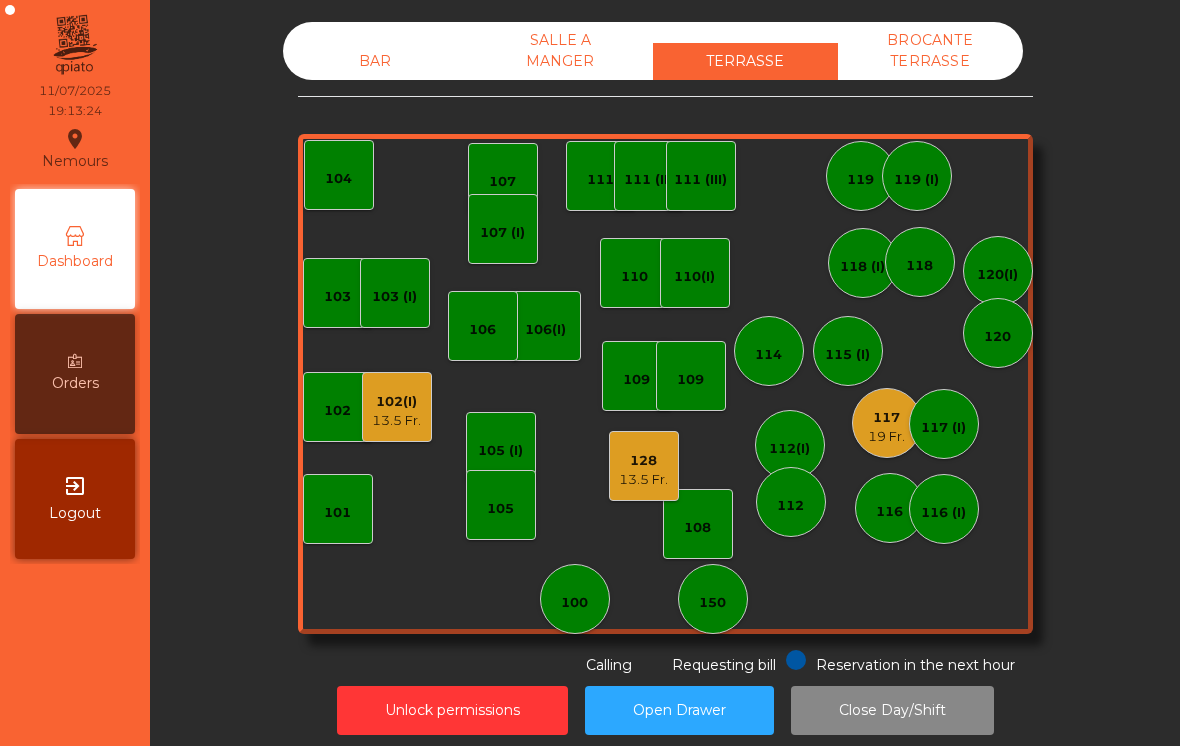 click on "19 Fr." 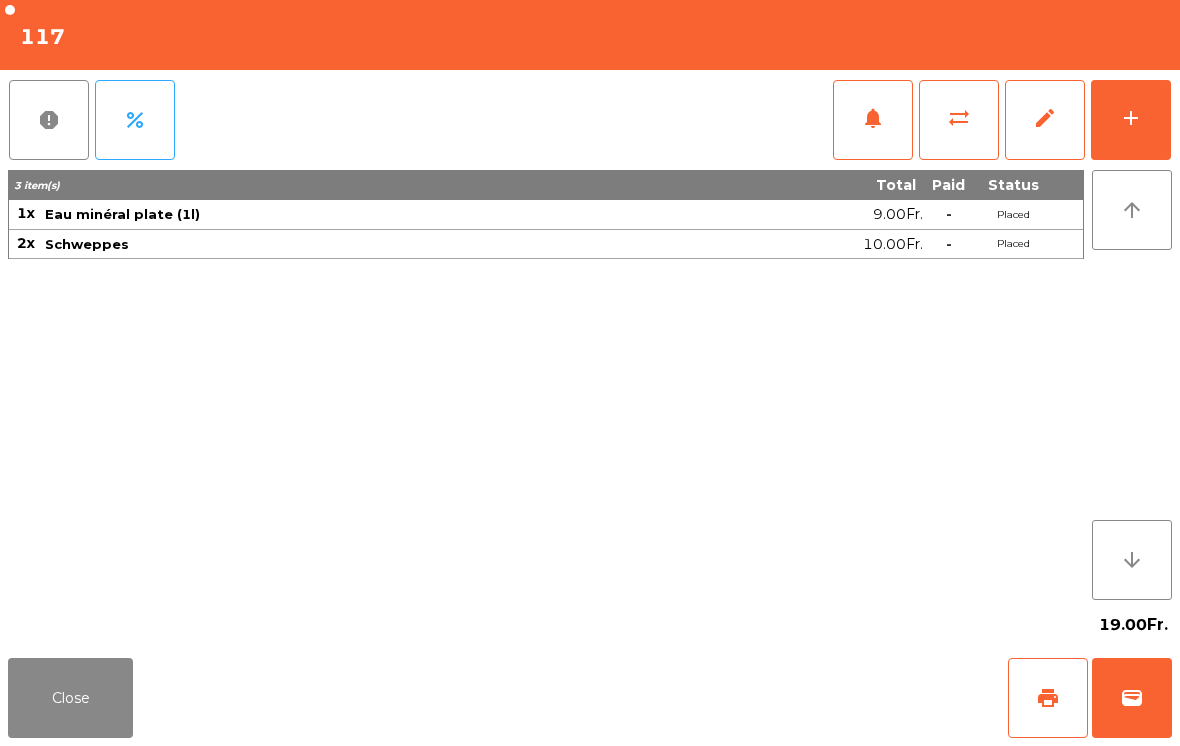 click on "Close" 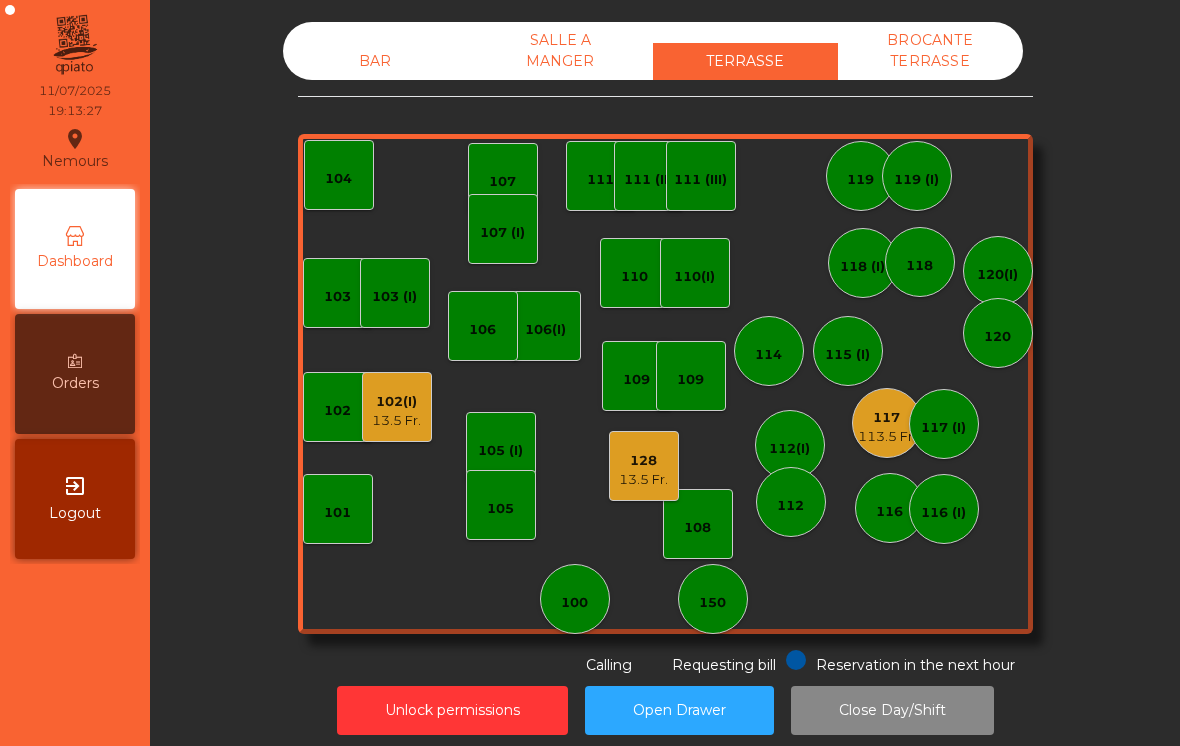 click on "128" 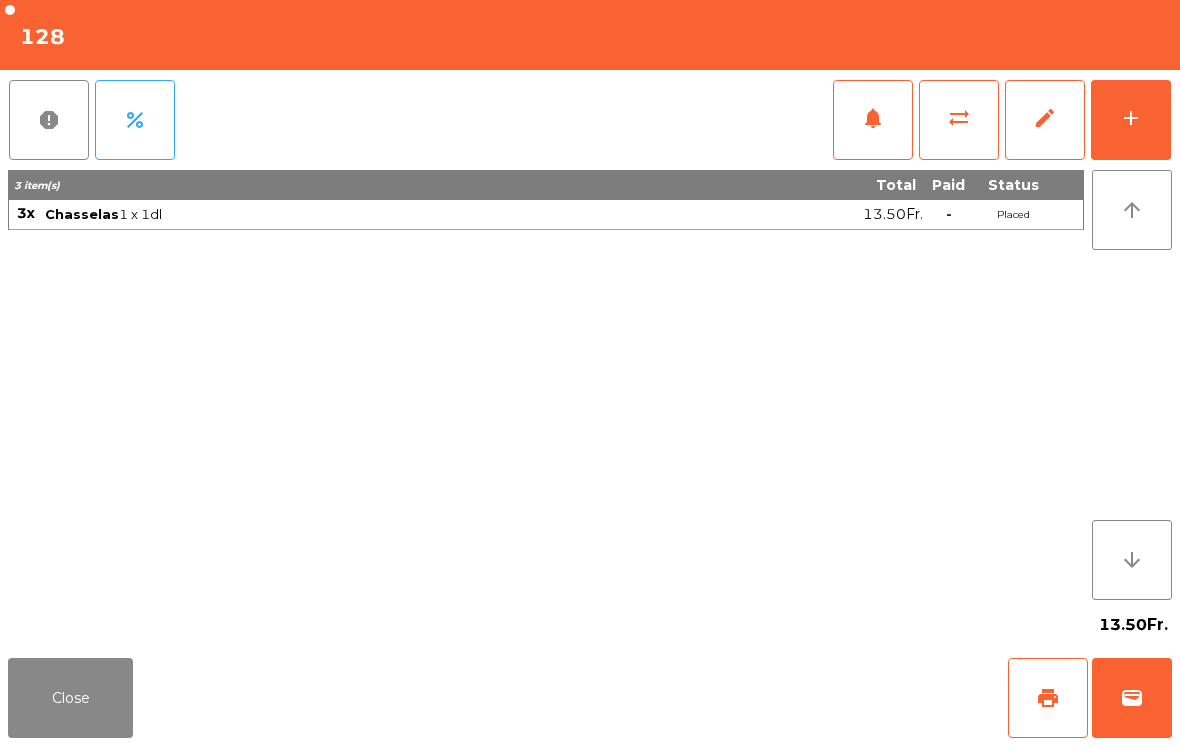 click on "wallet" 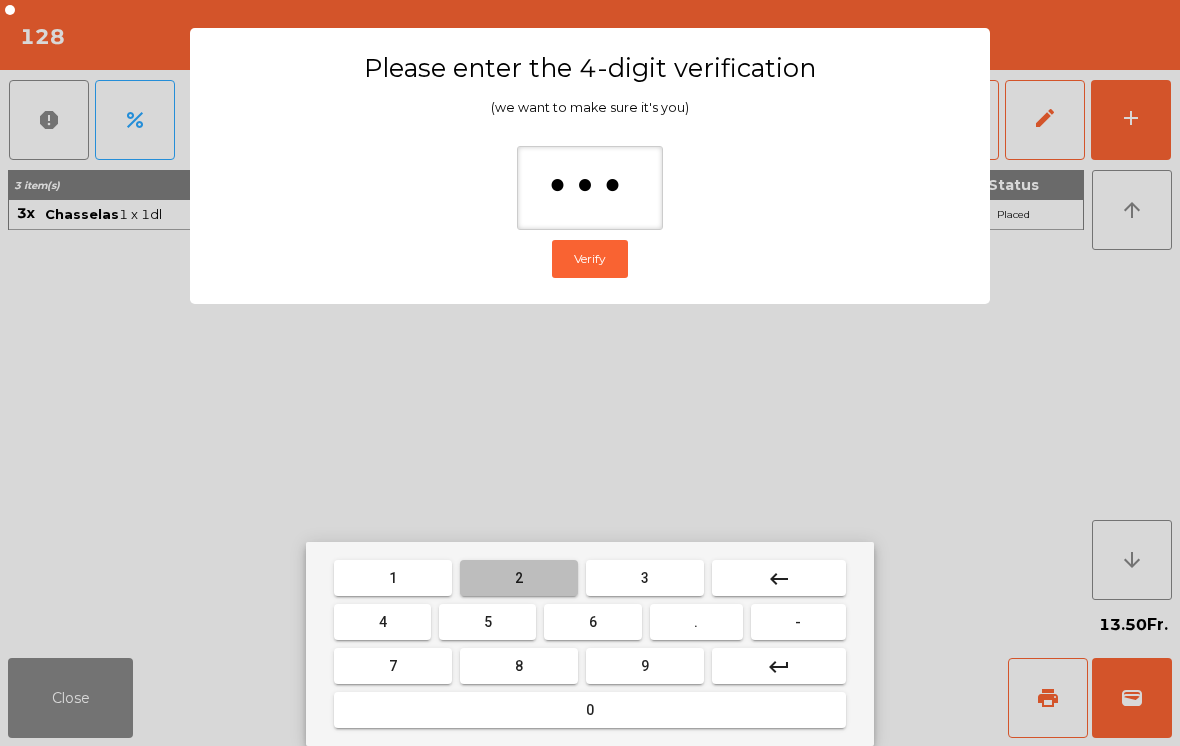 type on "****" 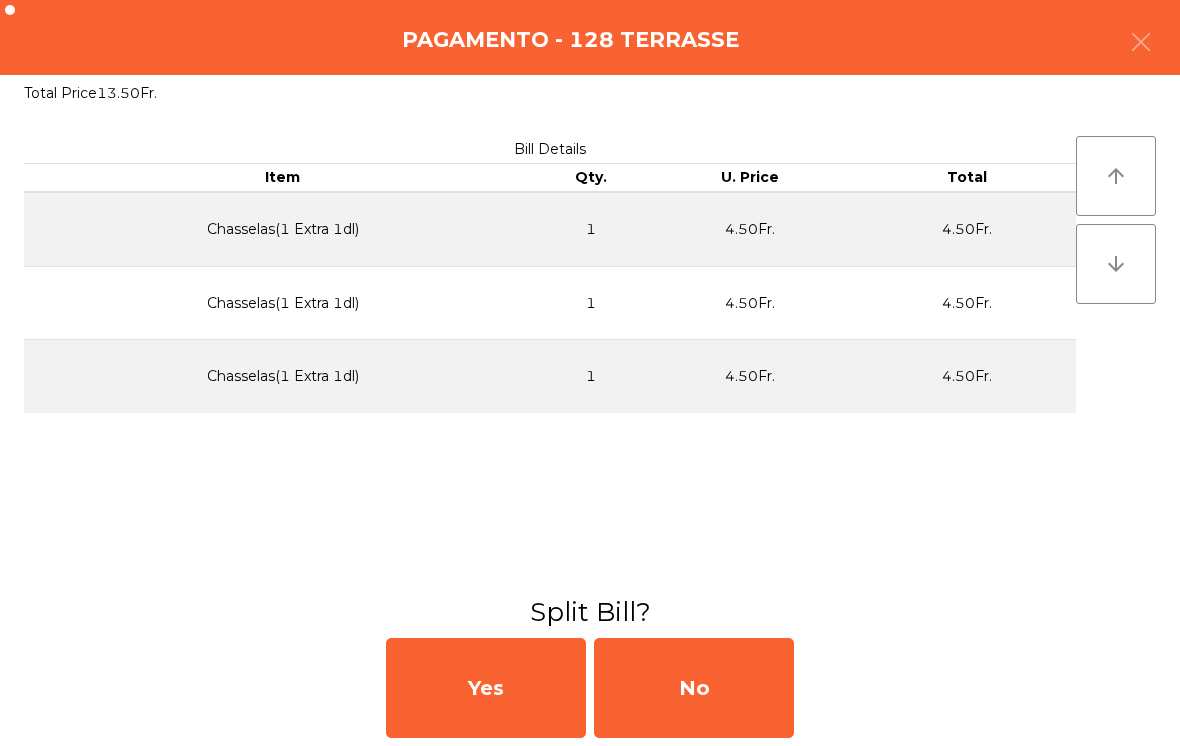 click on "No" 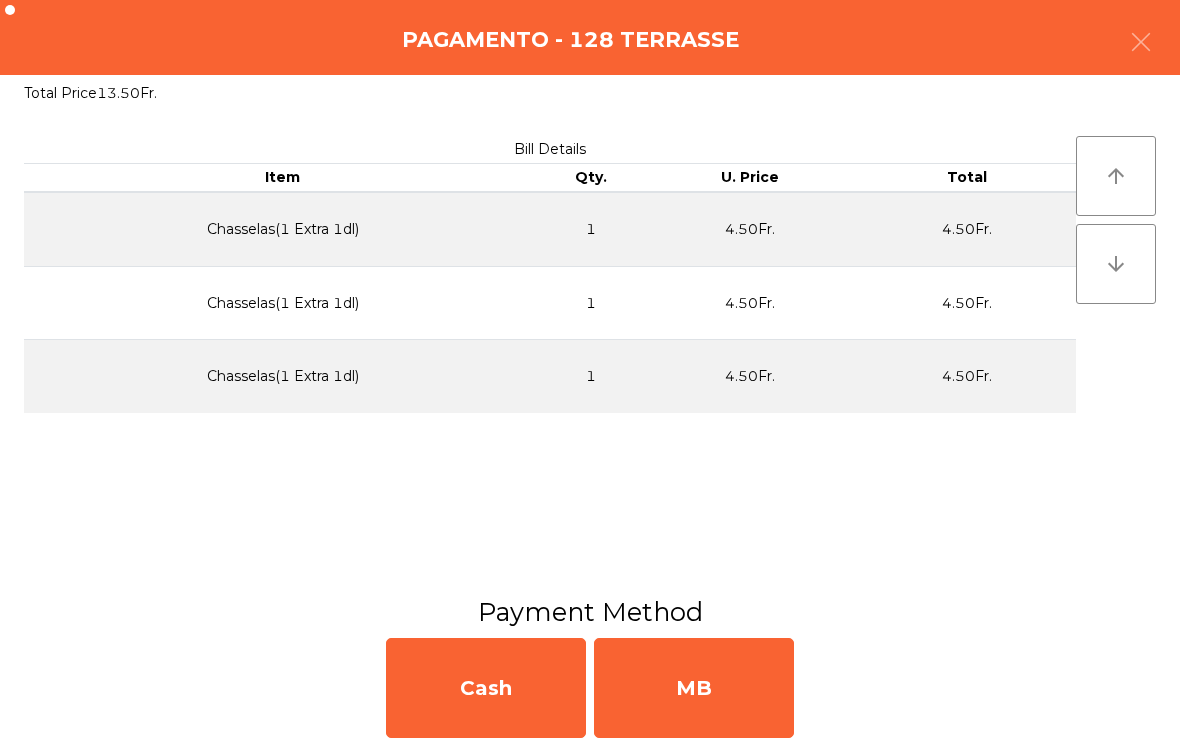 click on "MB" 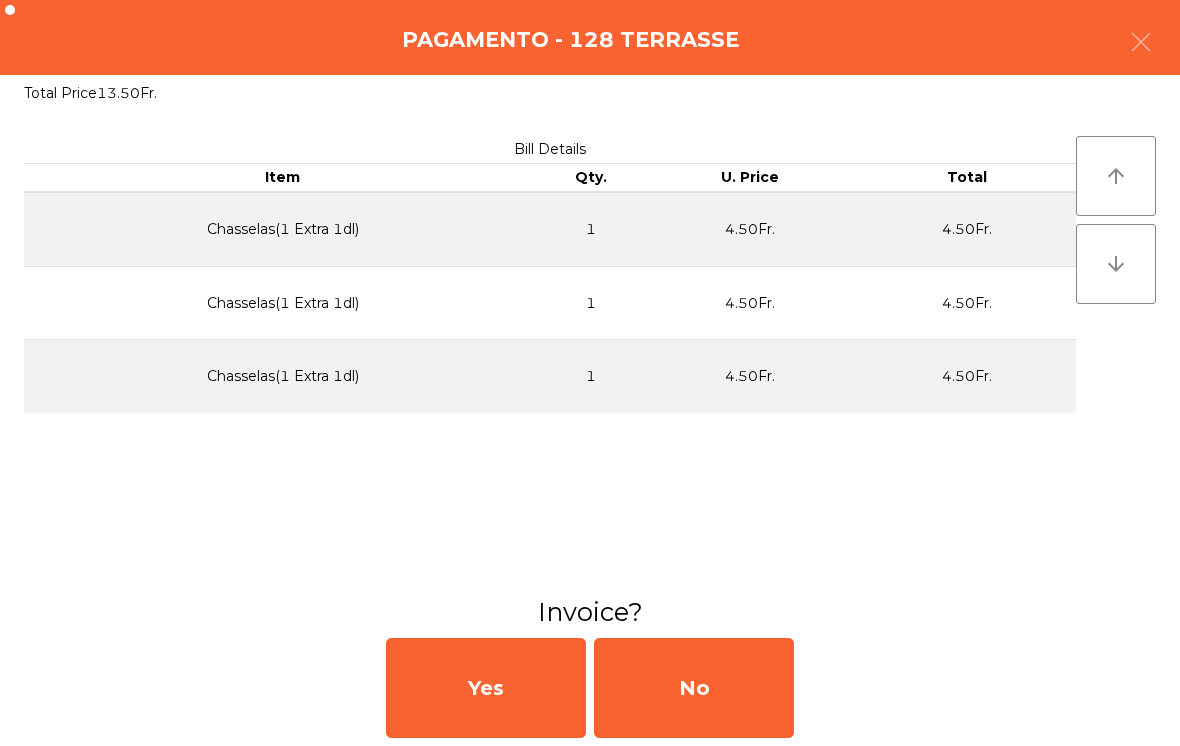 click on "No" 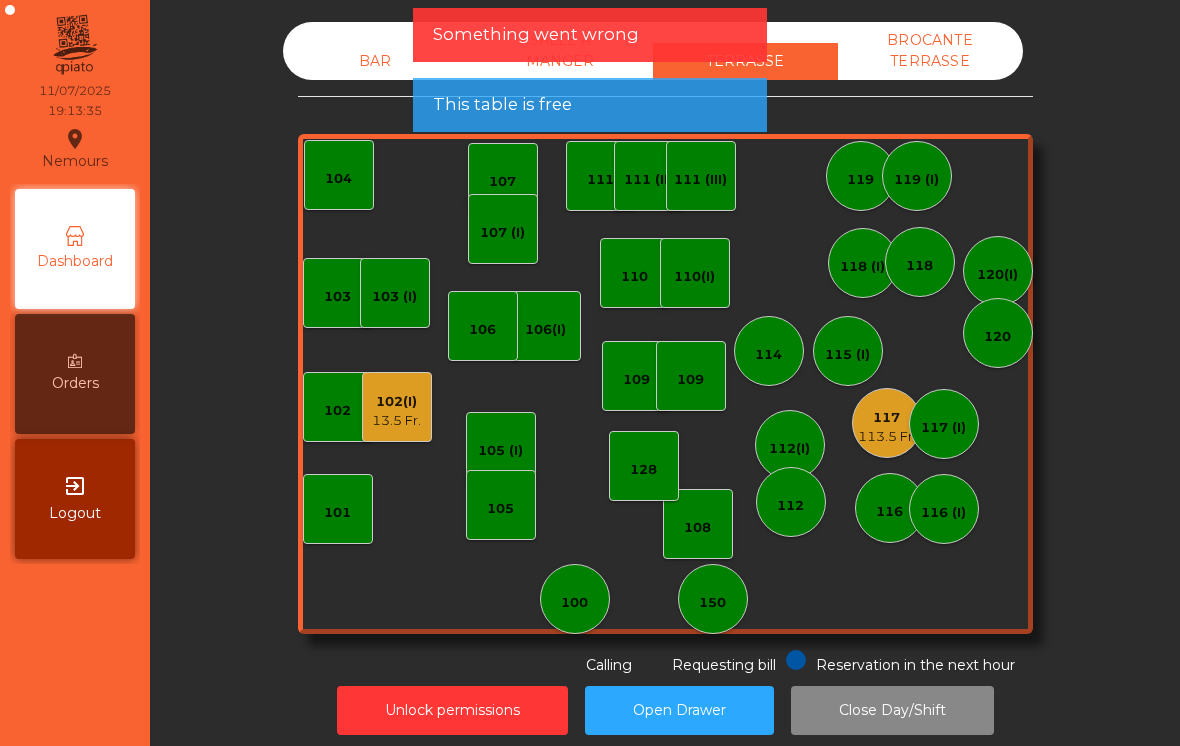click on "102(I)" 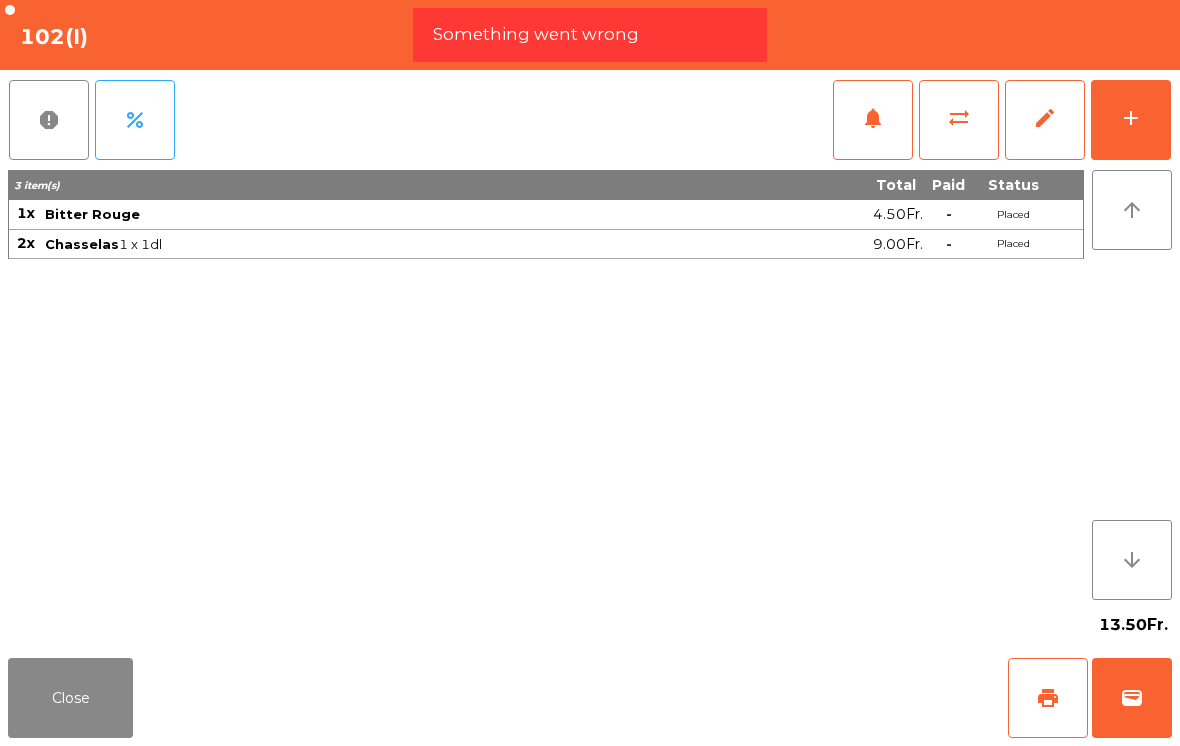 click on "Close" 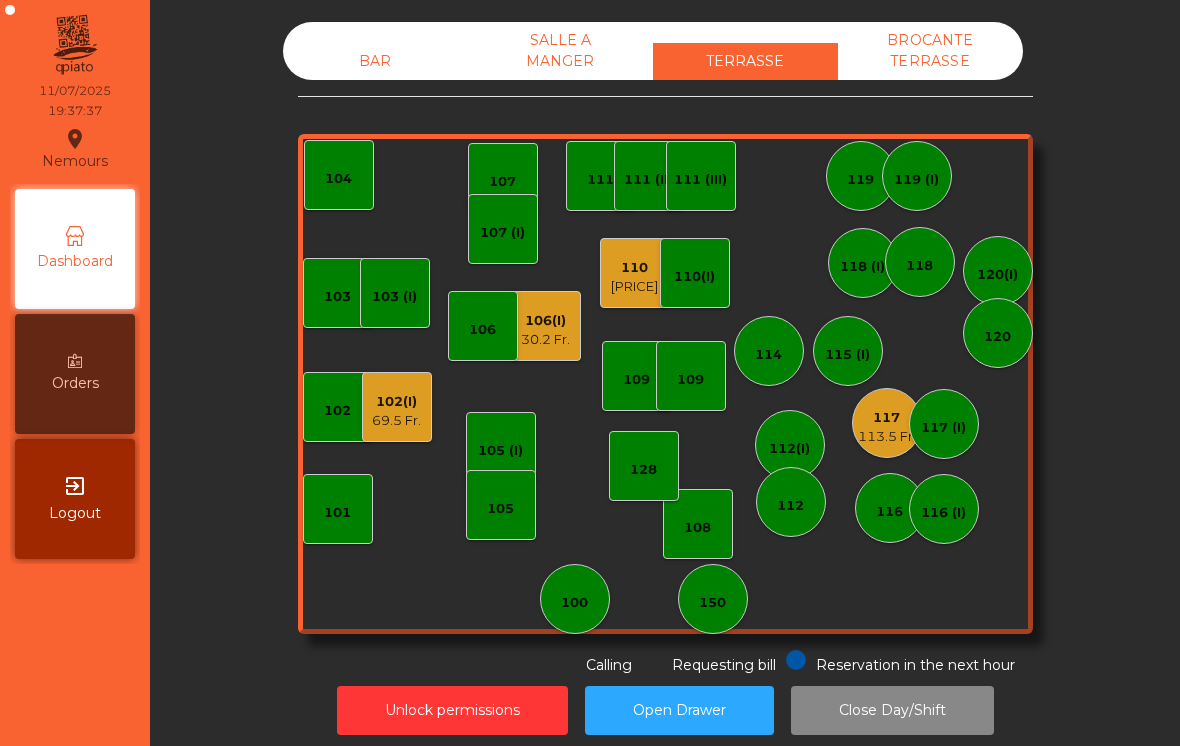 click on "30.2 Fr." 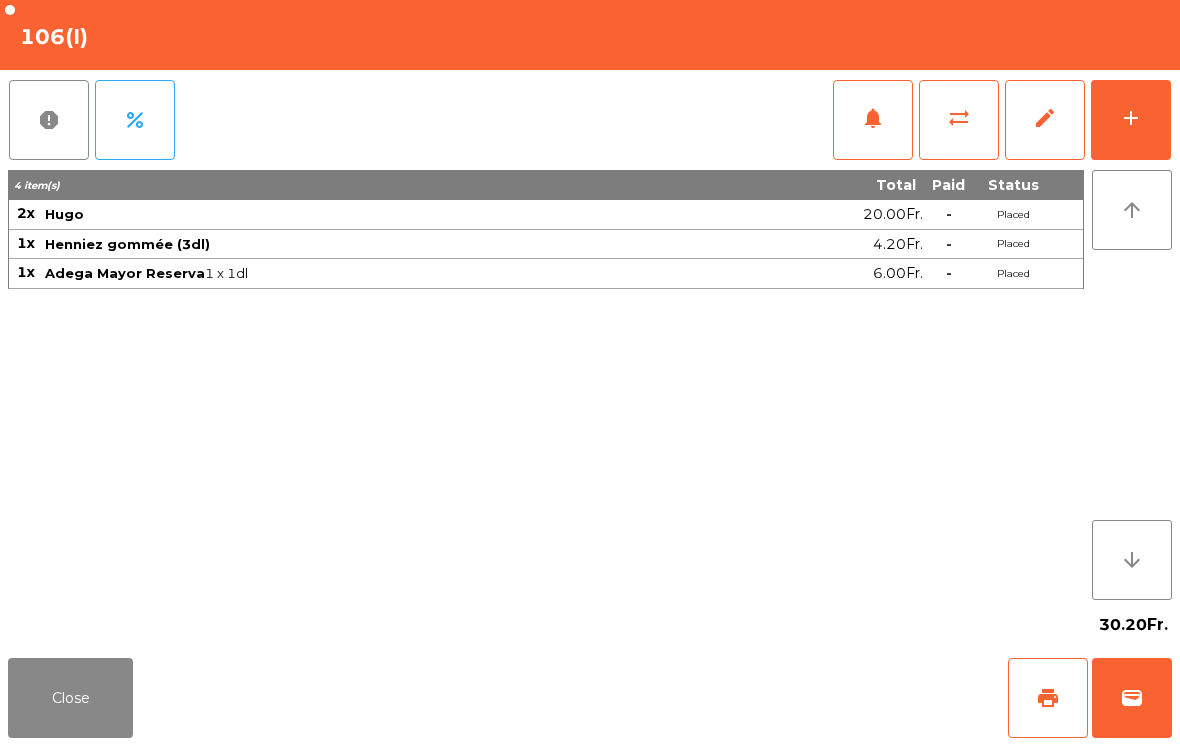 click on "add" 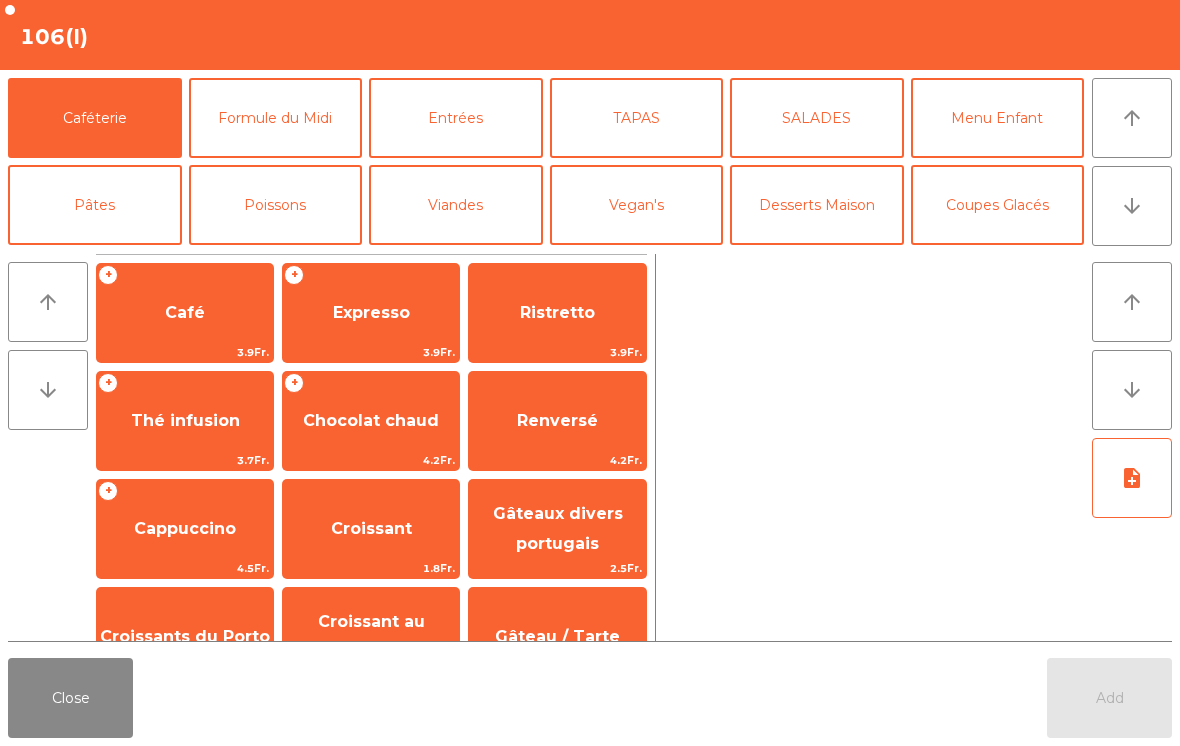 click on "TAPAS" 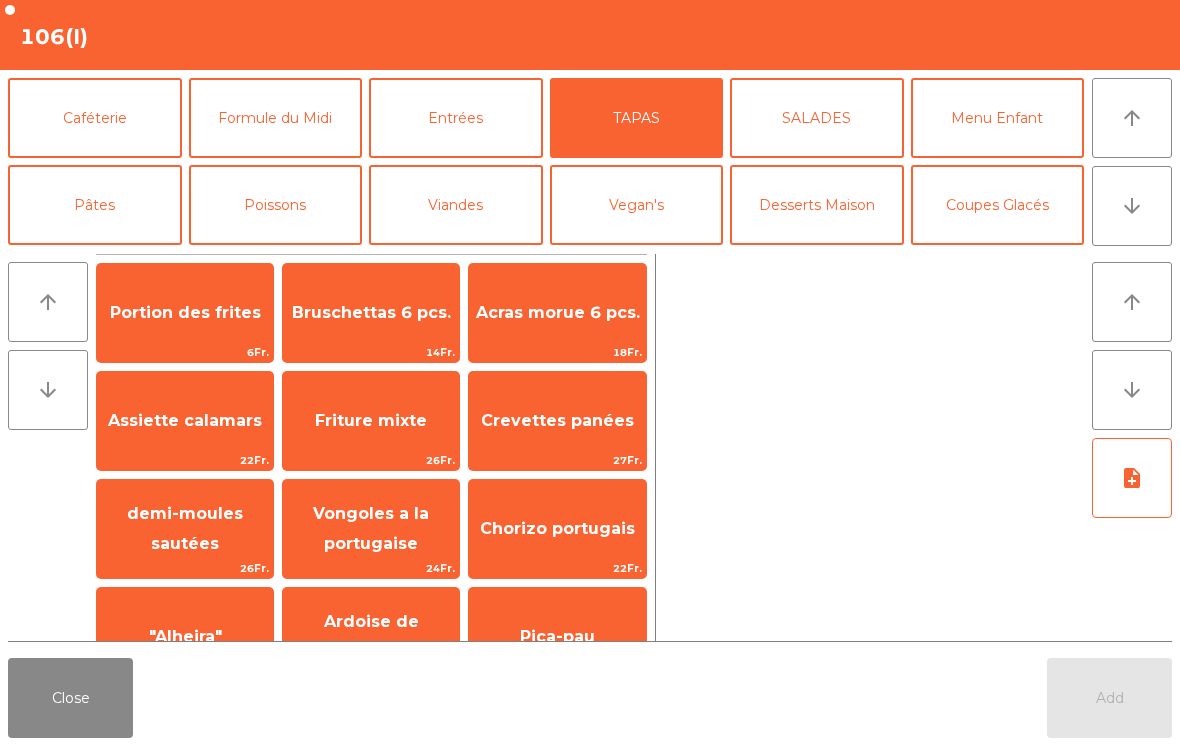 click on "Acras morue 6 pcs." 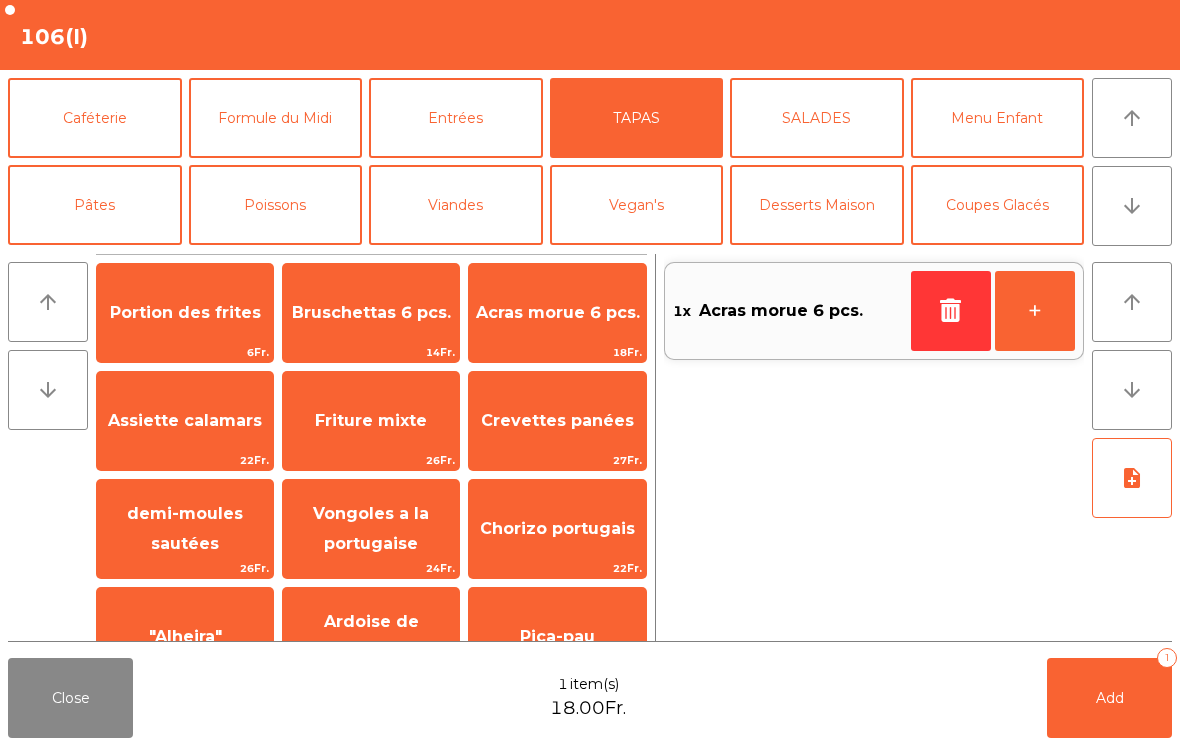 click on "Acras morue 6 pcs." 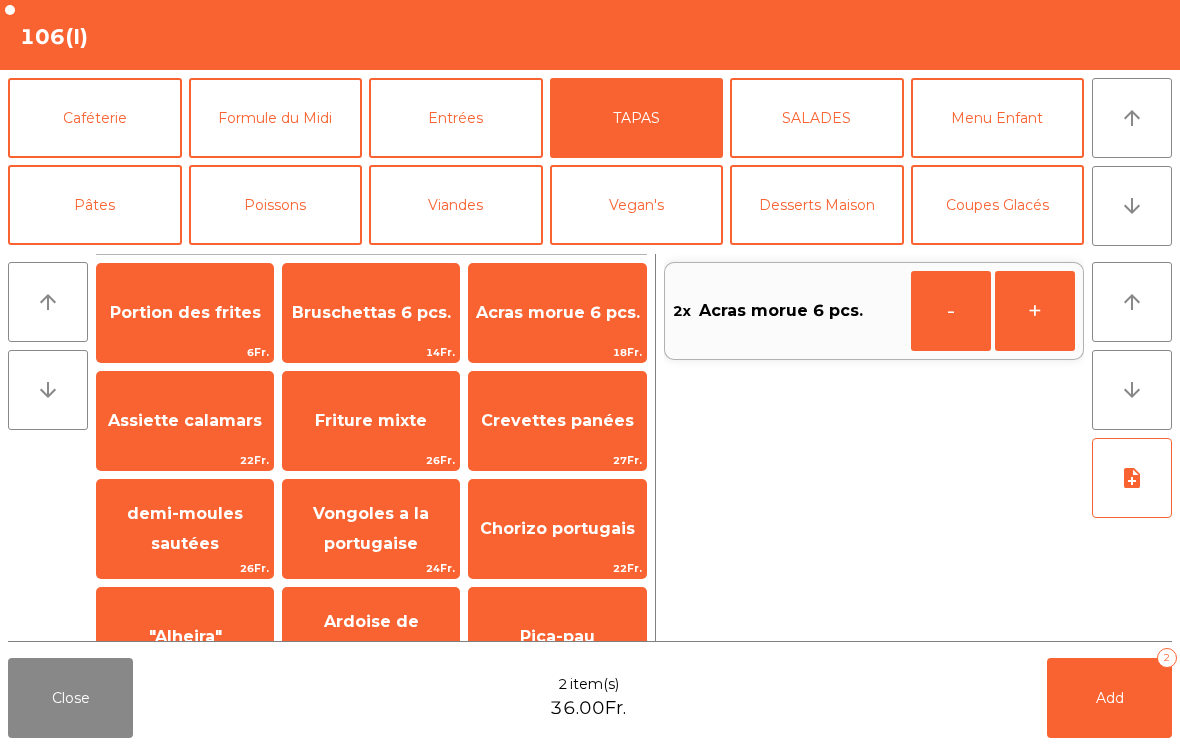 click on "Entrées" 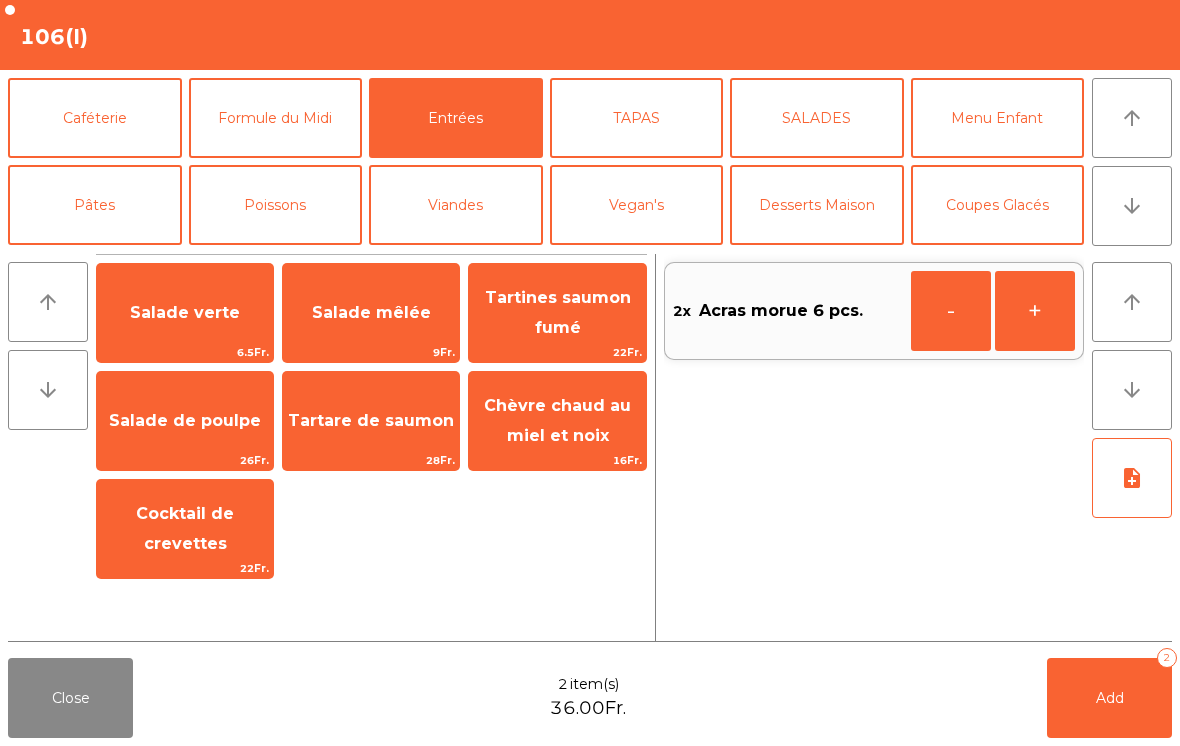 click on "Chèvre chaud au miel et noix" 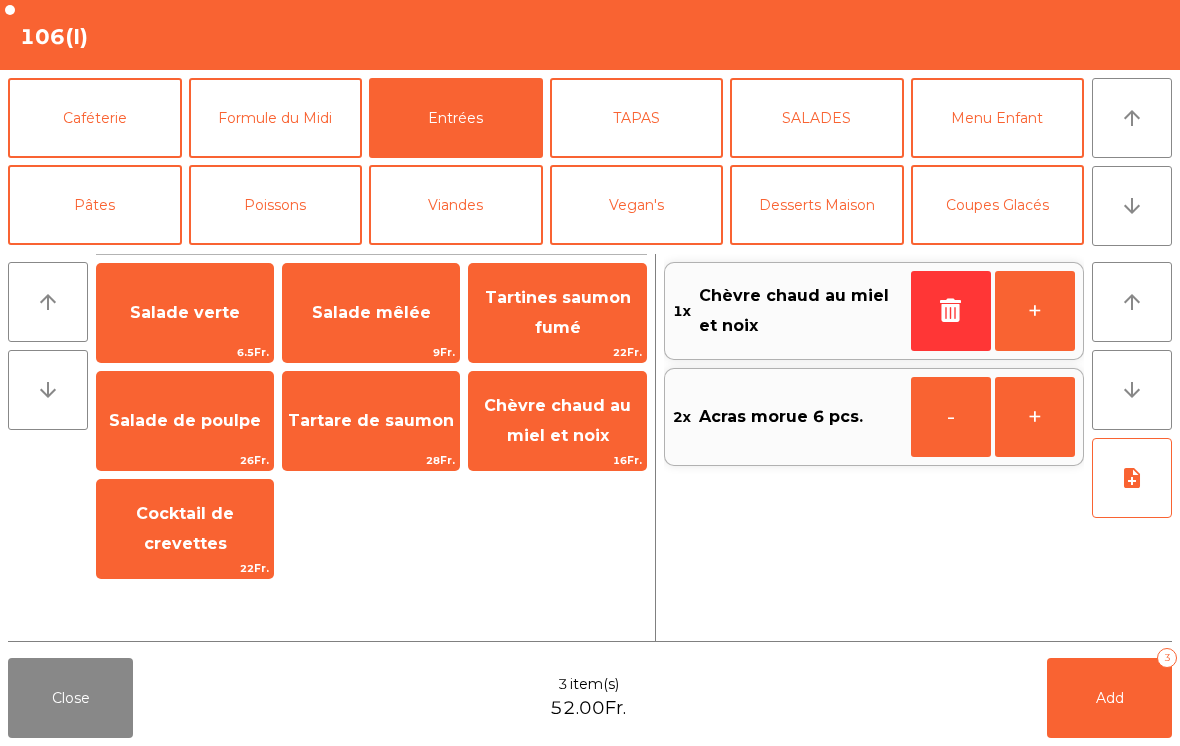 click on "Chèvre chaud au miel et noix" 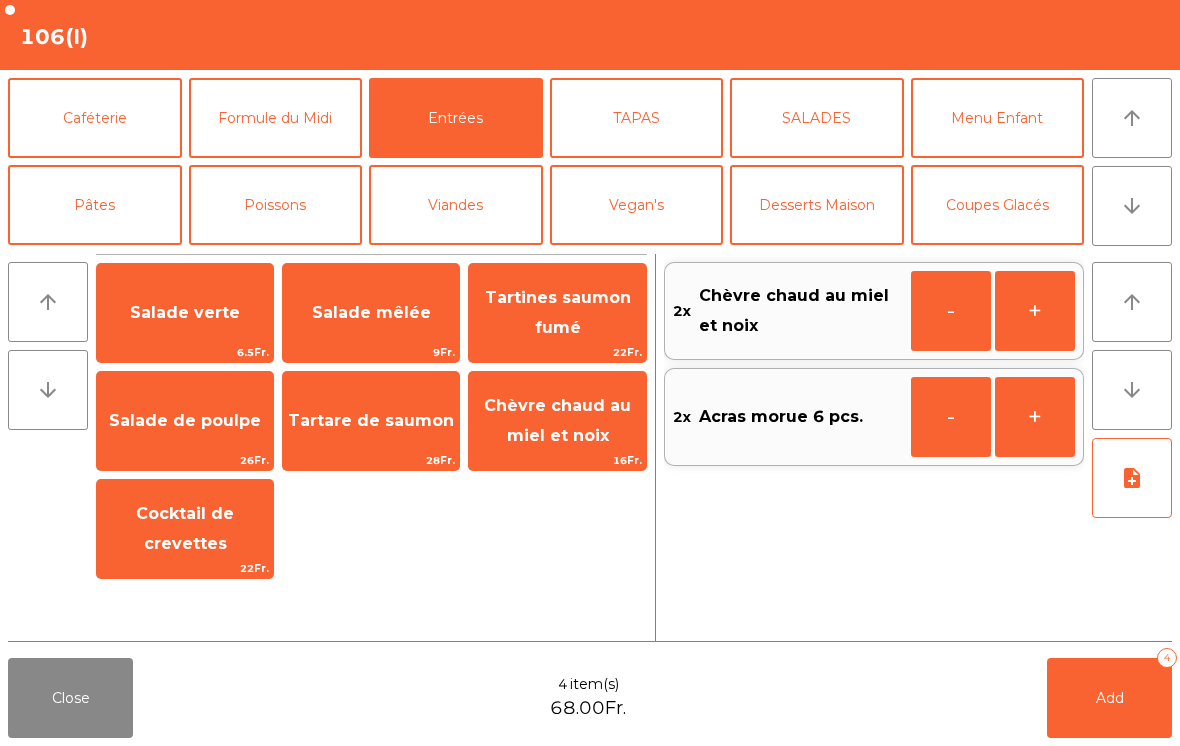 click on "Poissons" 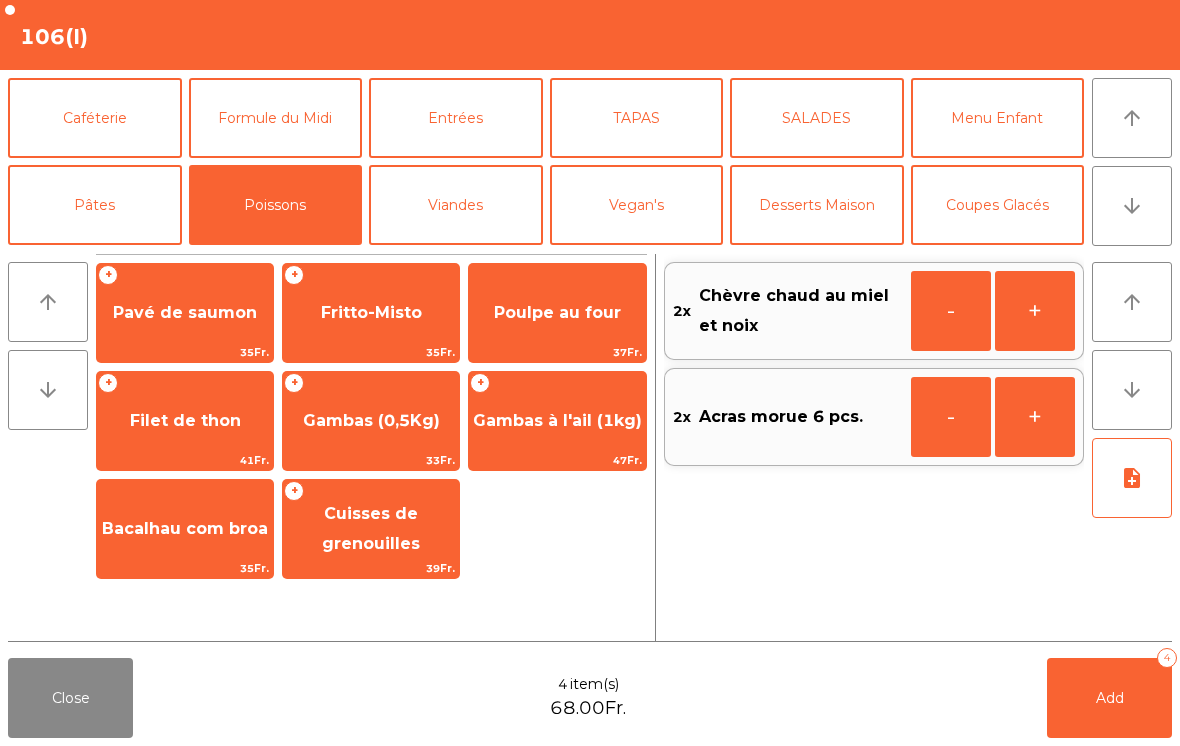 click on "Gambas à l'ail (1kg)" 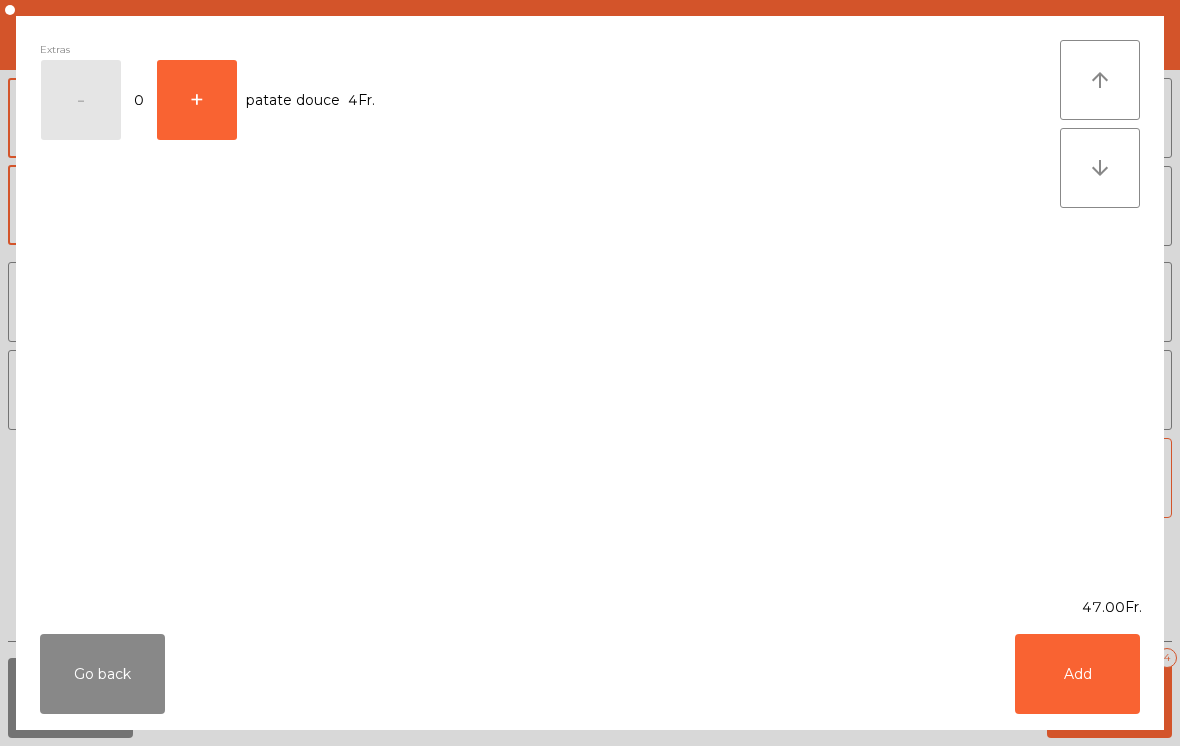 click on "Add" 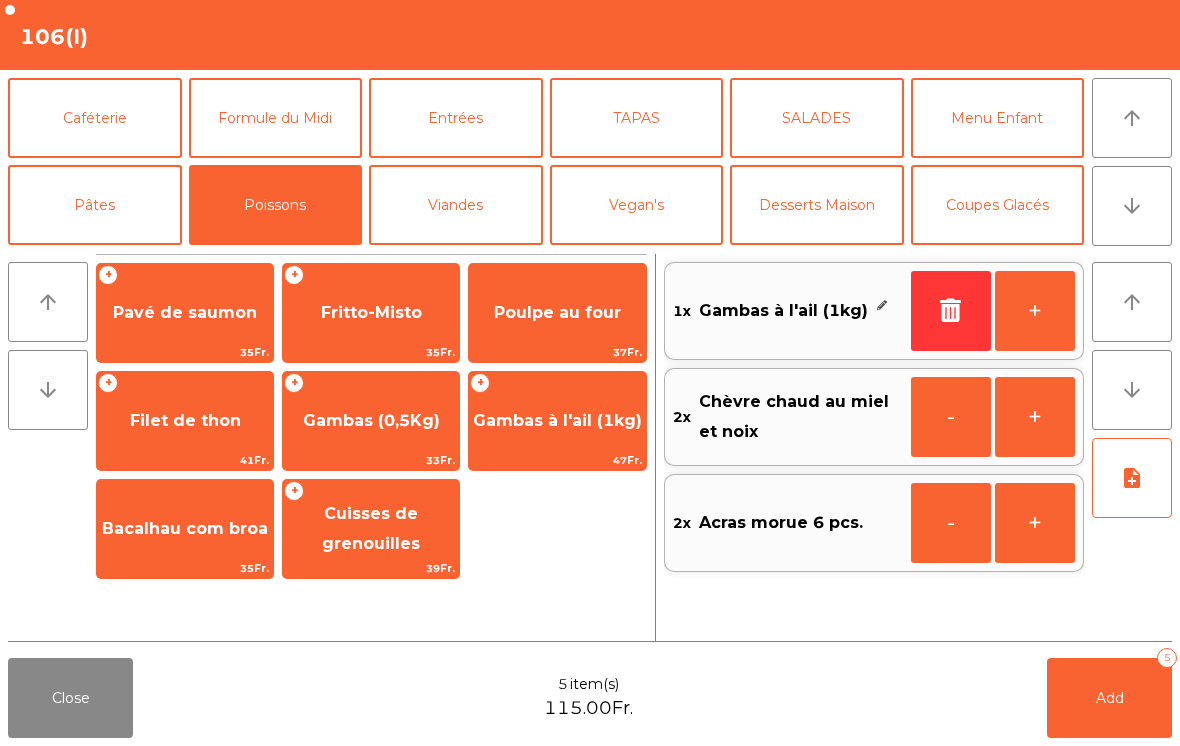 click on "Gambas (0,5Kg)" 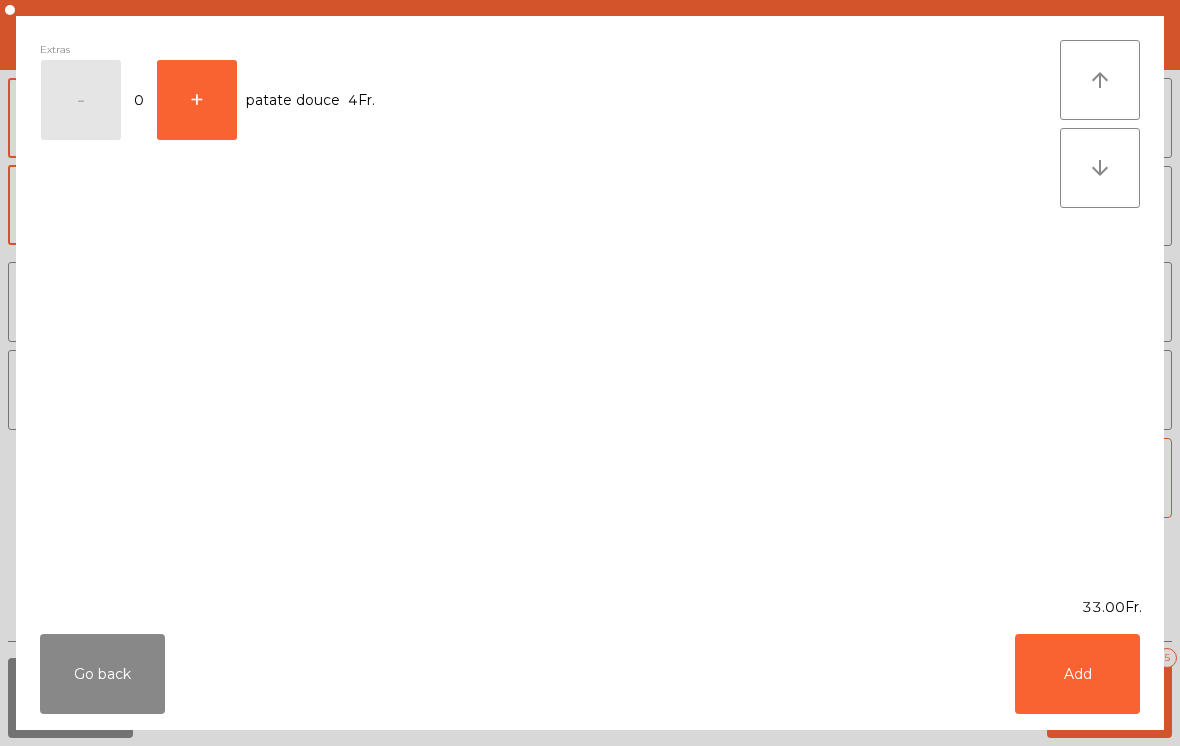 click on "Add" 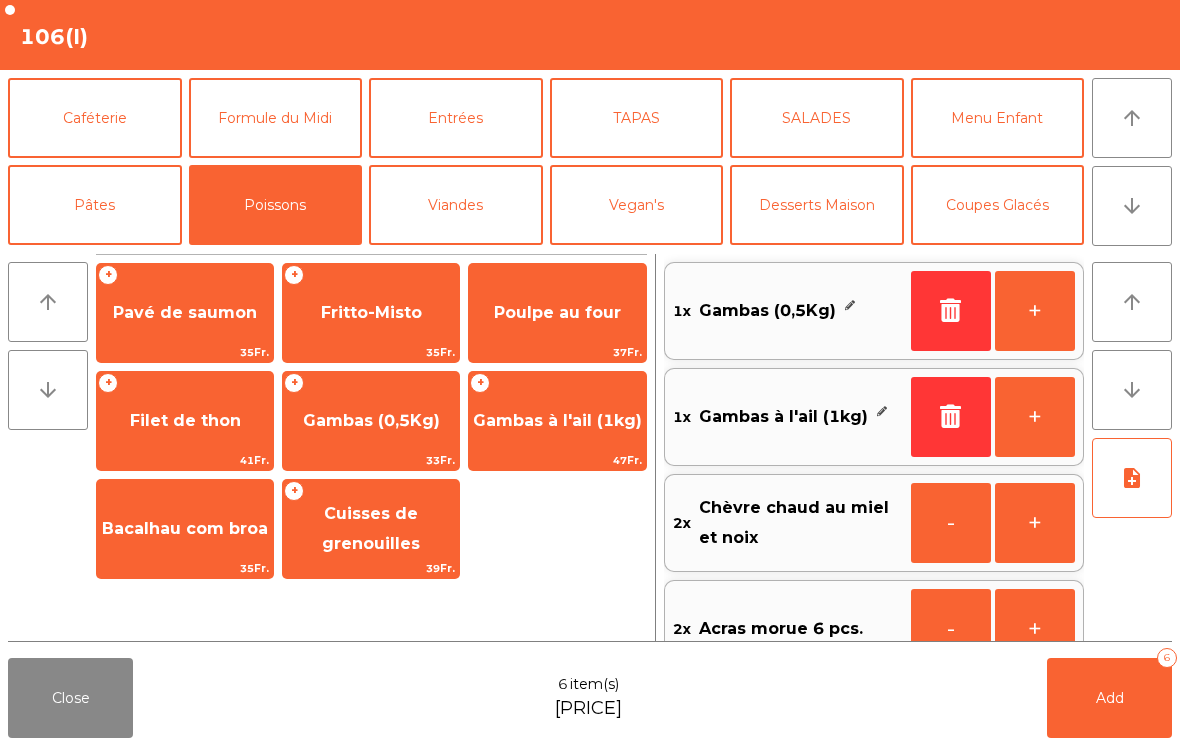 click on "Formule du Midi" 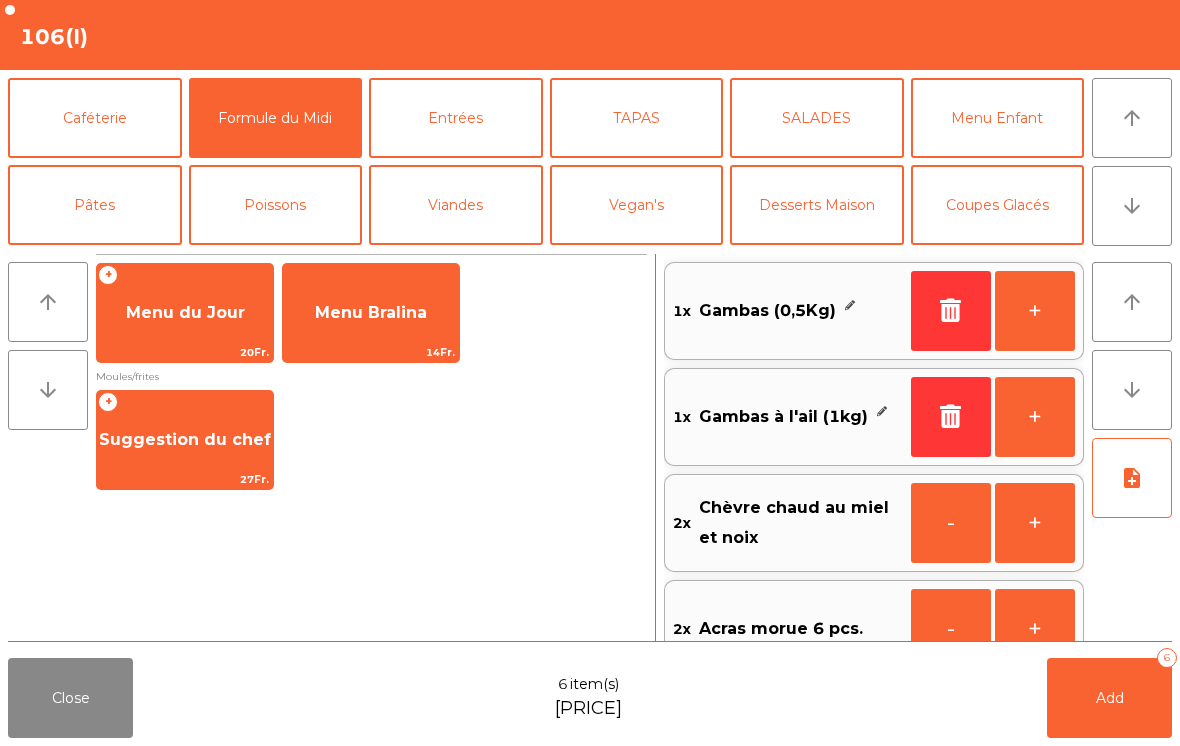 click on "Suggestion du chef" 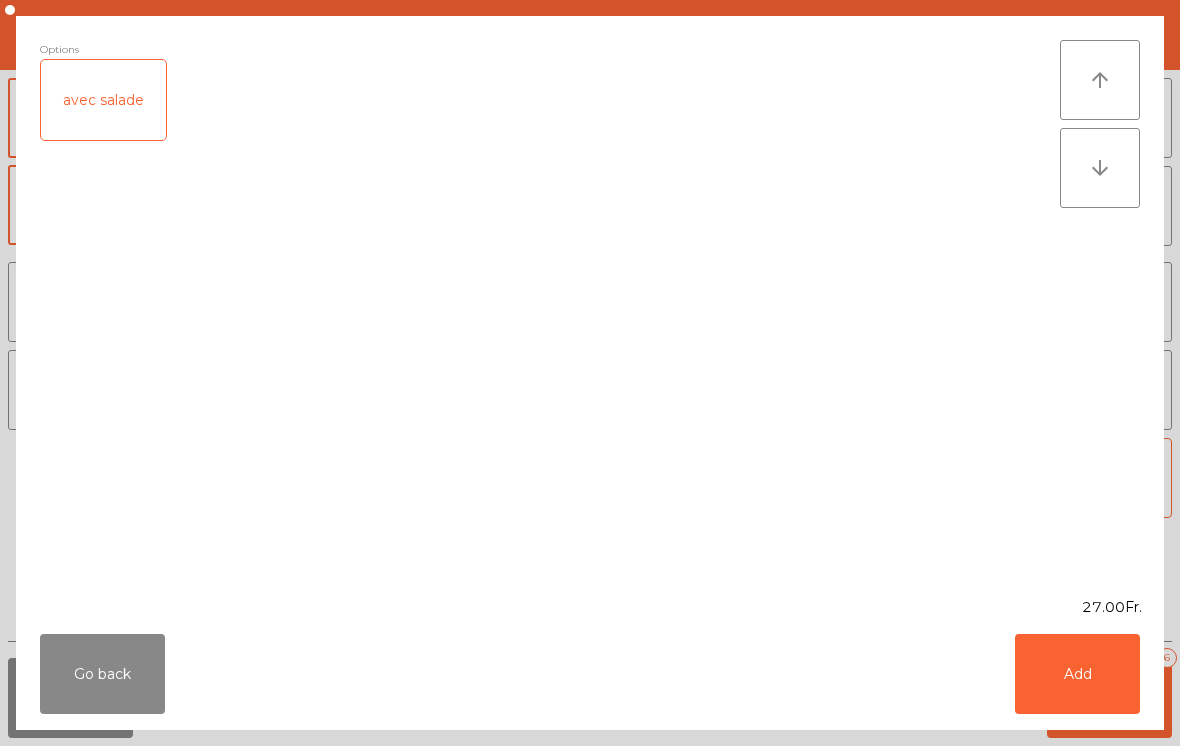 click on "Add" 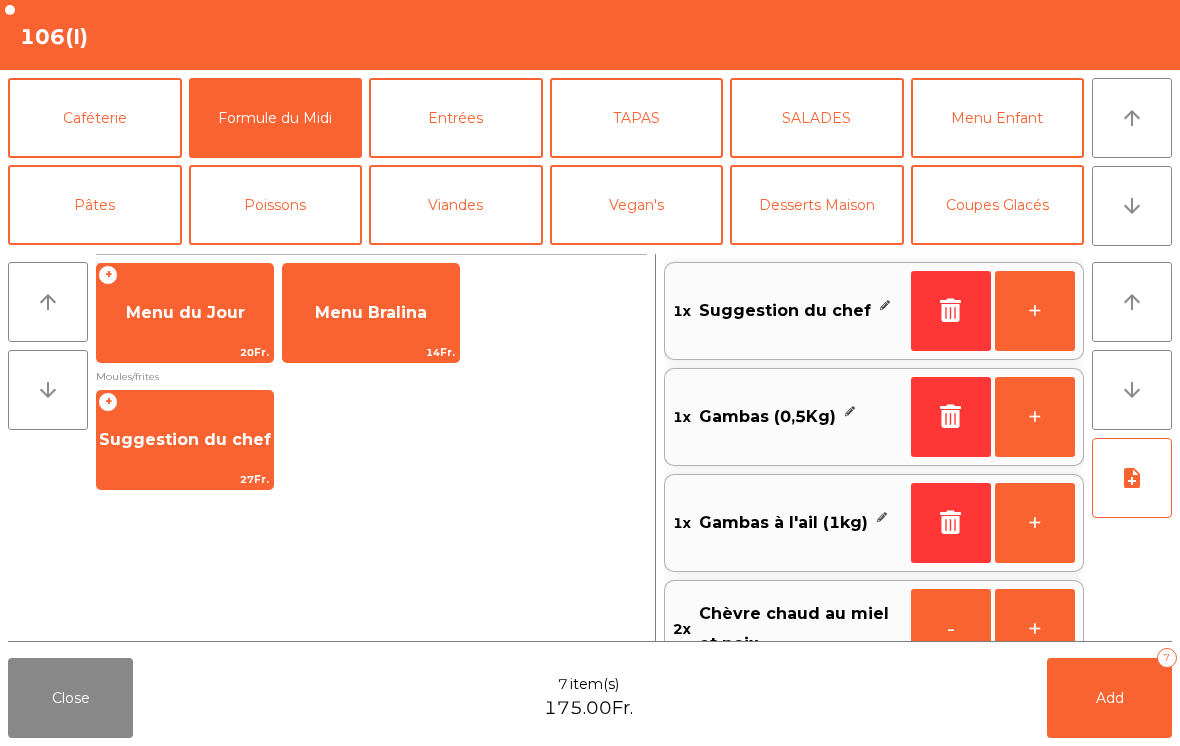 scroll, scrollTop: 8, scrollLeft: 0, axis: vertical 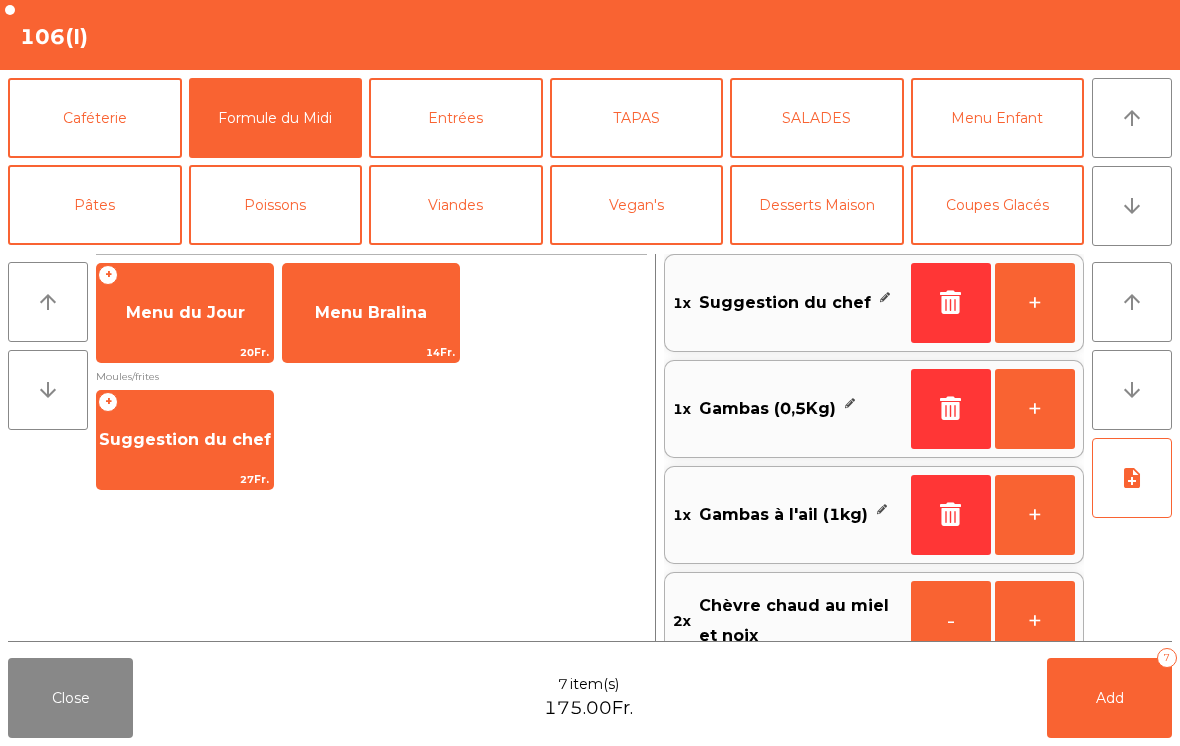 click on "Poissons" 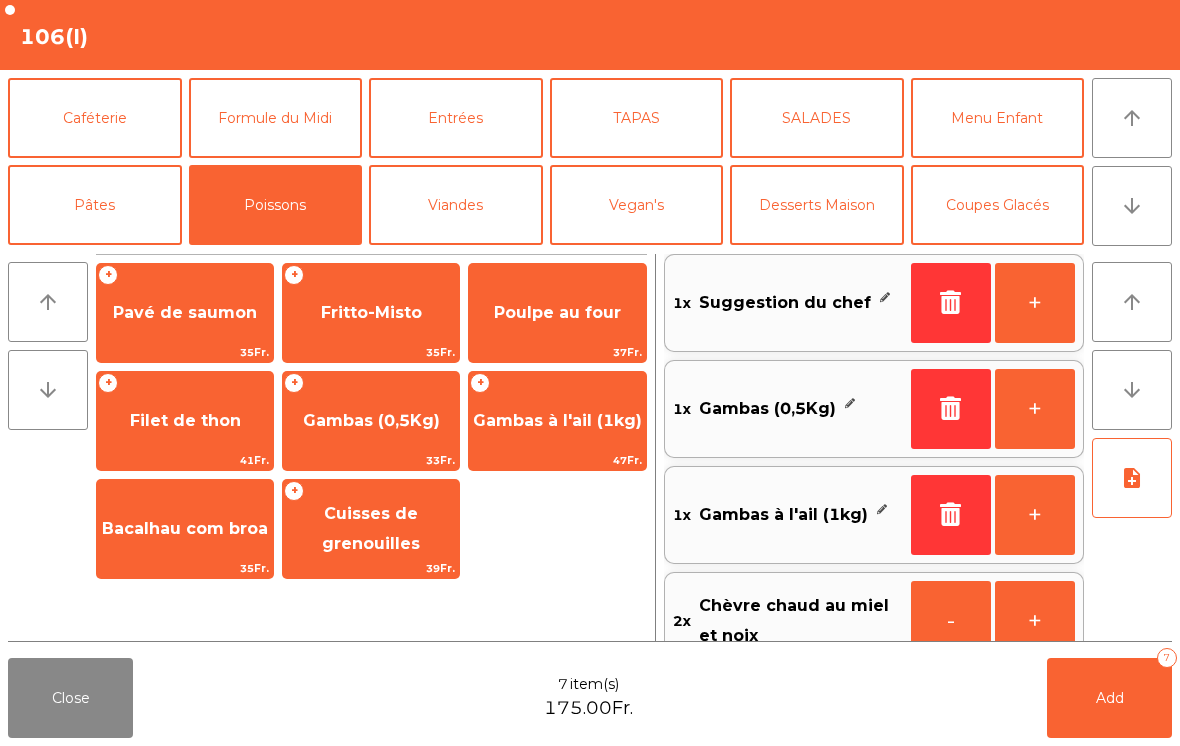 click on "Fritto-Misto" 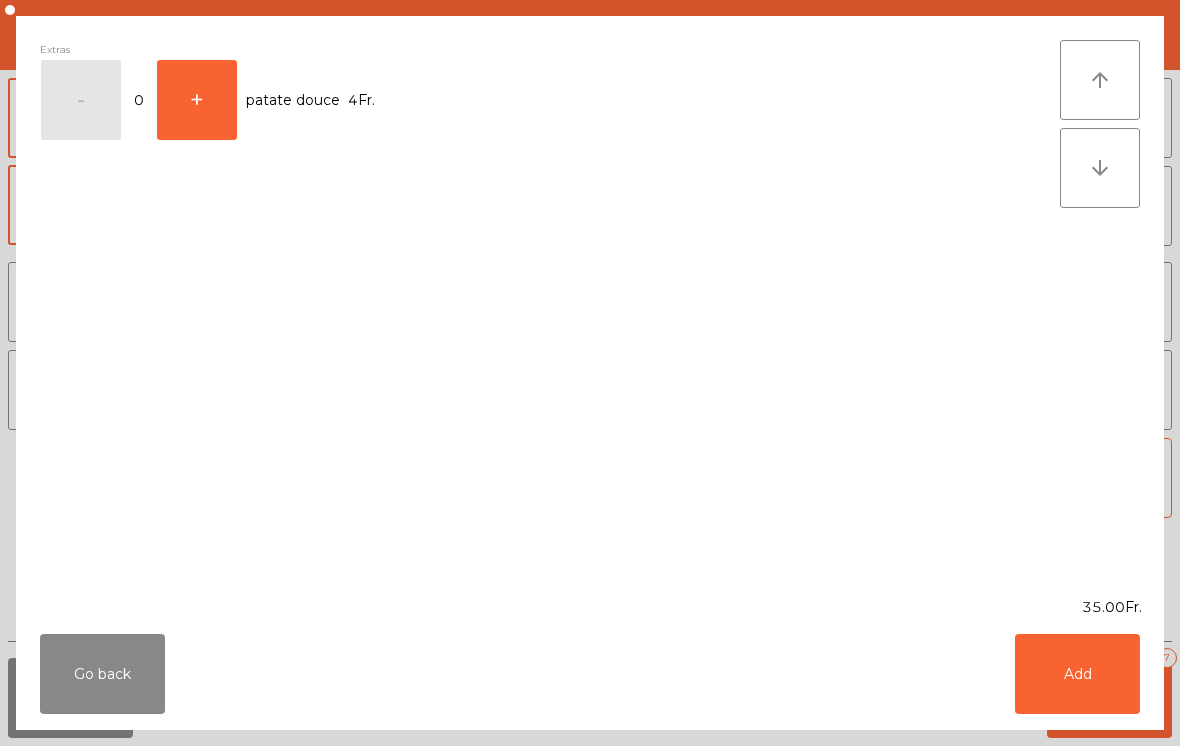 click on "Add" 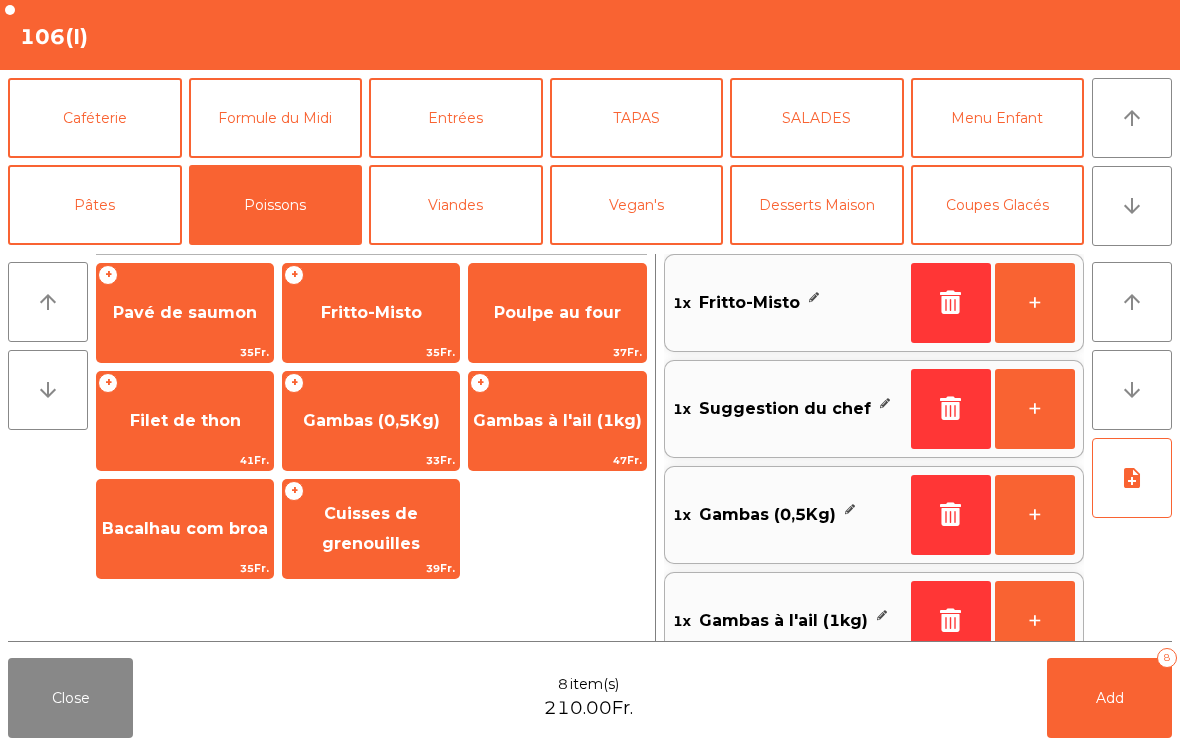 click on "note_add" 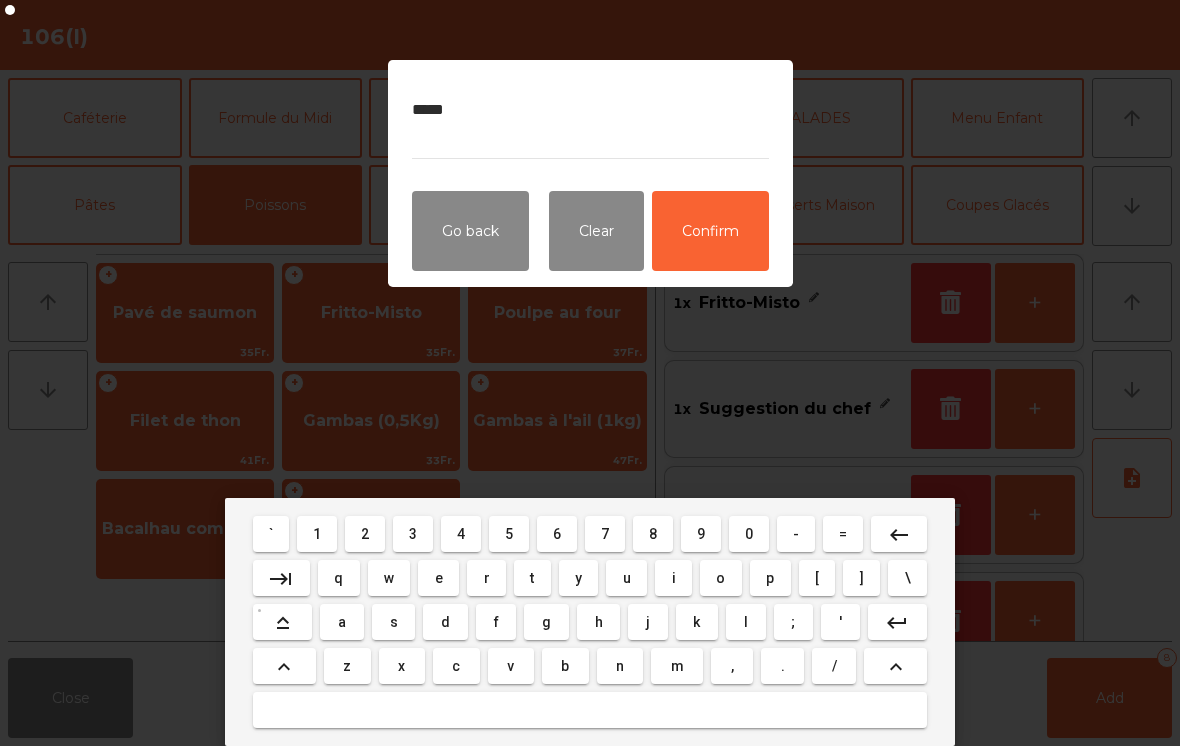 type on "******" 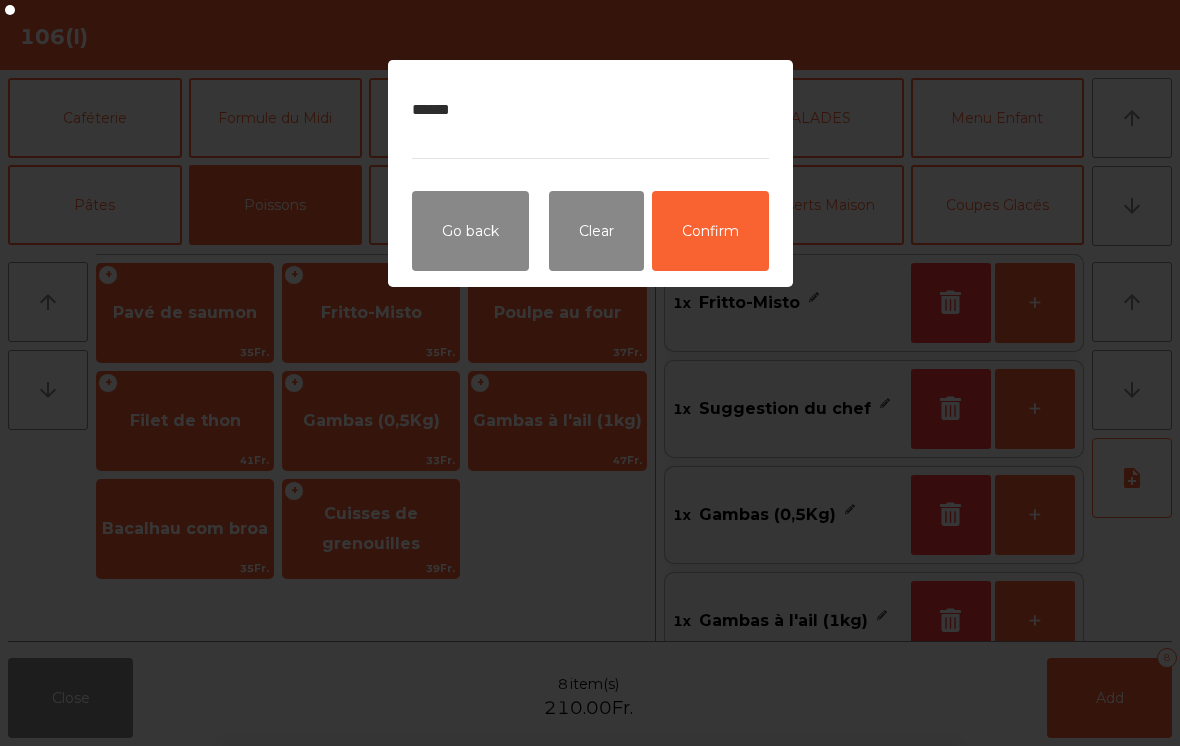 click on "Go back" 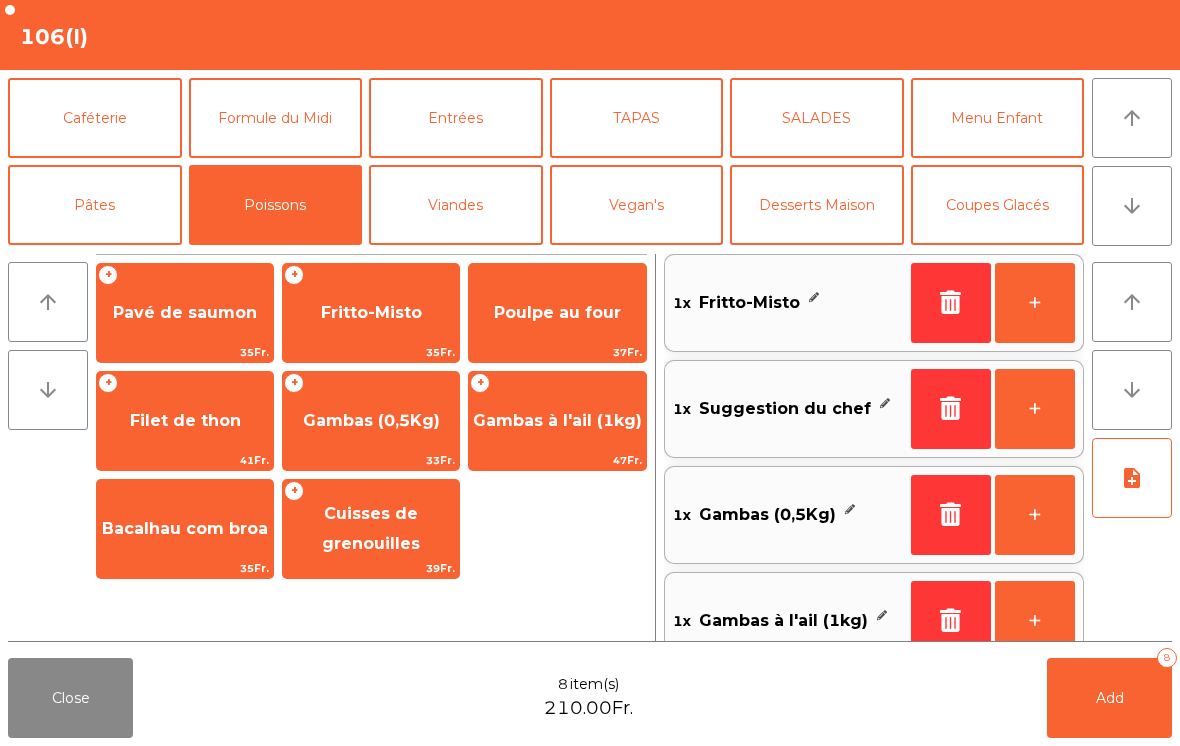 click on "Entrées" 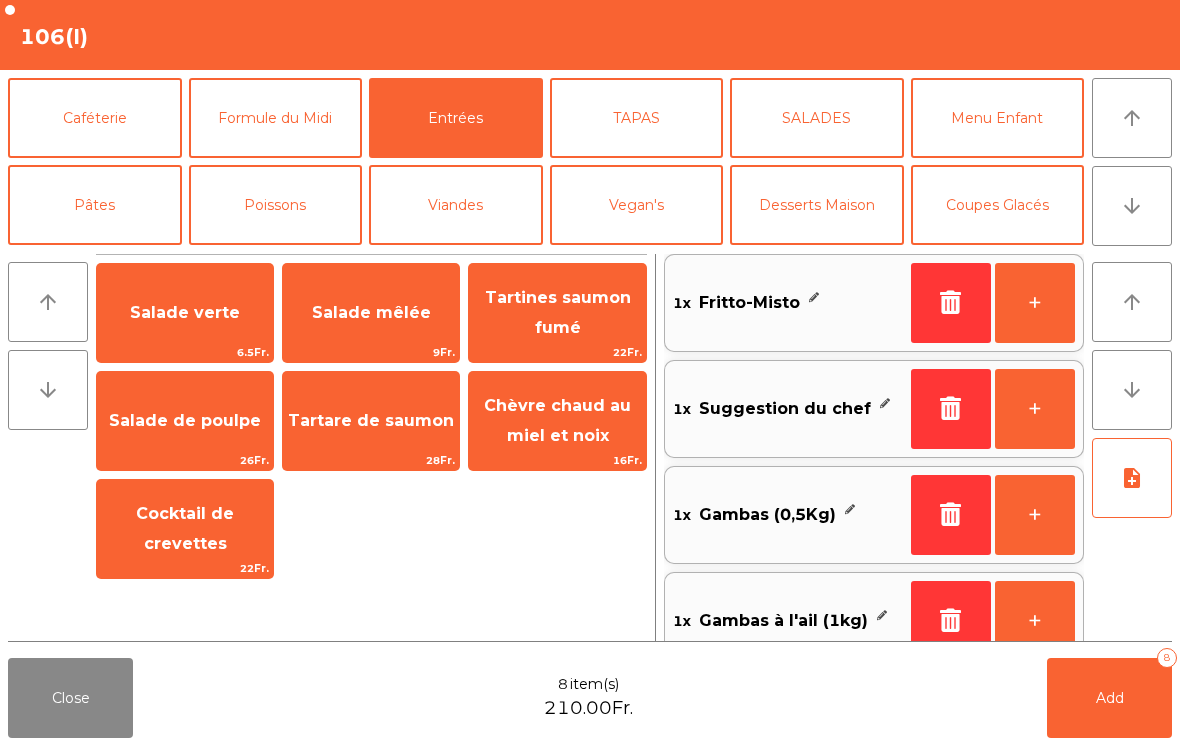 click on "note_add" 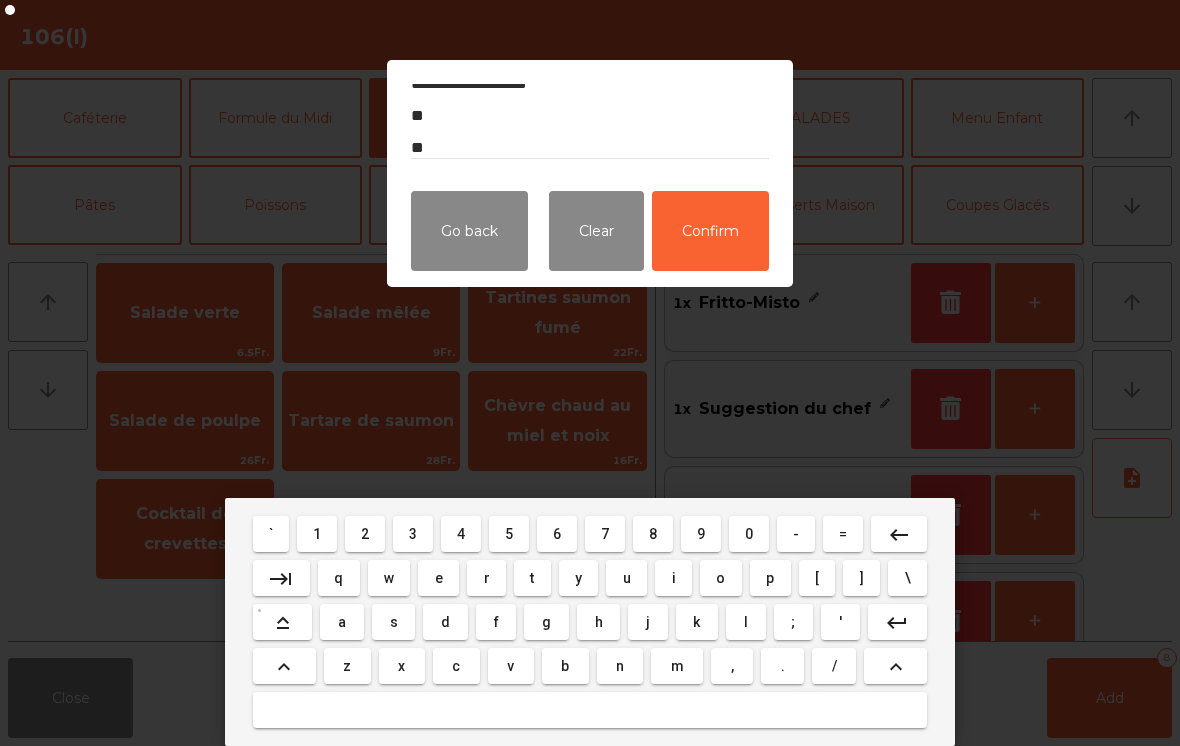 scroll, scrollTop: 26, scrollLeft: 0, axis: vertical 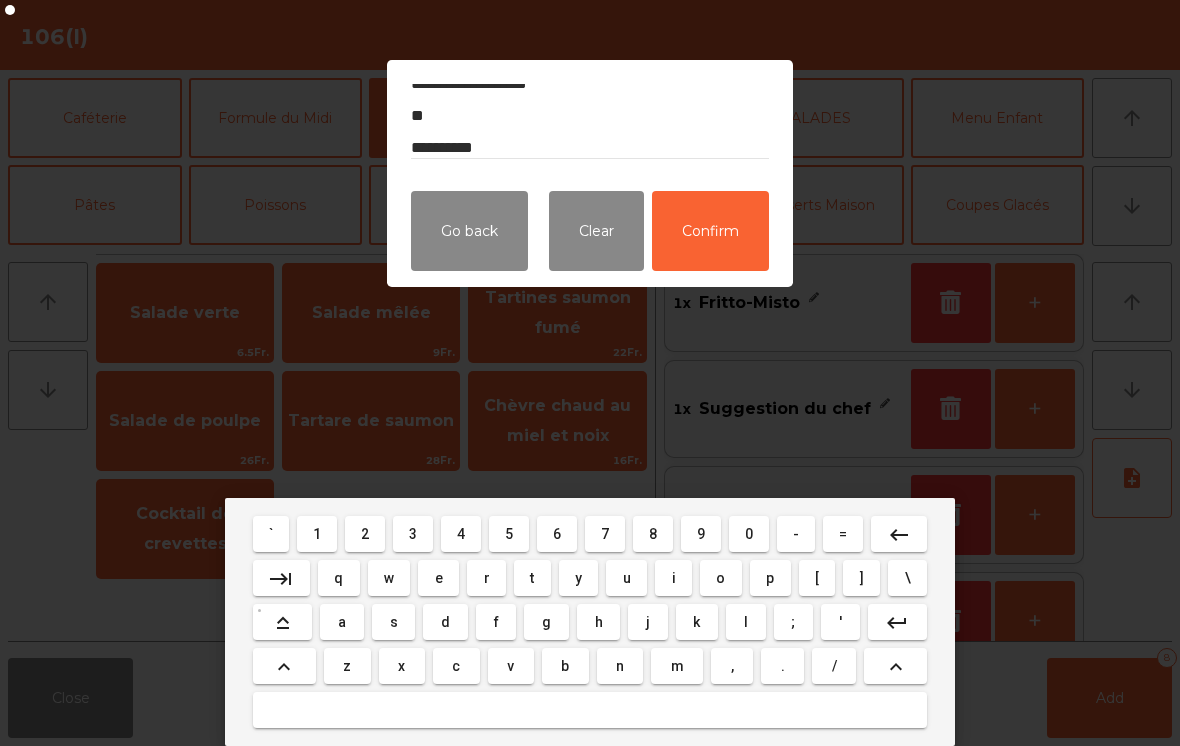 type on "**********" 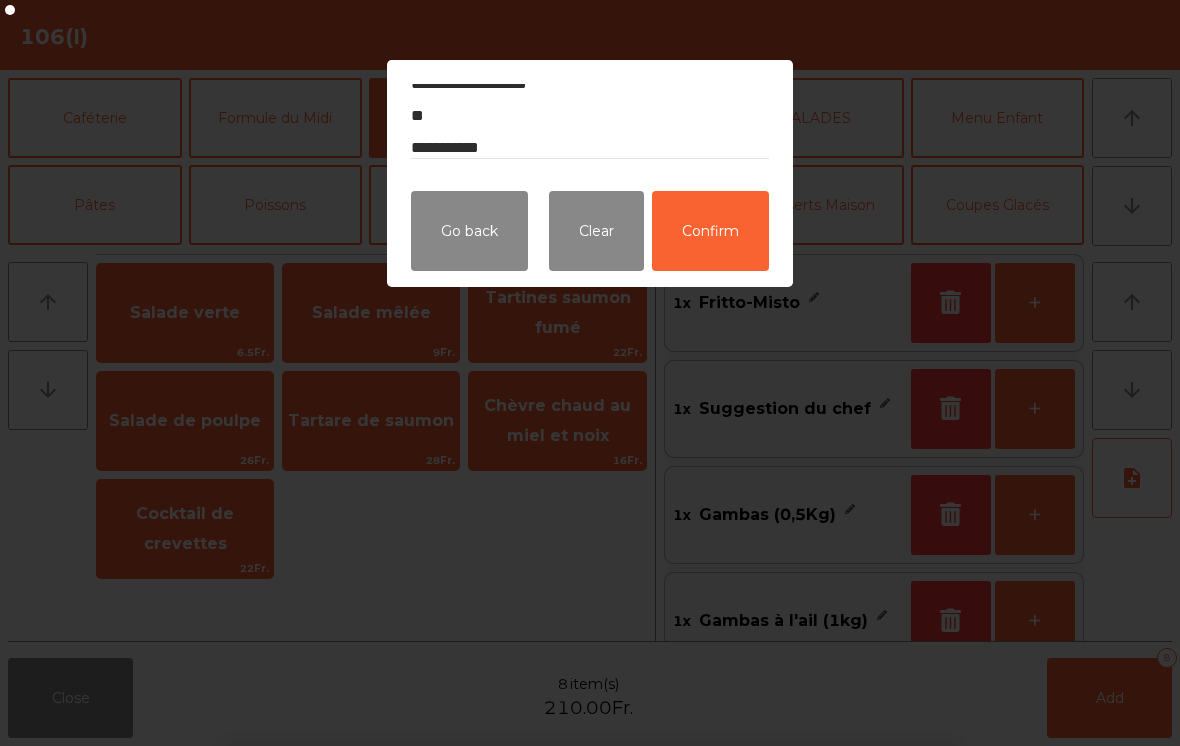 click on "Confirm" 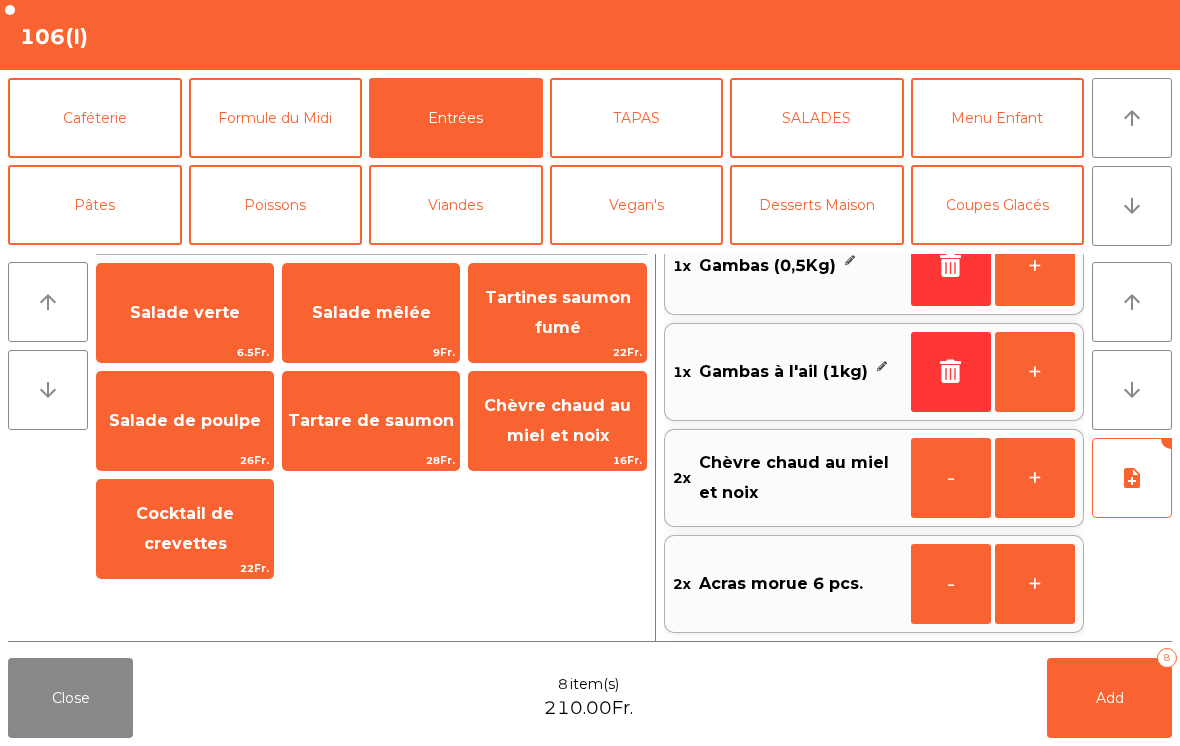 scroll, scrollTop: 257, scrollLeft: 0, axis: vertical 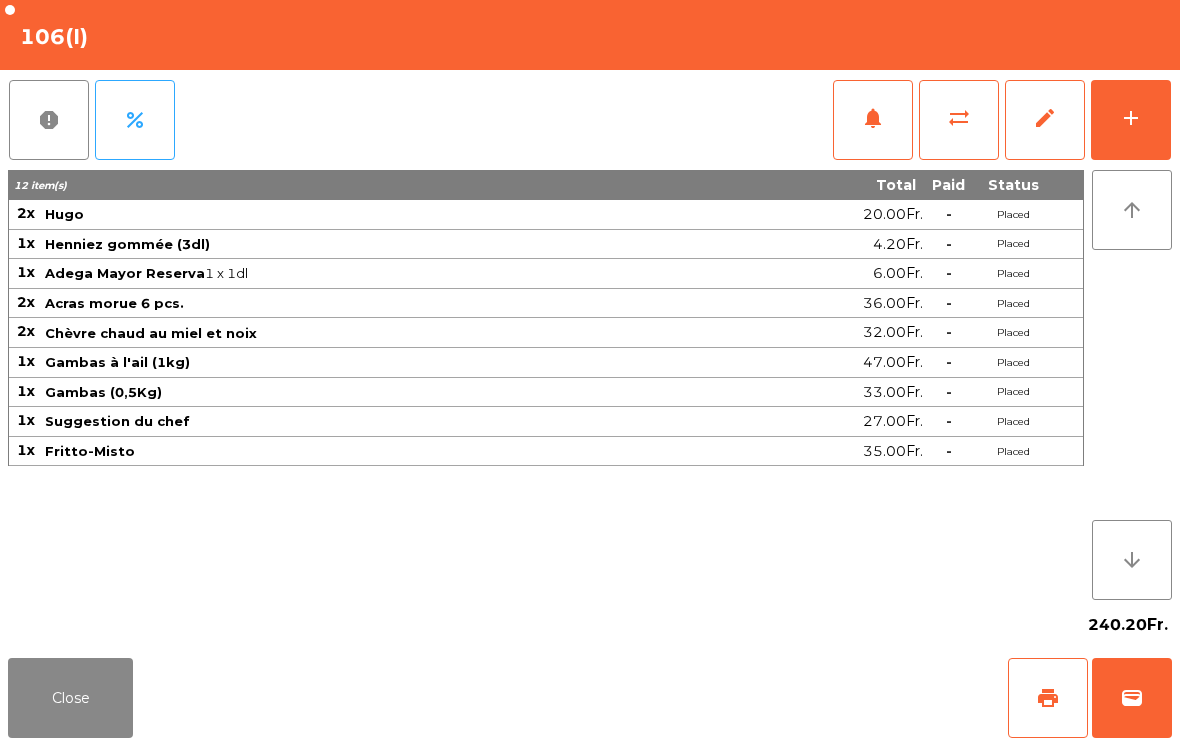 click on "Close" 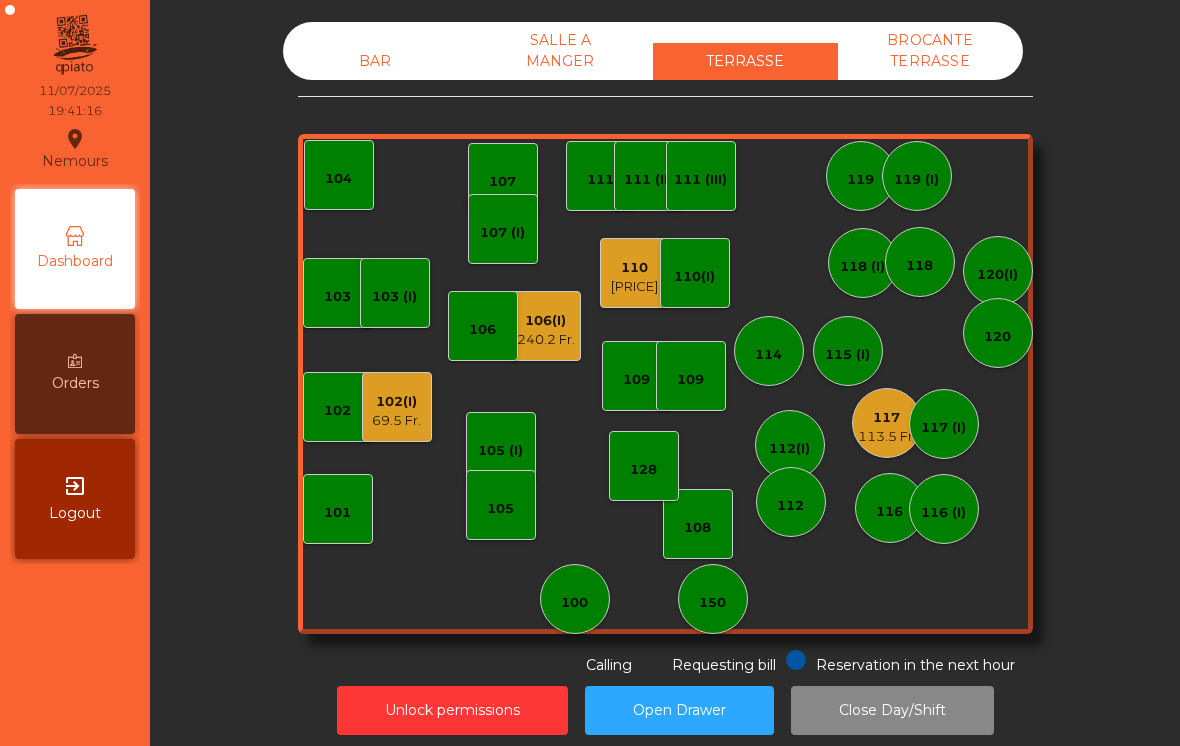 click on "117 (I)" 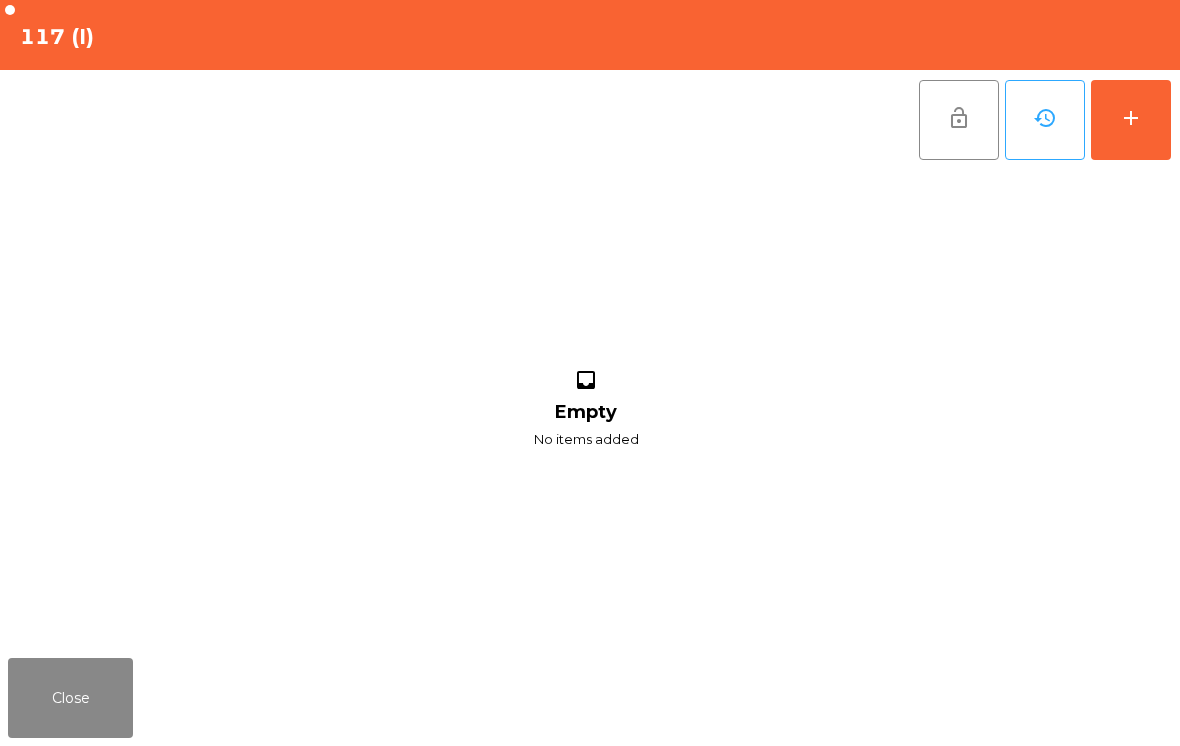 click on "Close" 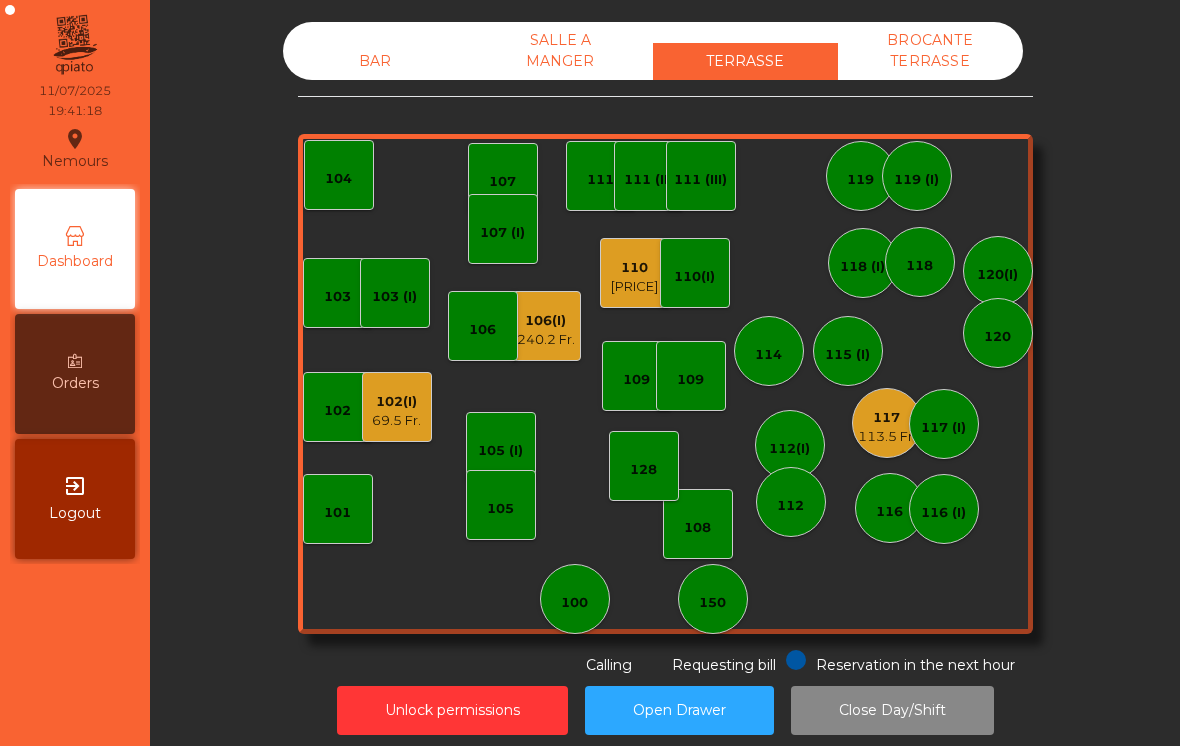 click on "113.5 Fr." 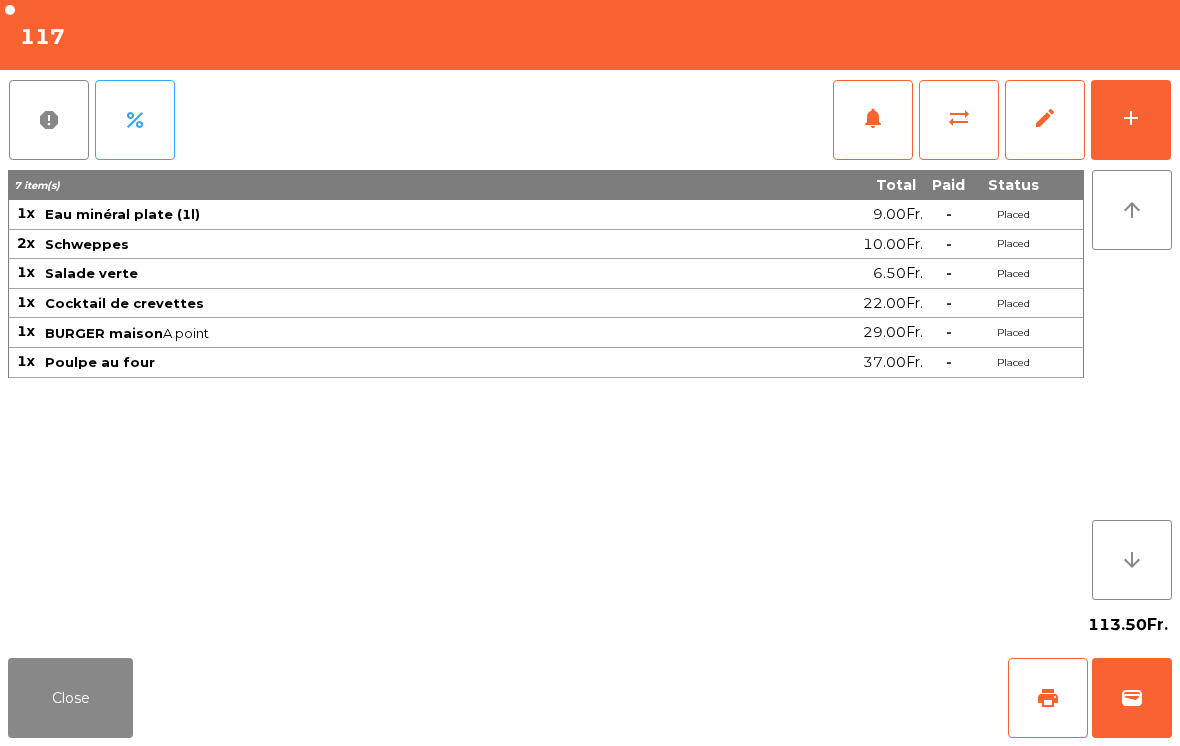 click on "add" 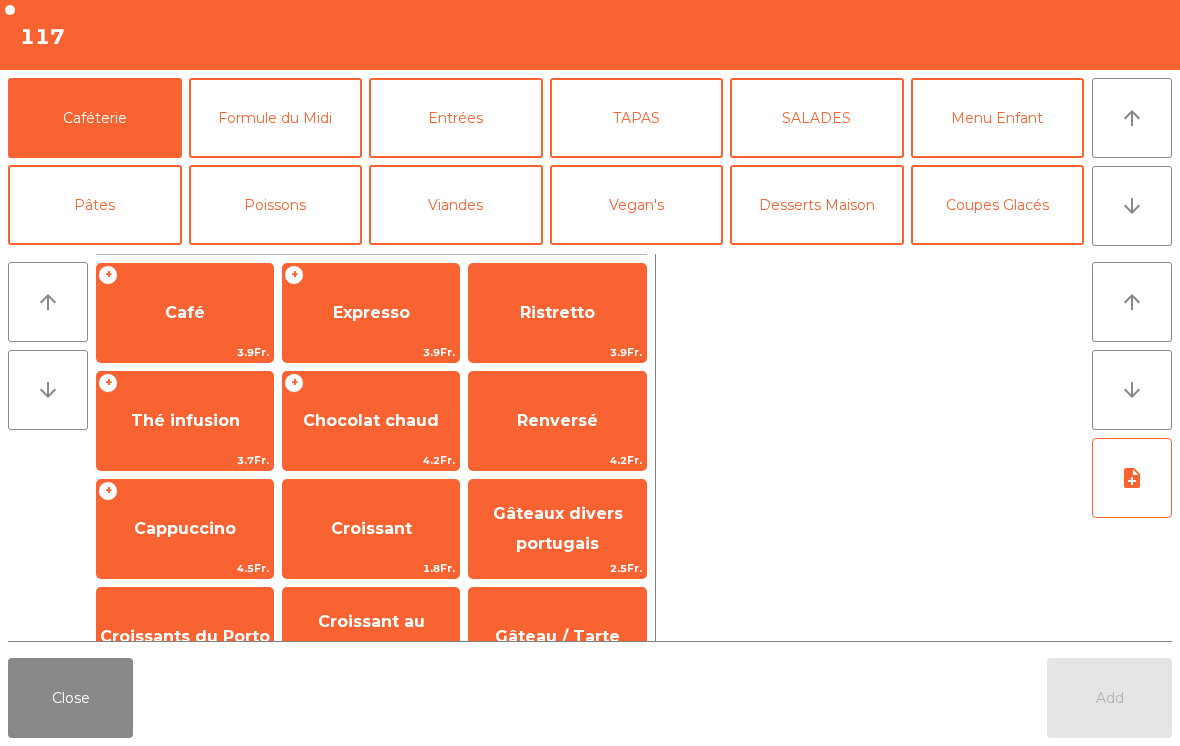 click on "arrow_downward" 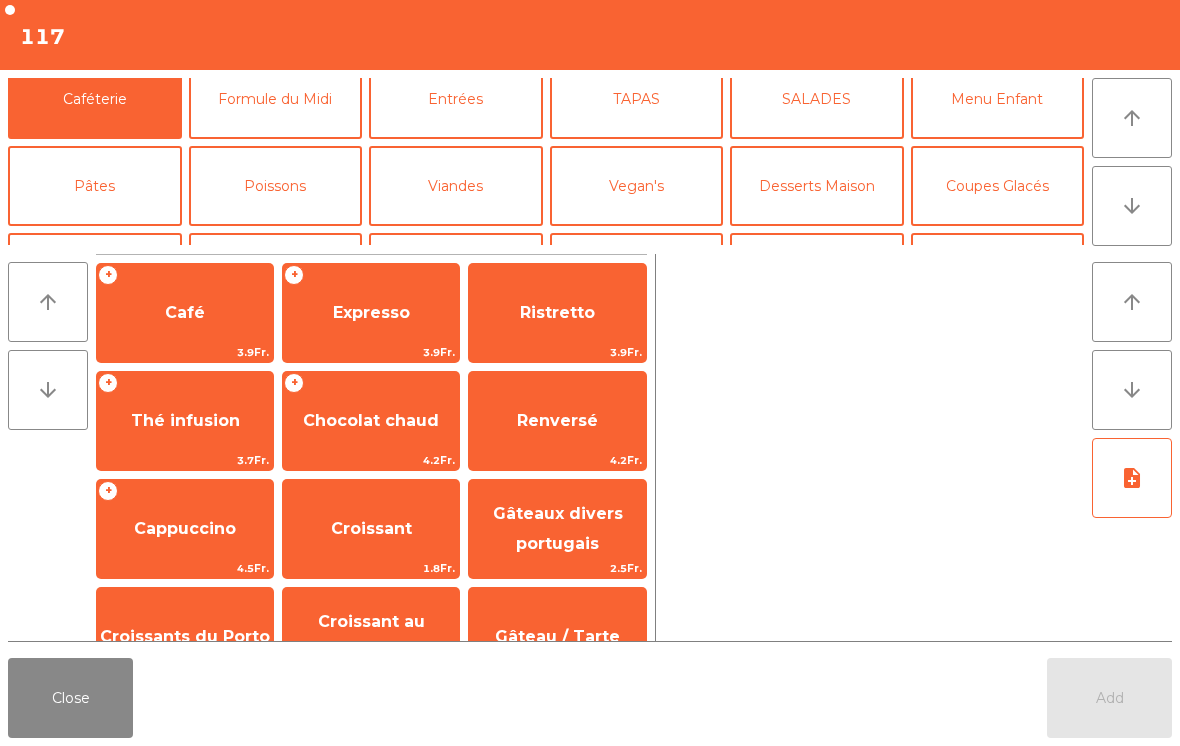 scroll, scrollTop: 90, scrollLeft: 0, axis: vertical 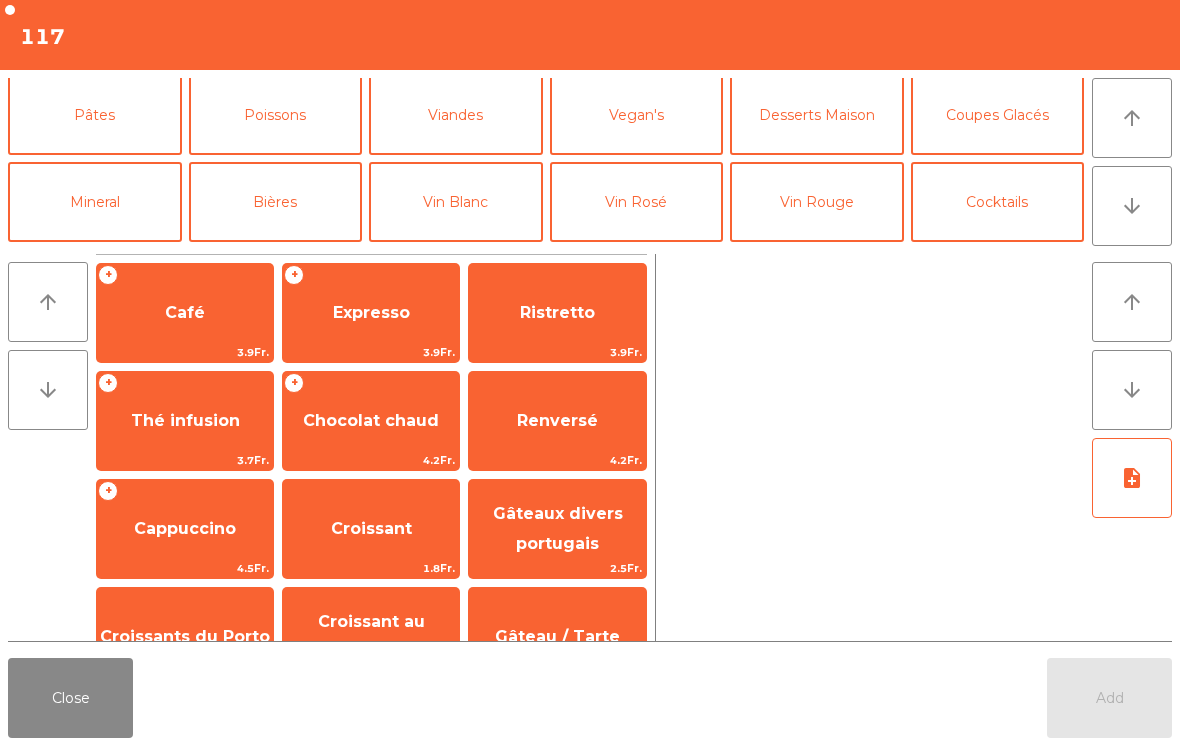 click on "Mineral" 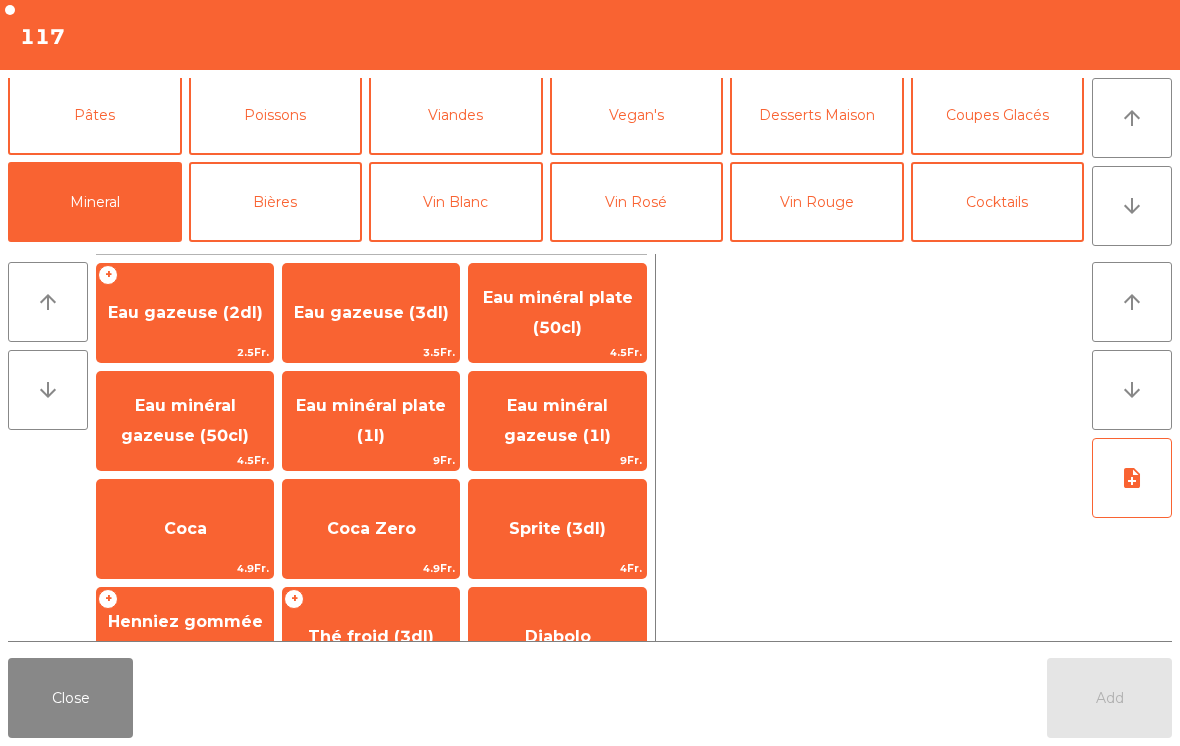 scroll, scrollTop: 151, scrollLeft: 0, axis: vertical 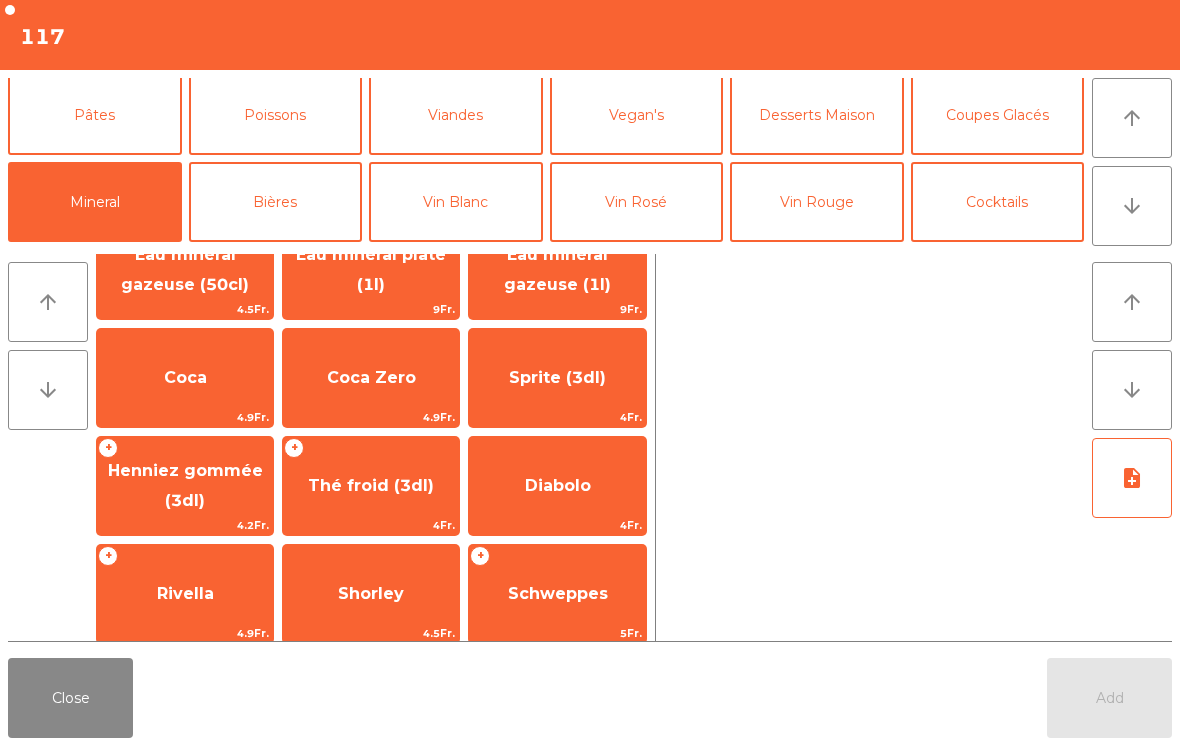 click on "Schweppes" 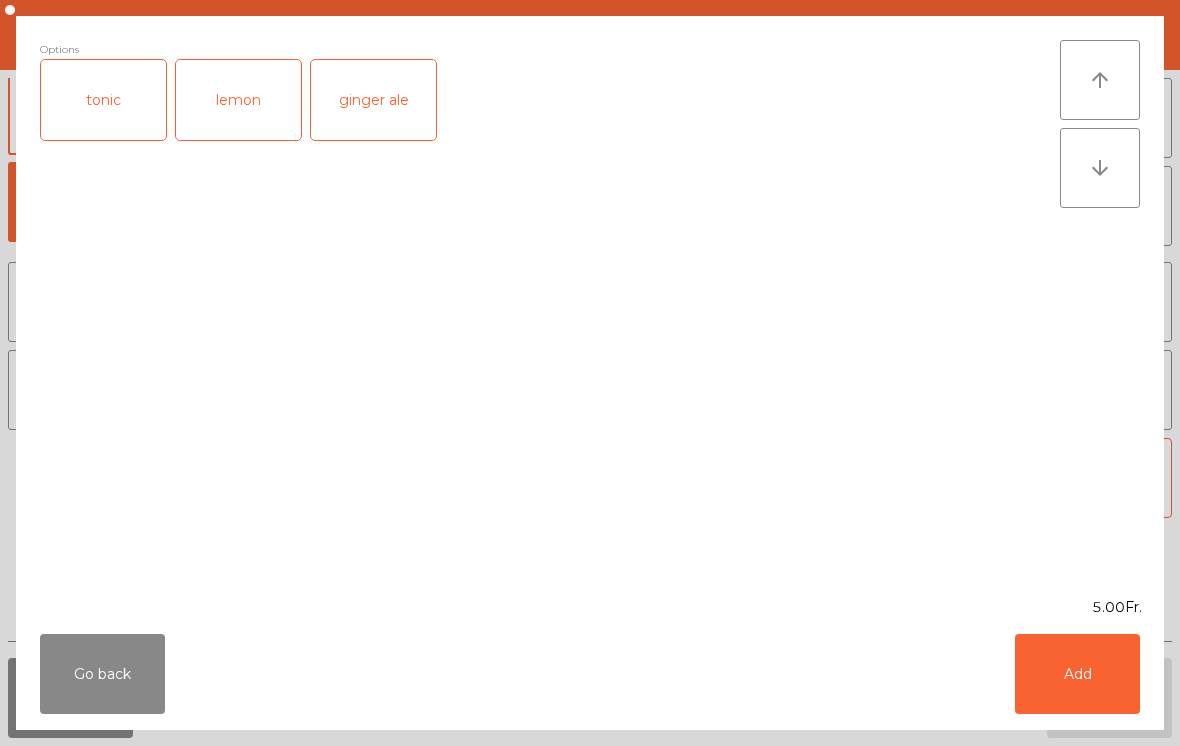 click on "Add" 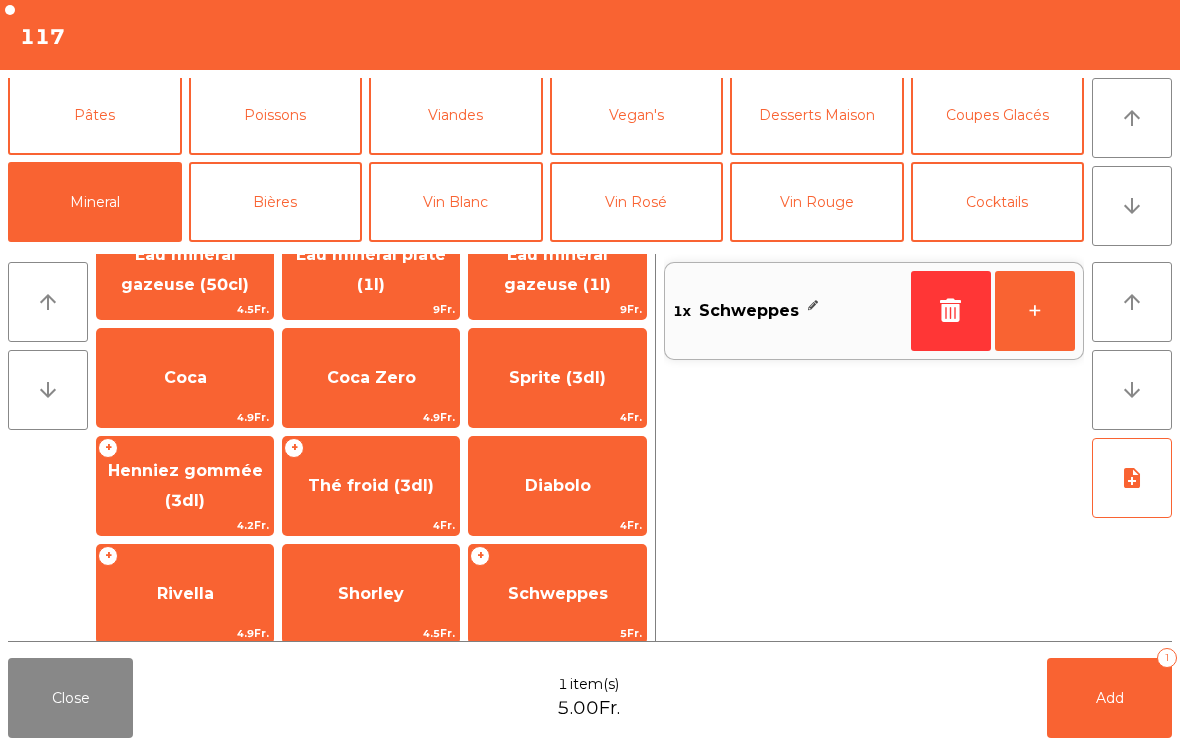 click on "Add   1" 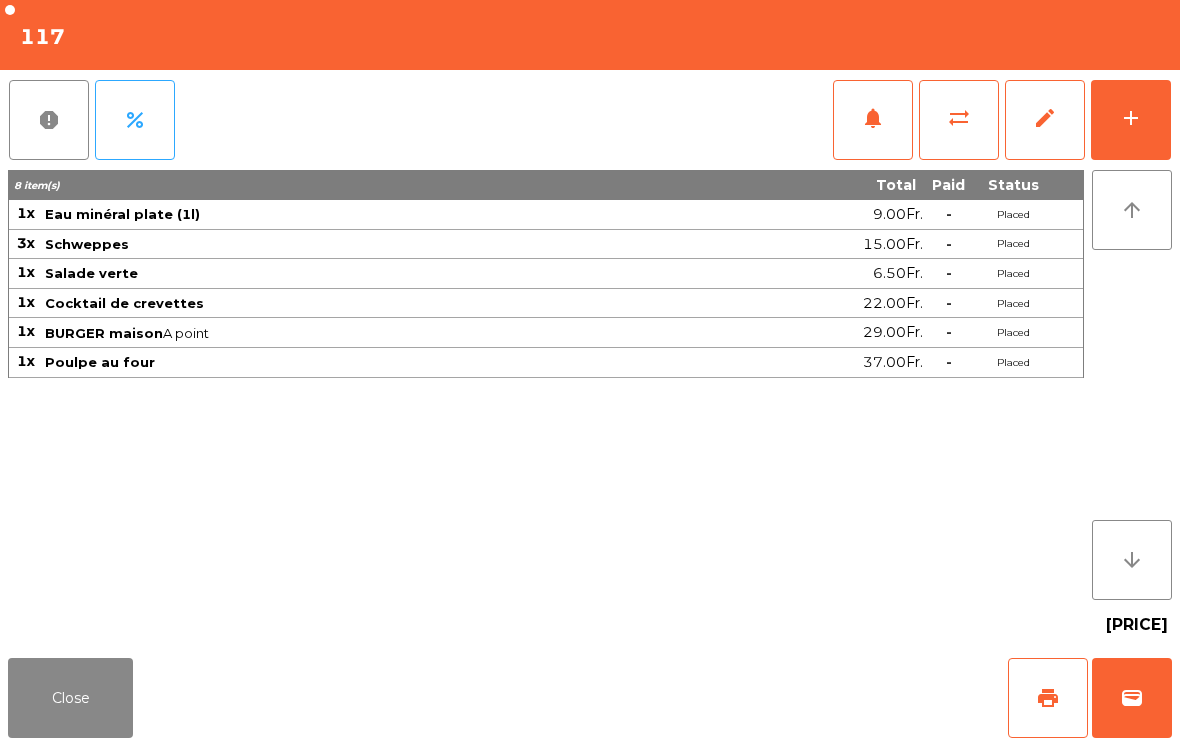 click on "Close" 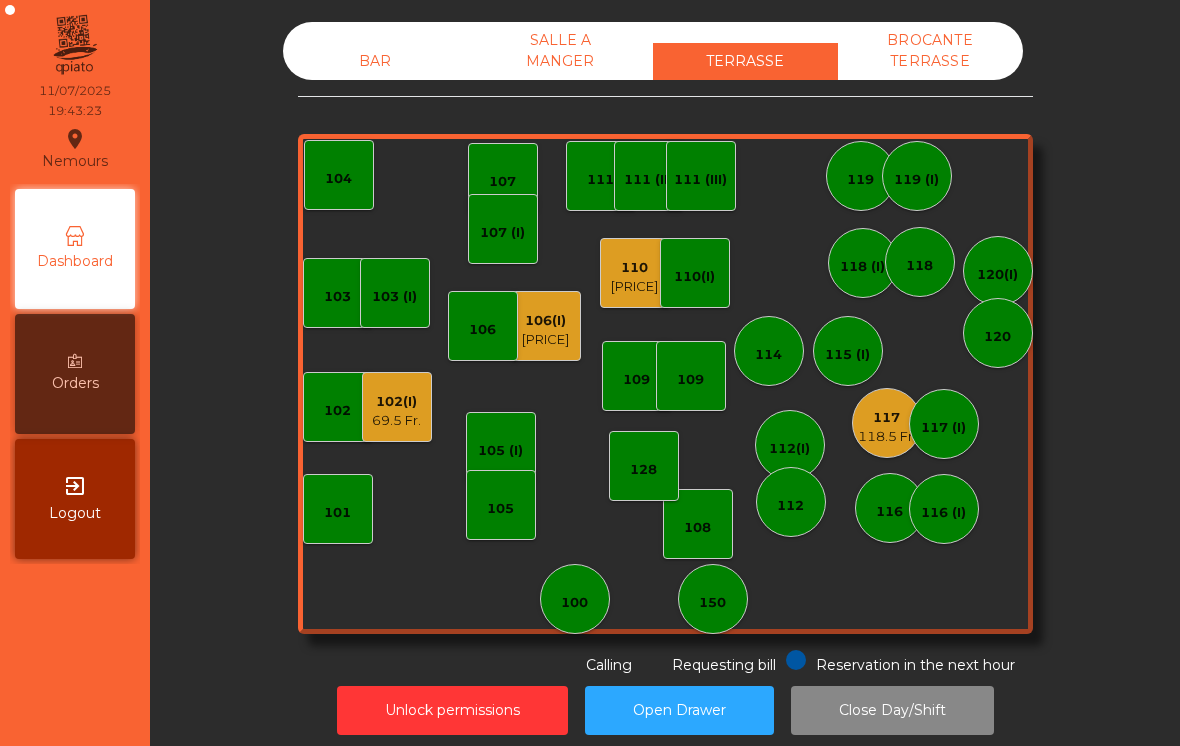 click on "69.5 Fr." 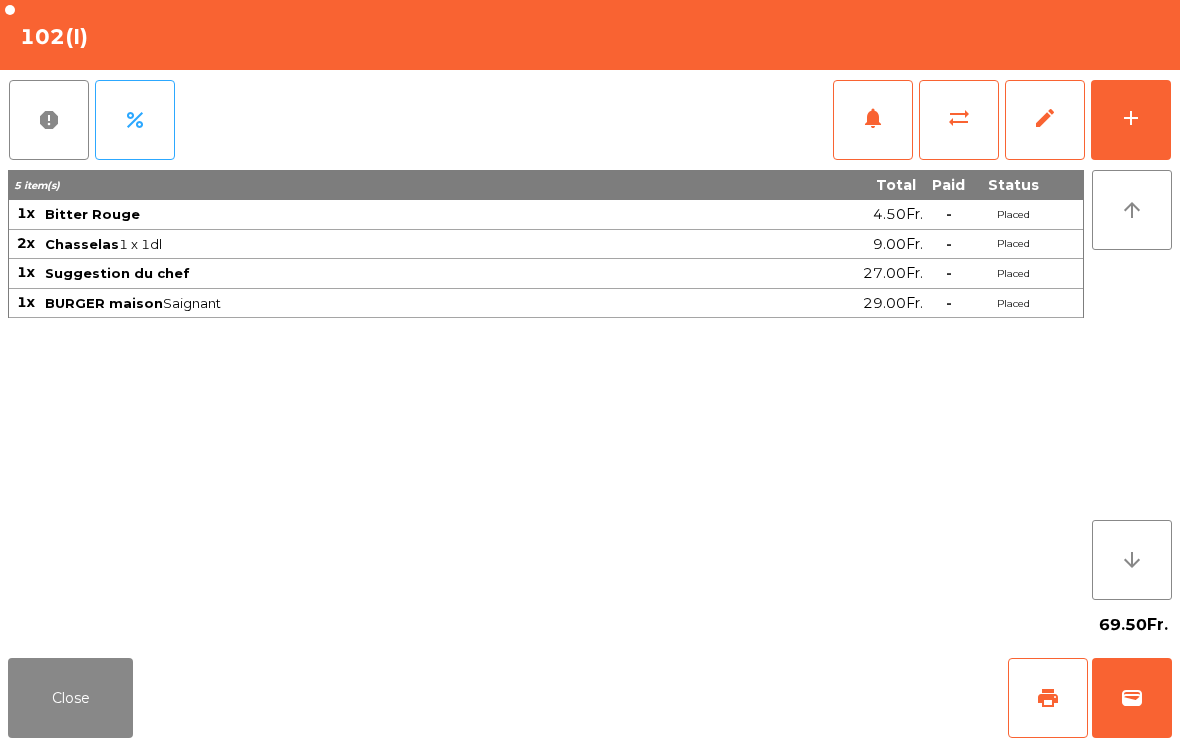 click on "add" 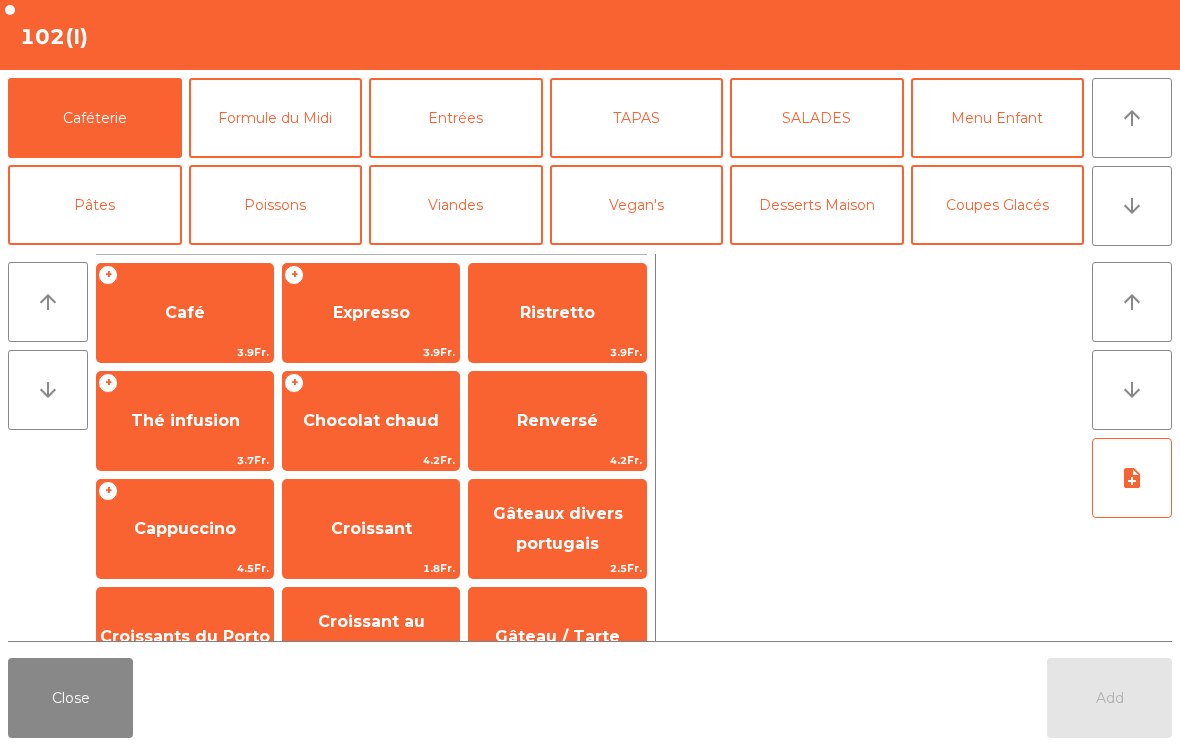 click on "arrow_downward" 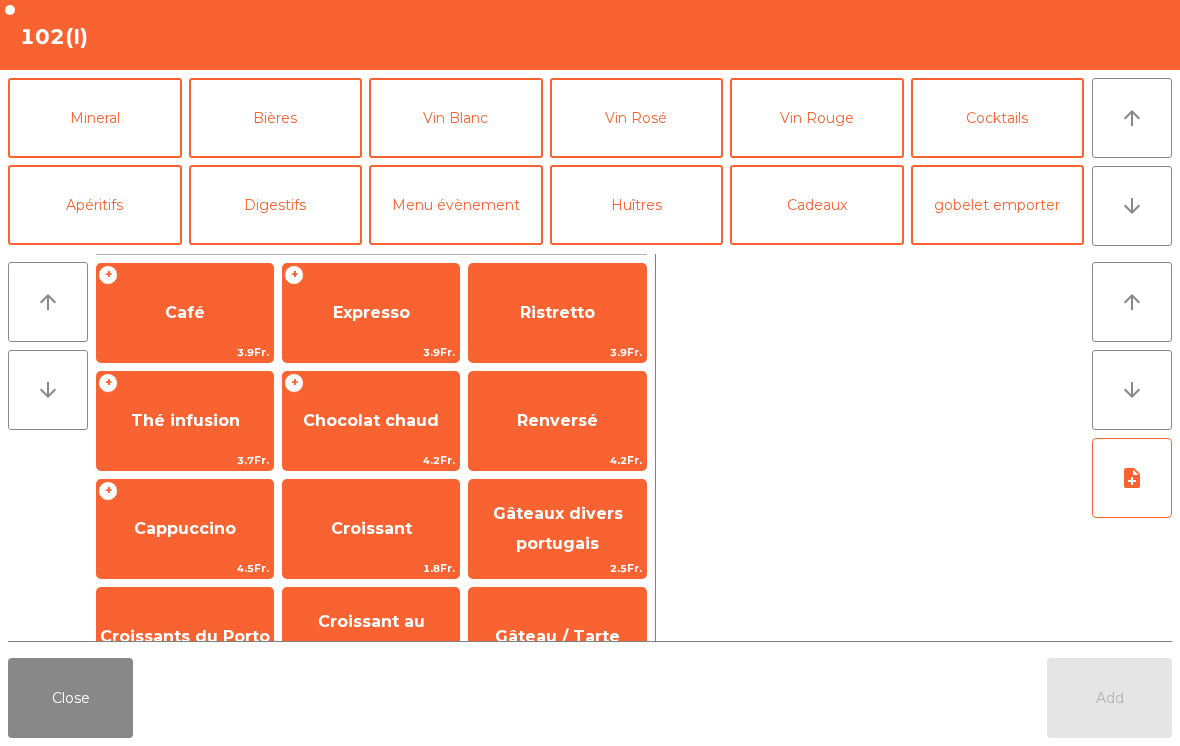 click on "Mineral" 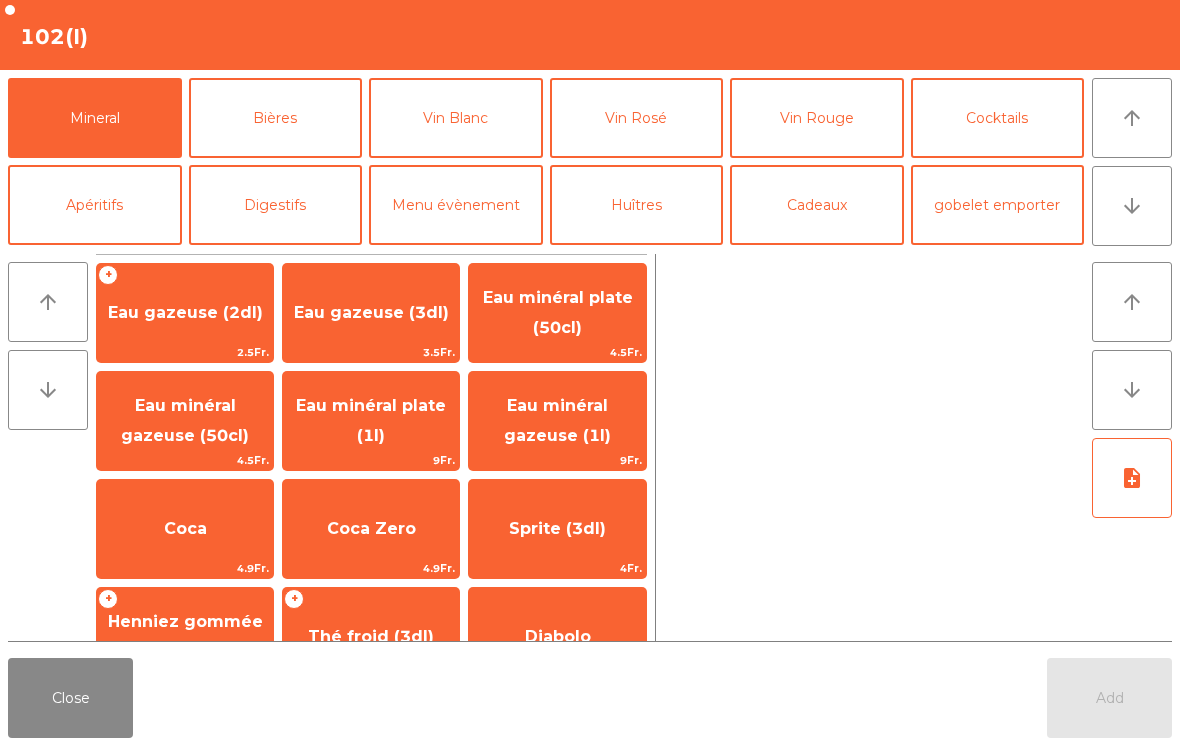 click on "Eau minéral gazeuse (50cl)" 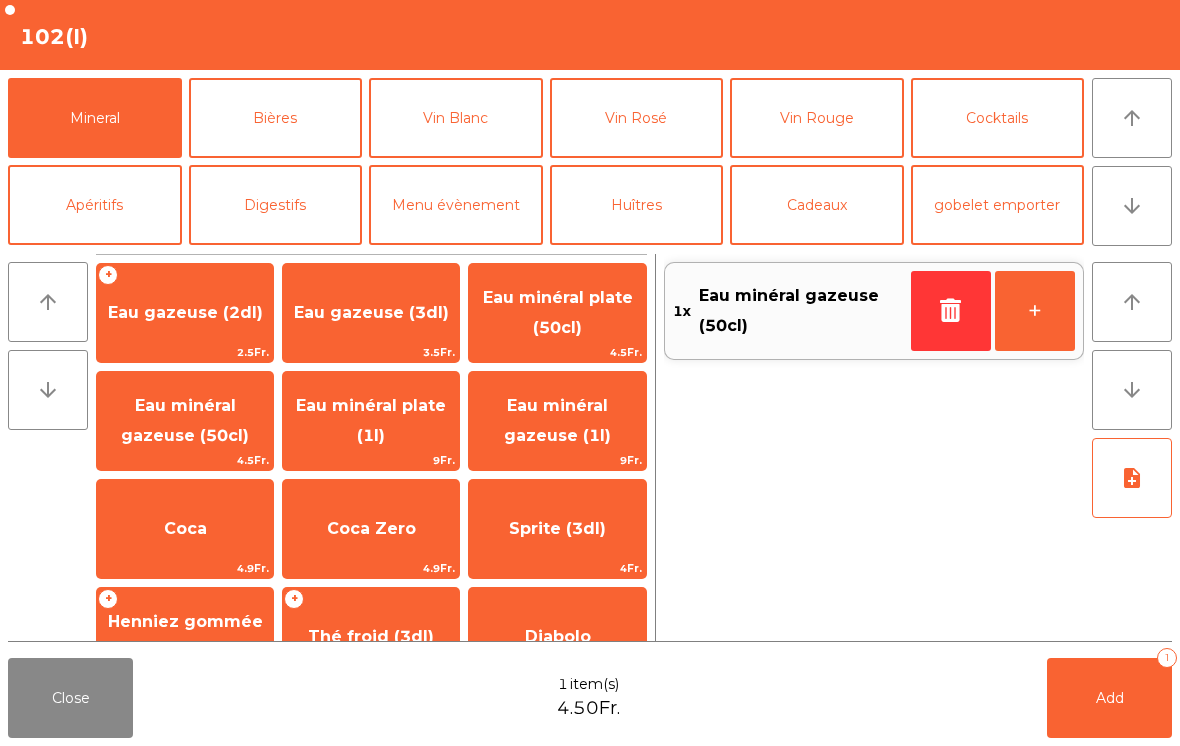 click on "arrow_downward" 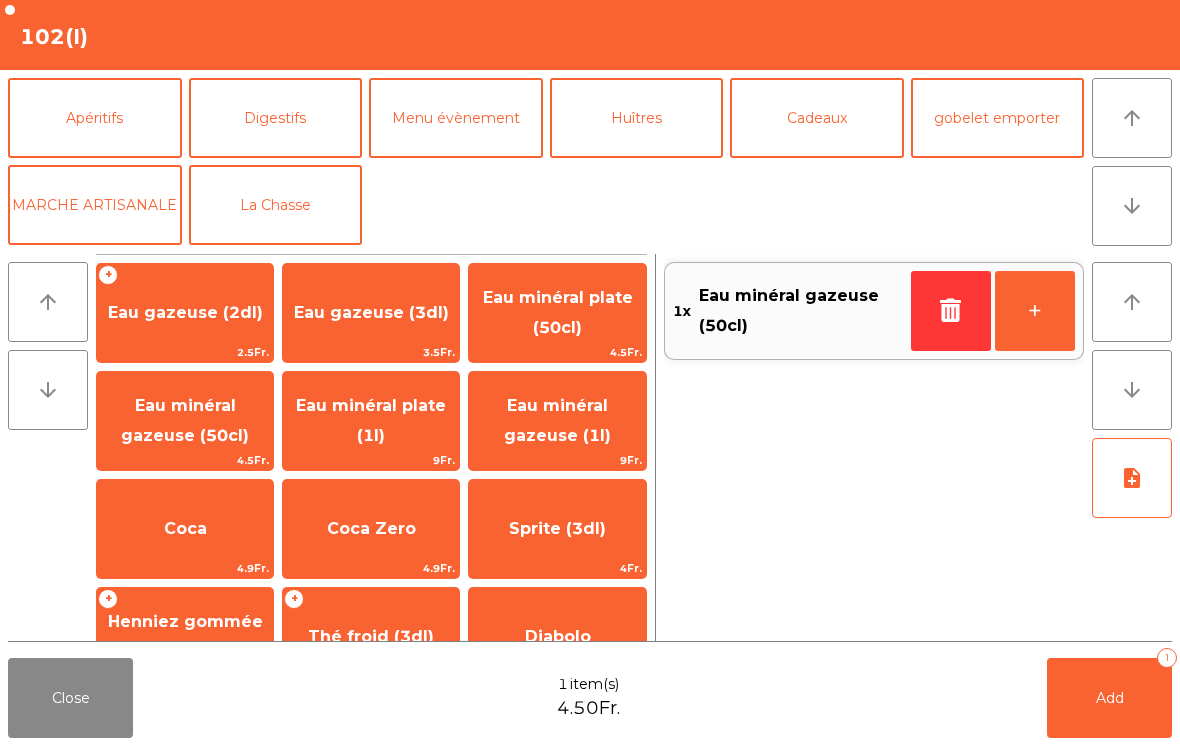 click on "arrow_downward" 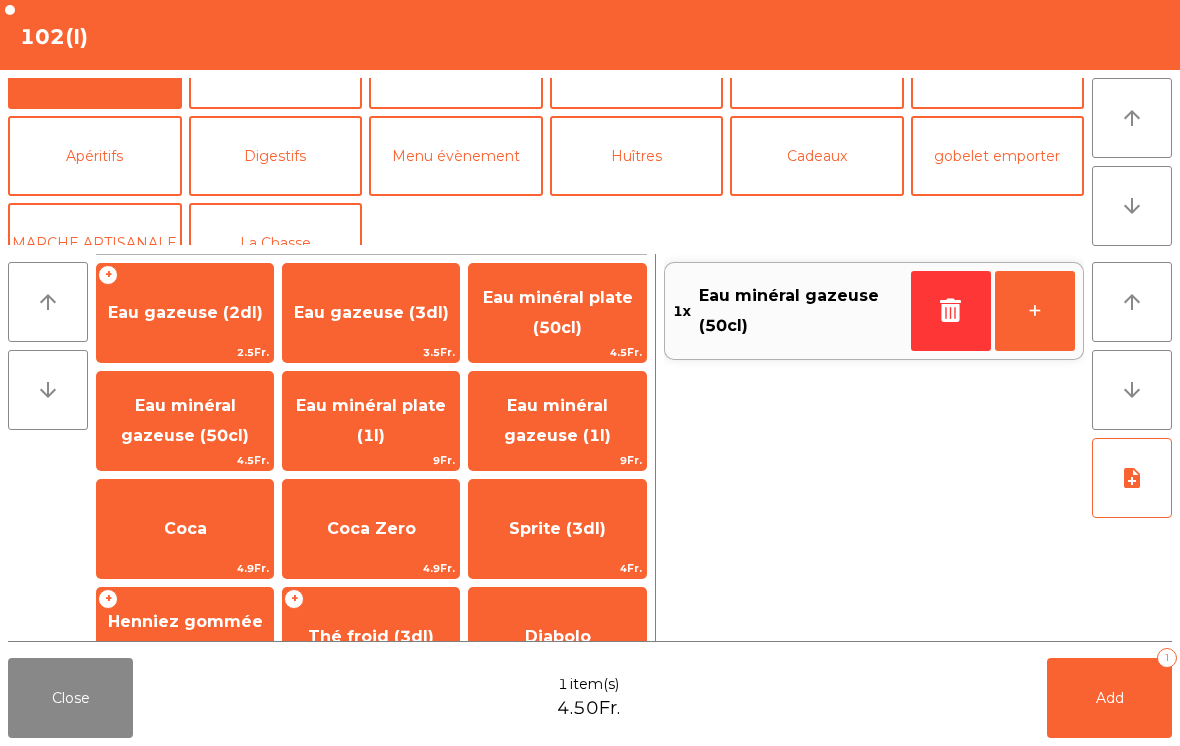 click on "arrow_upward" 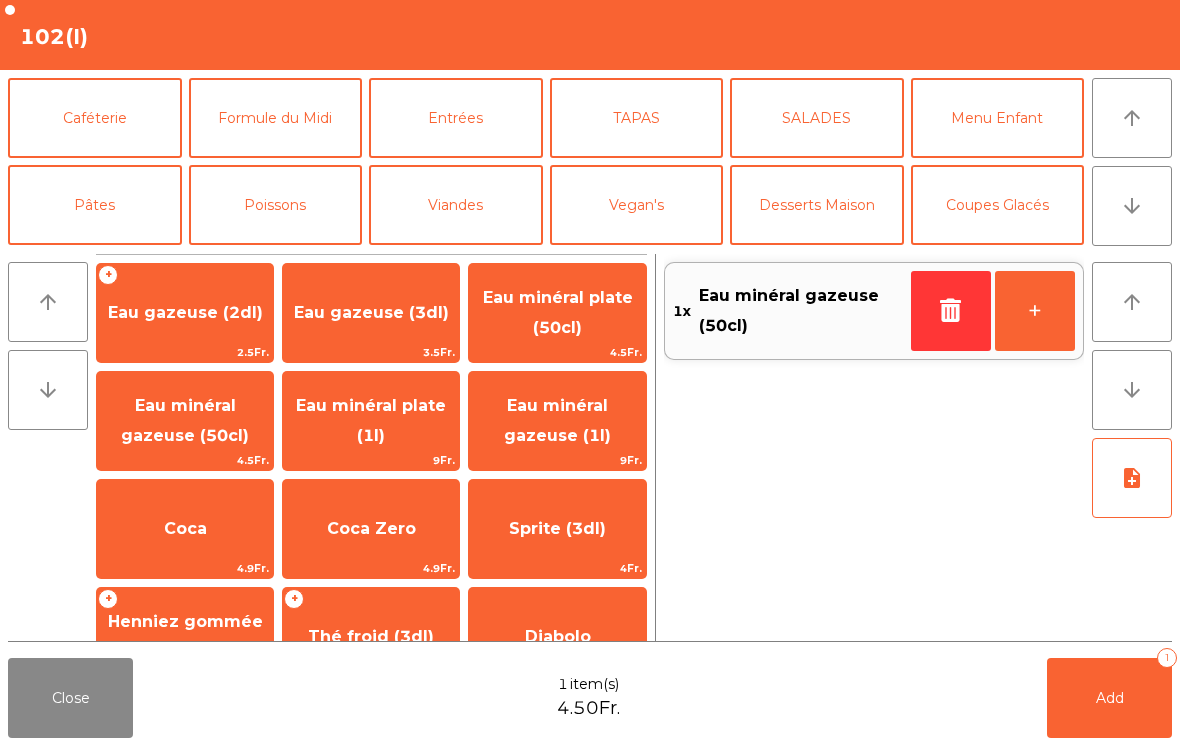 click on "arrow_downward" 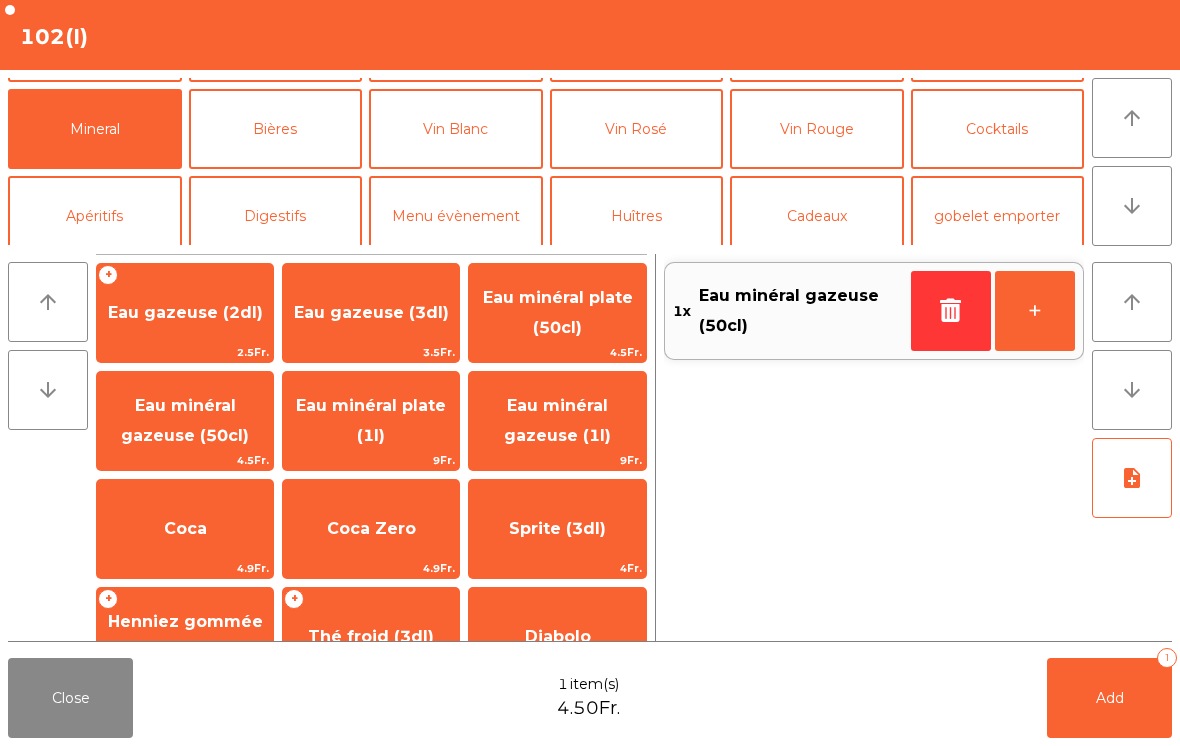 click on "Vin Blanc" 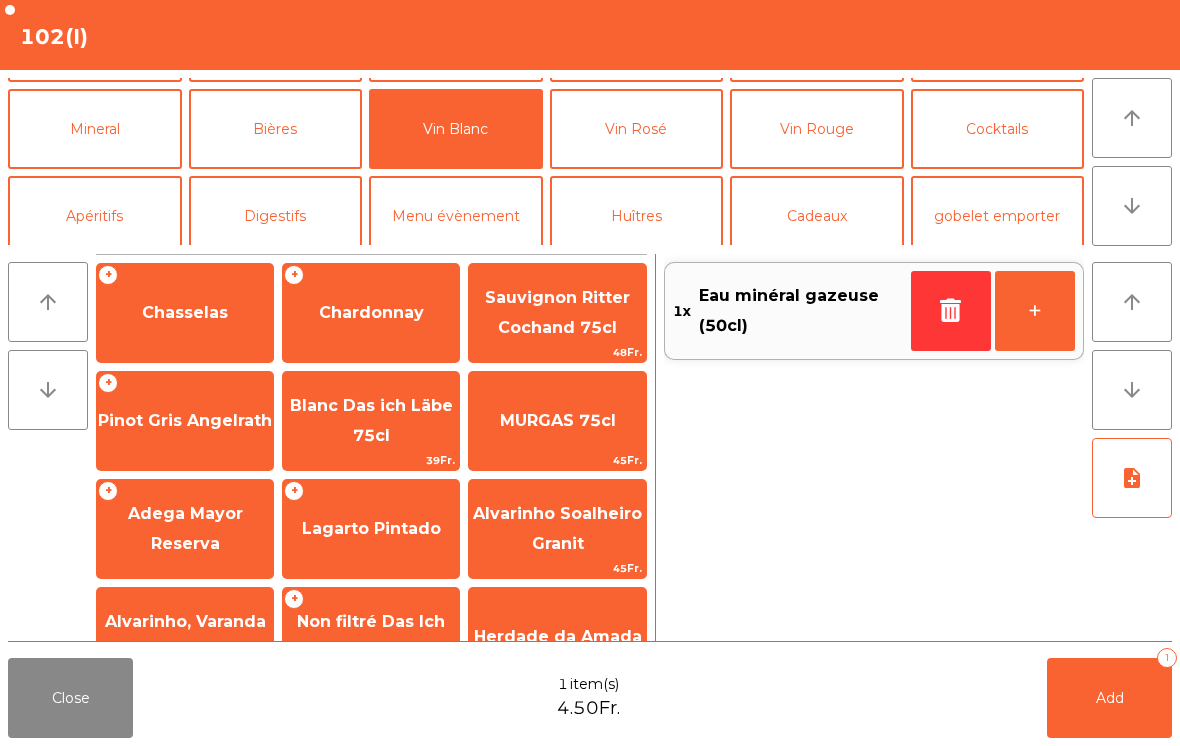 click on "Chasselas" 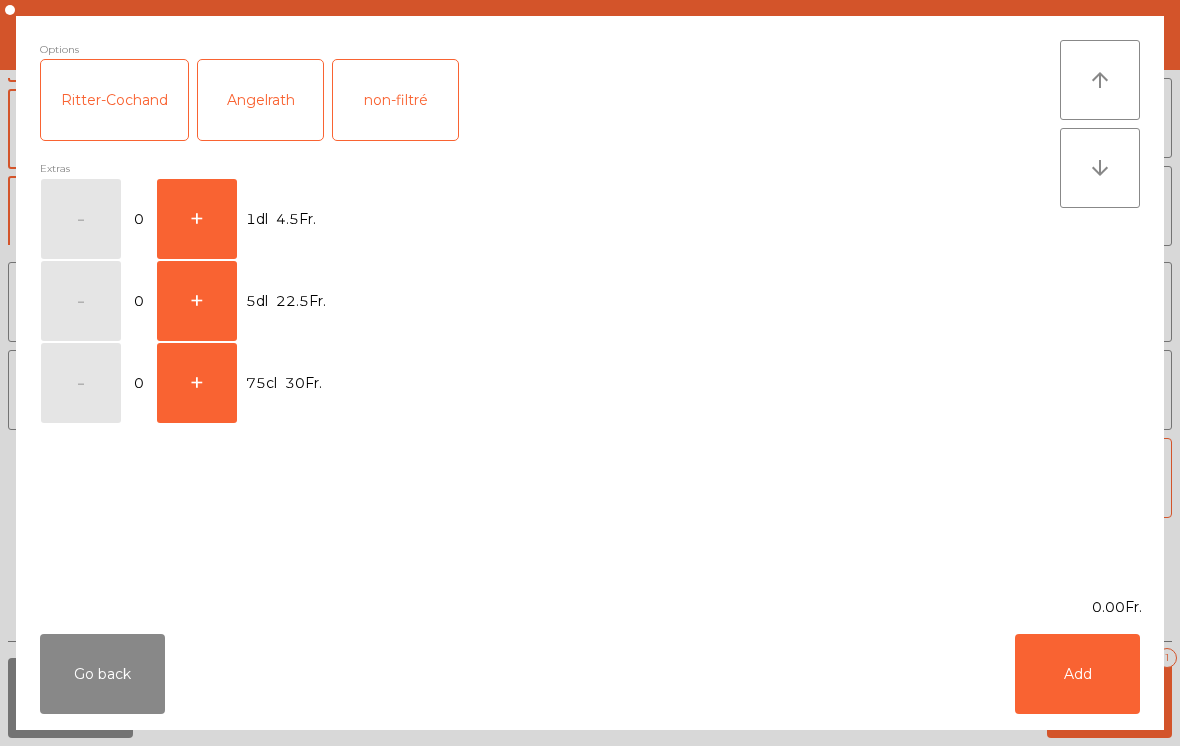 click on "+" 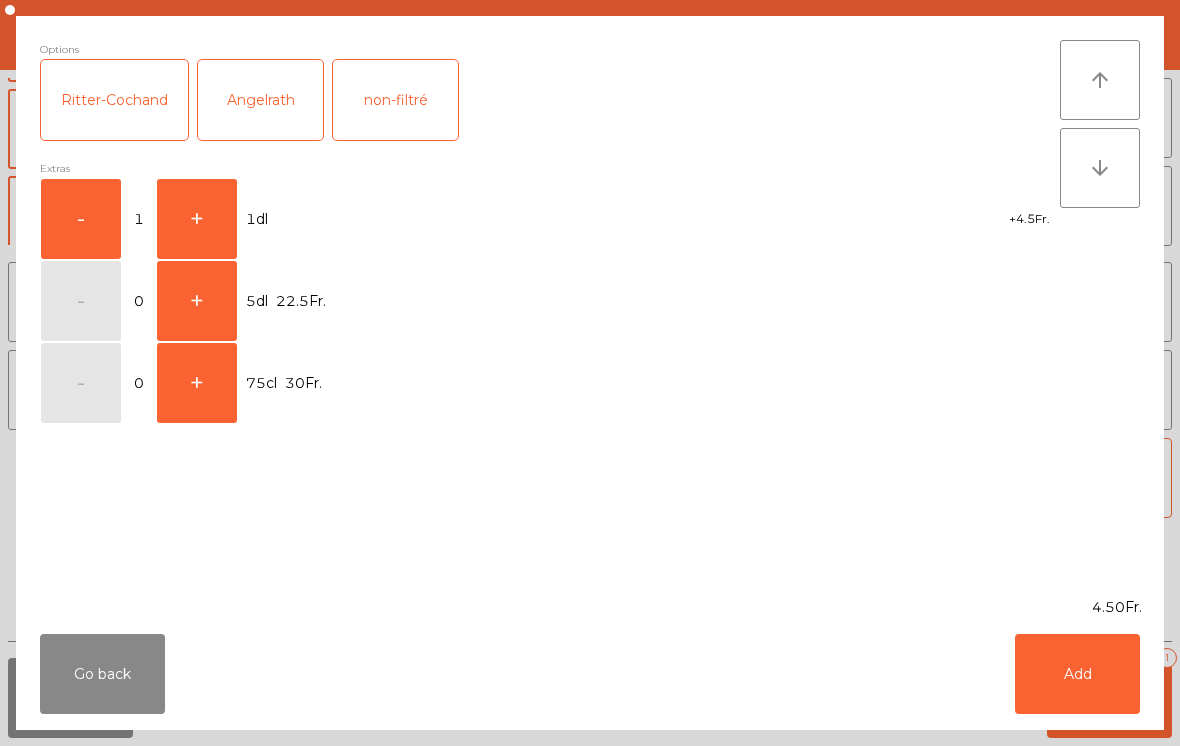 click on "Add" 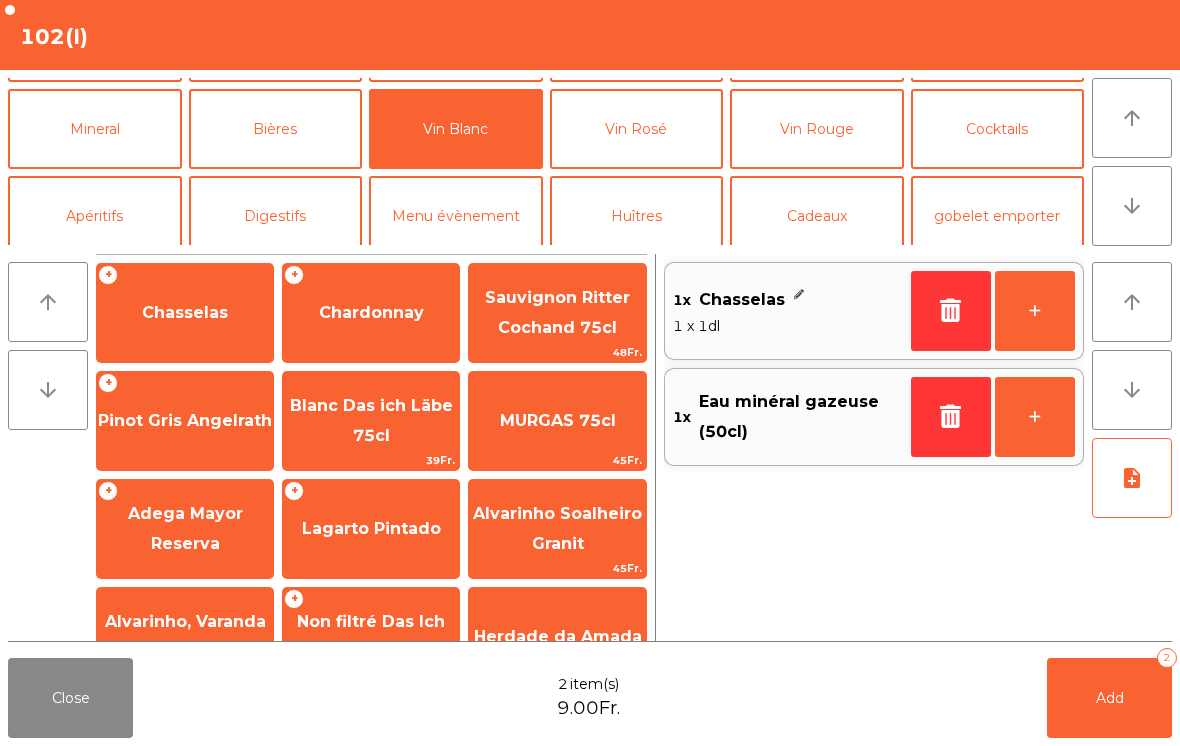 click on "Add" 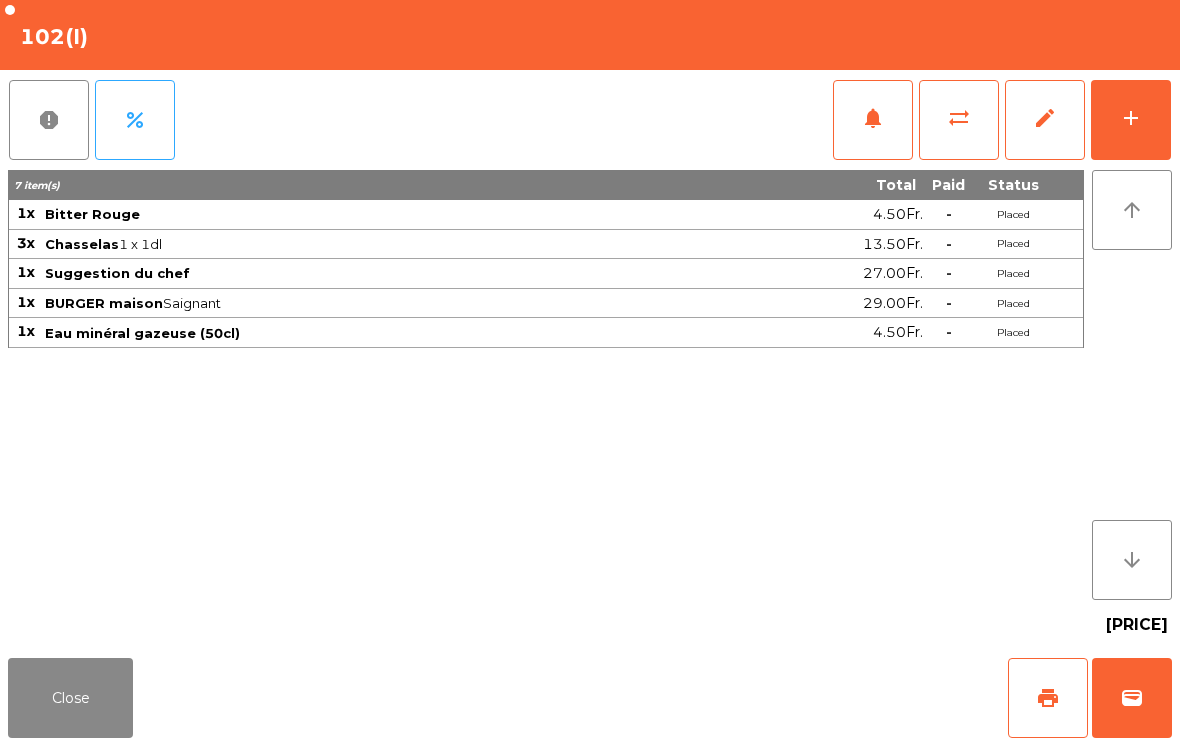 click on "Close" 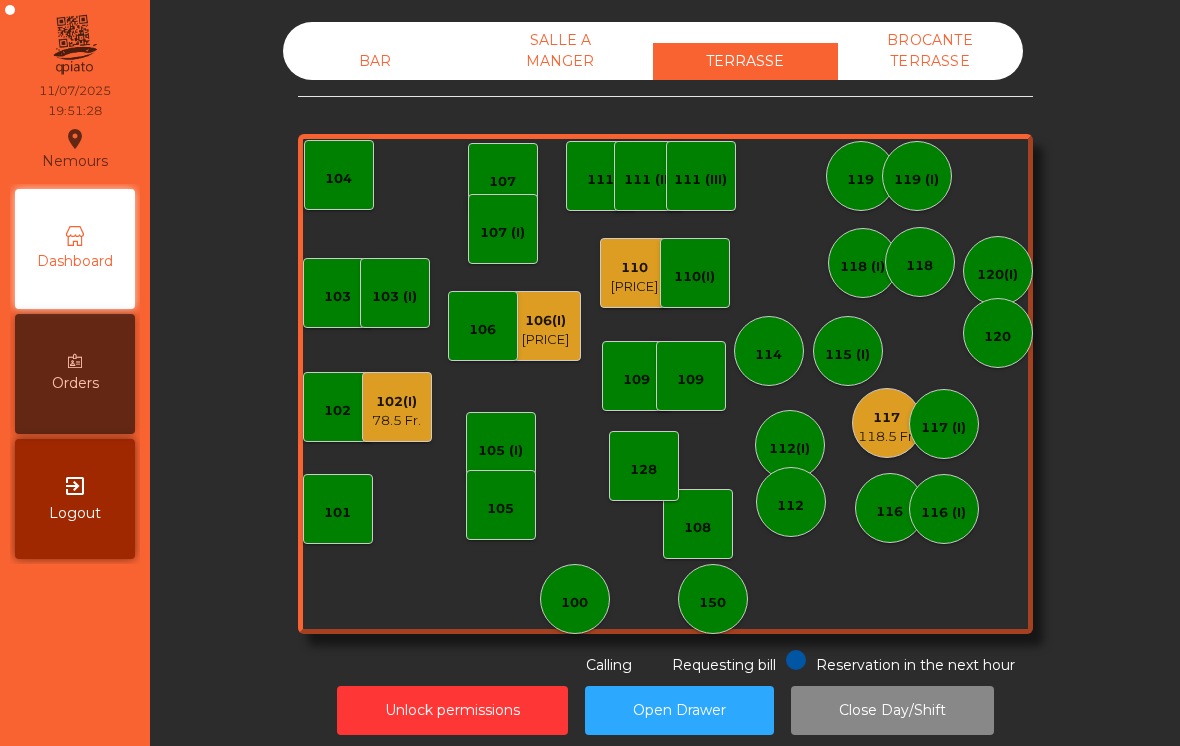 click on "115 (I)" 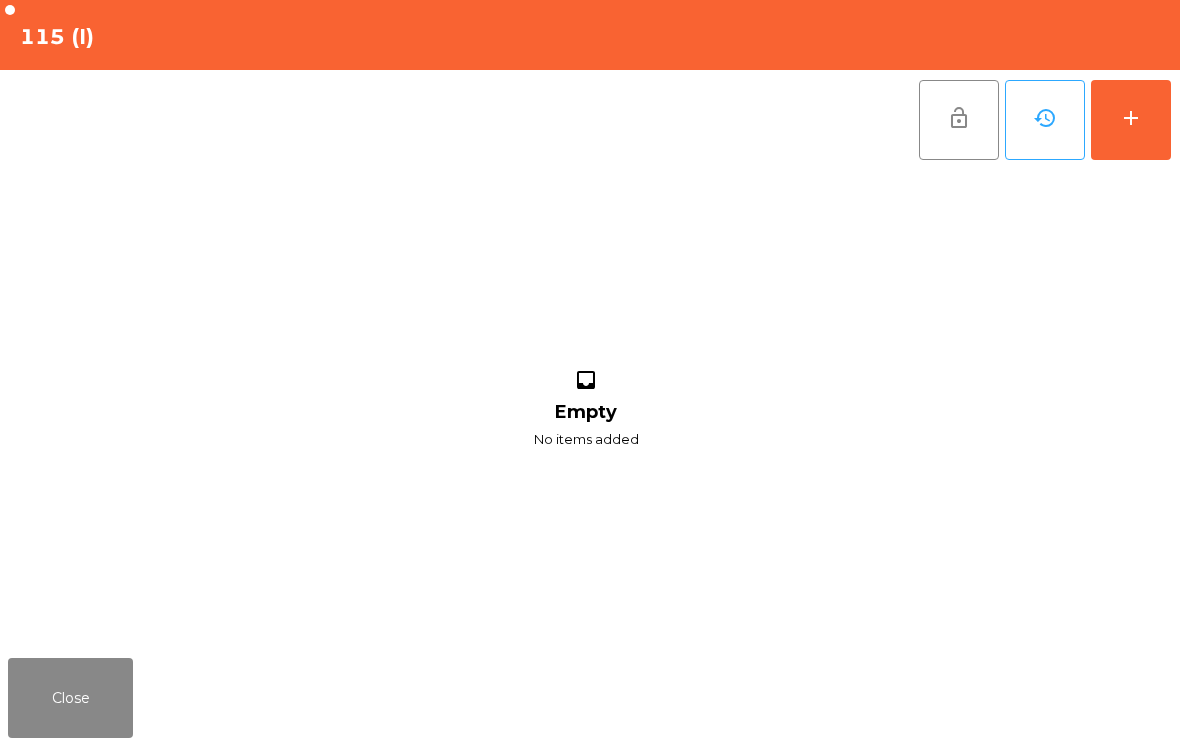 click on "add" 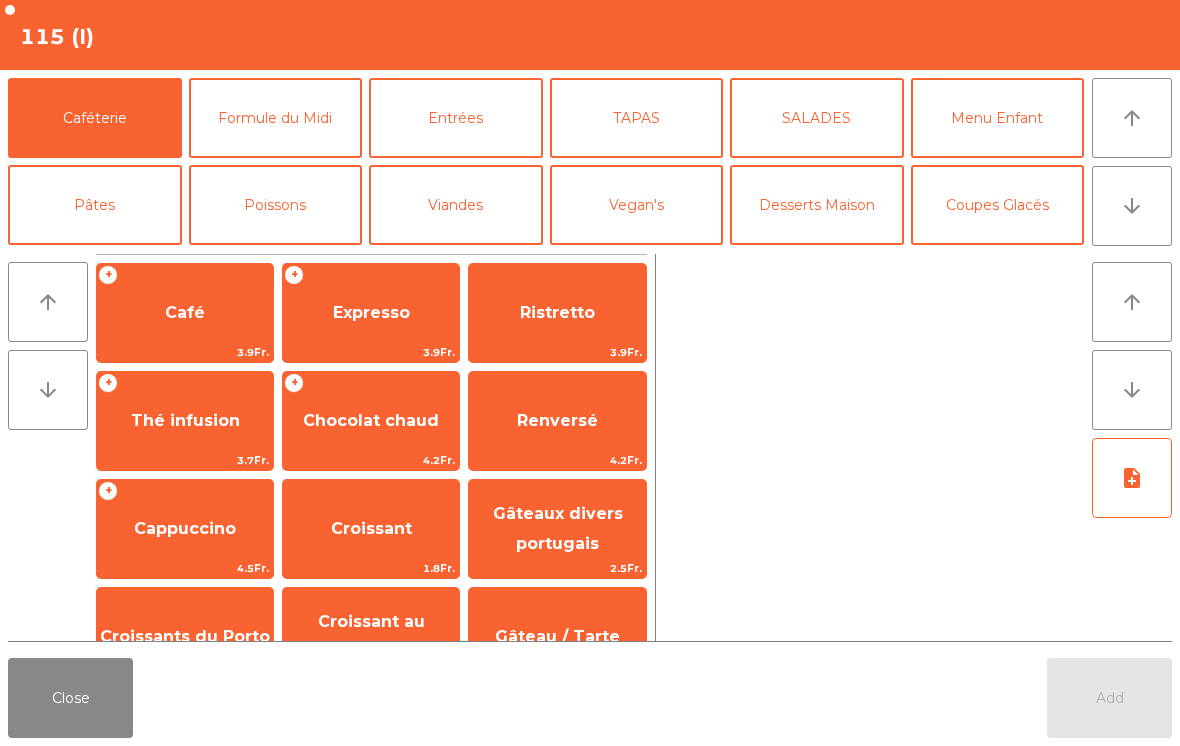 click on "arrow_downward" 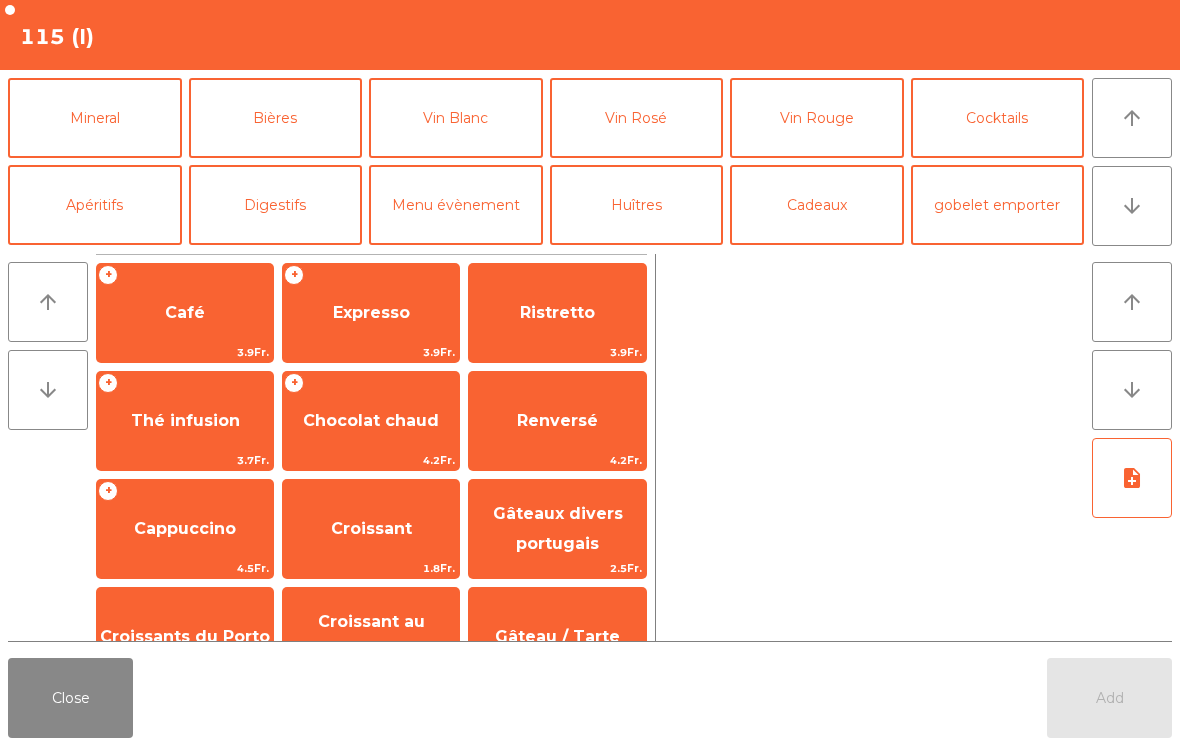 click on "Cocktails" 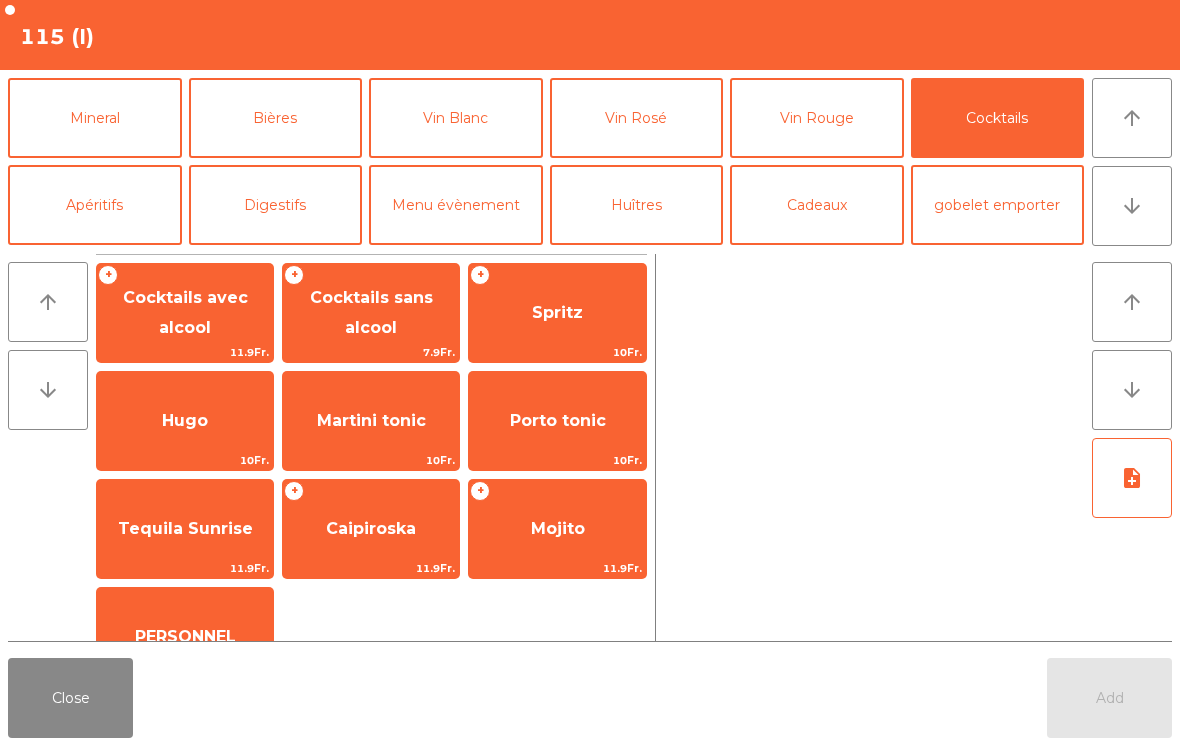 click on "10Fr." 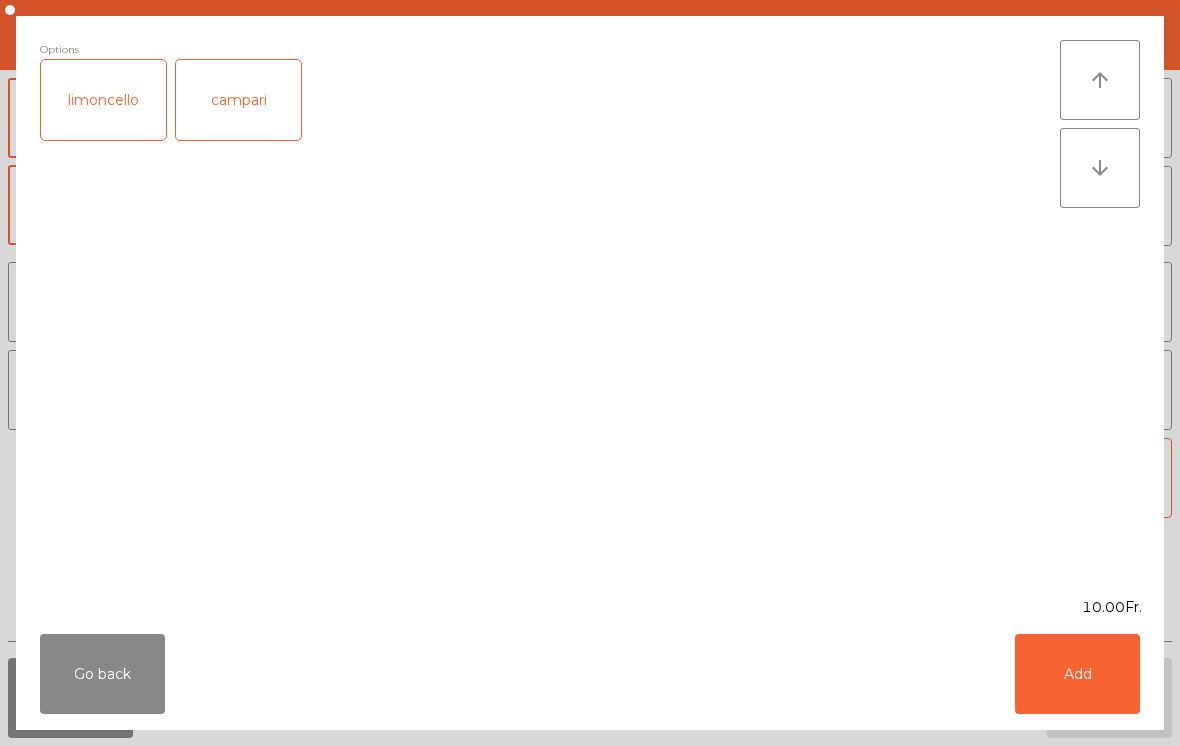 click on "Add" 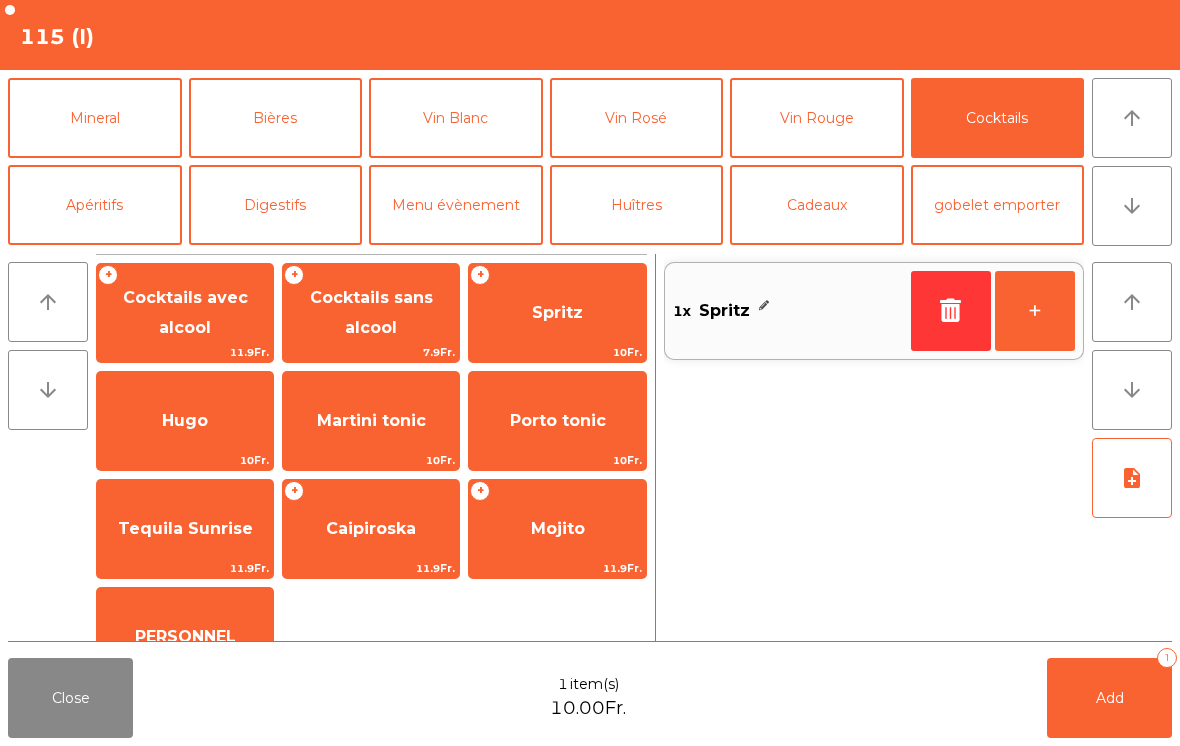 click on "+" 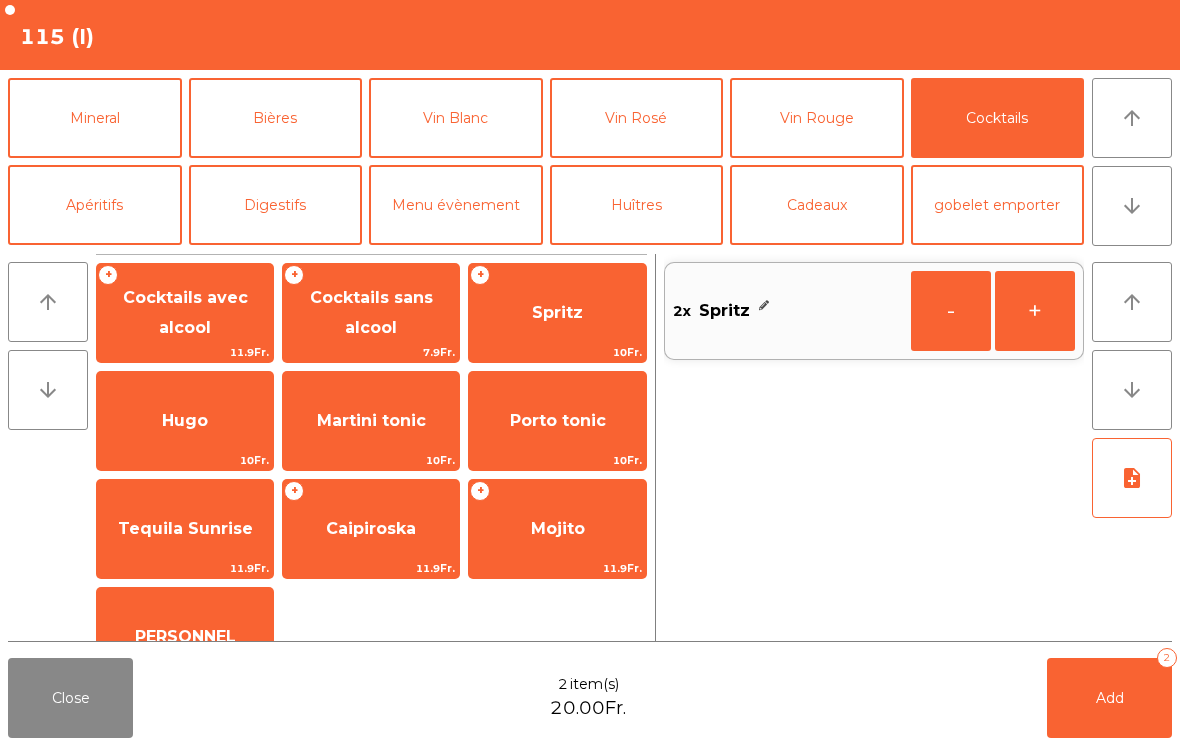 click on "Add   2" 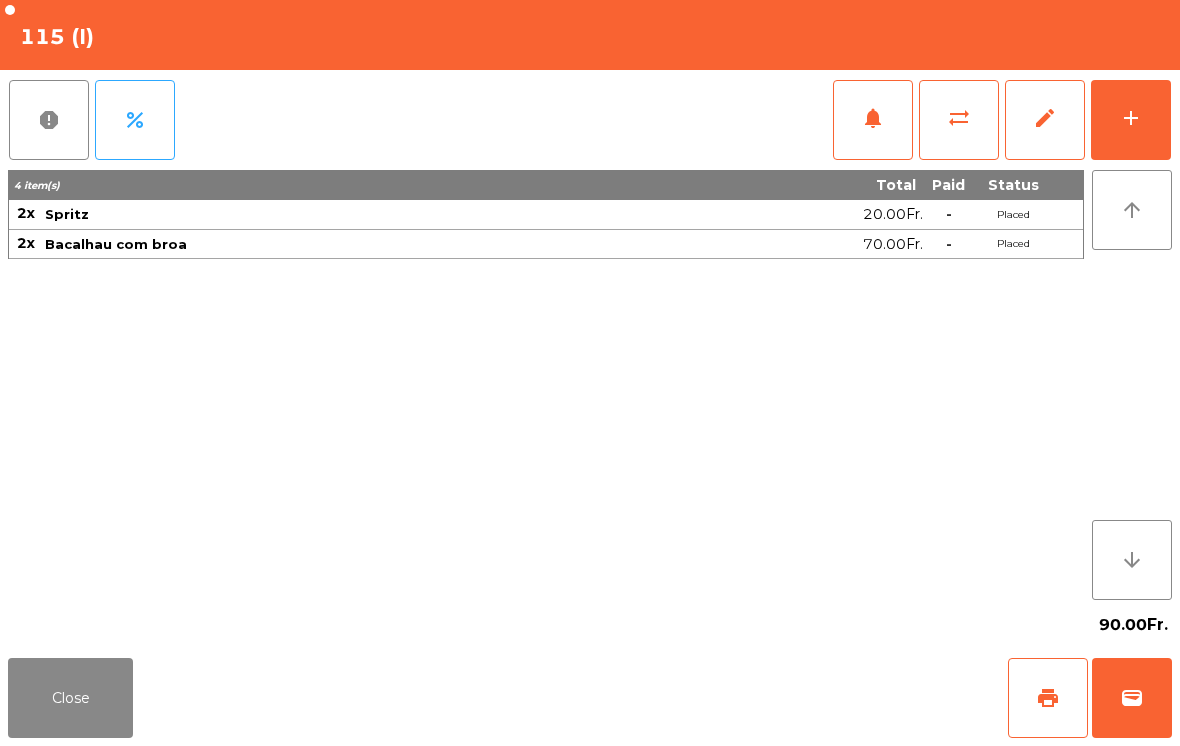 click on "Close" 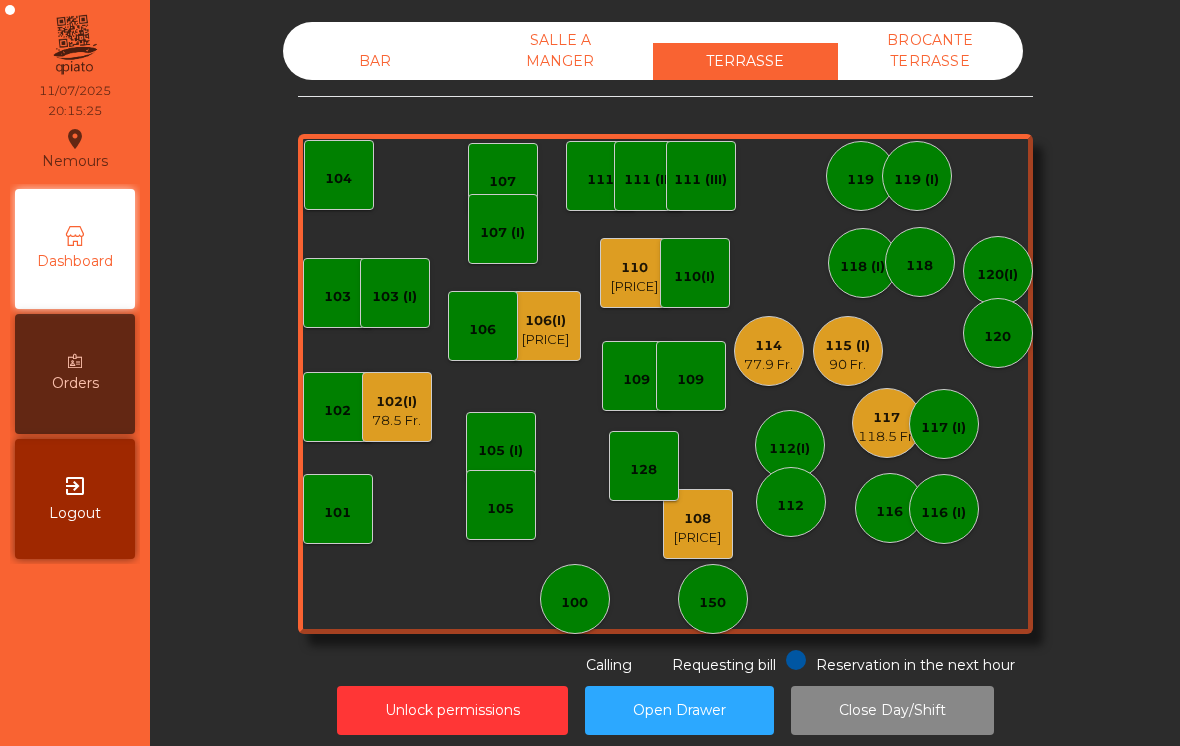click on "115 (I)" 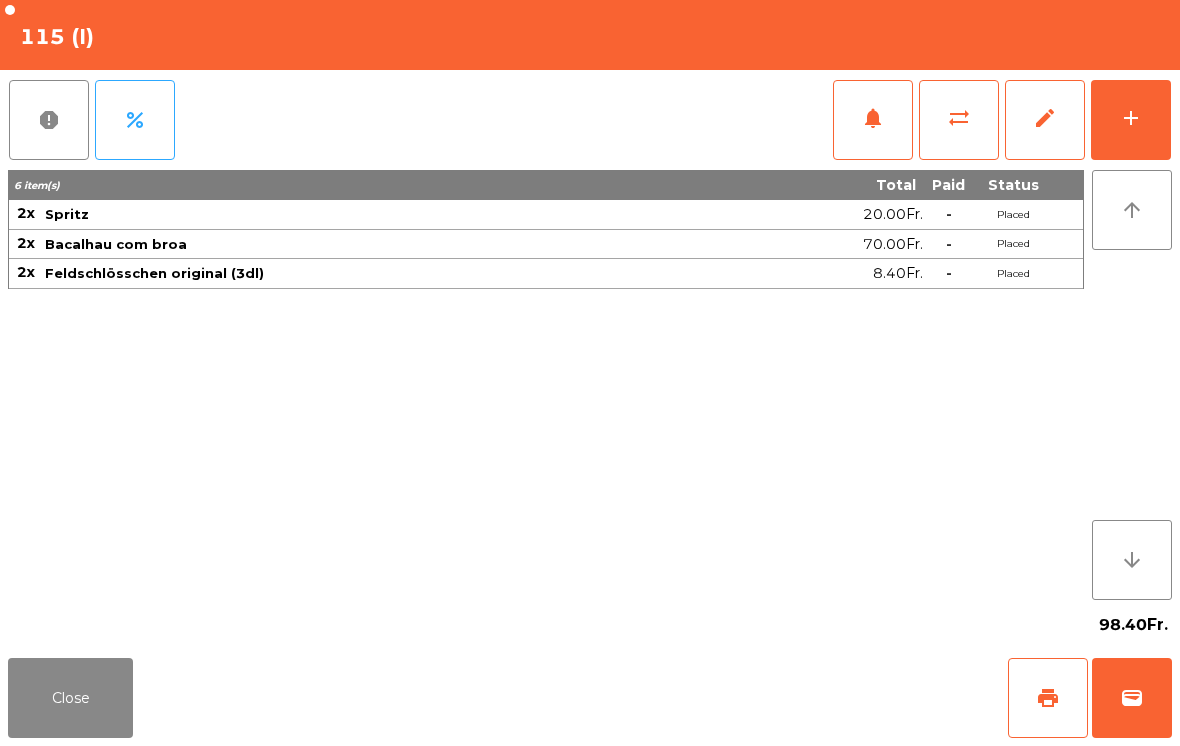click on "Close" 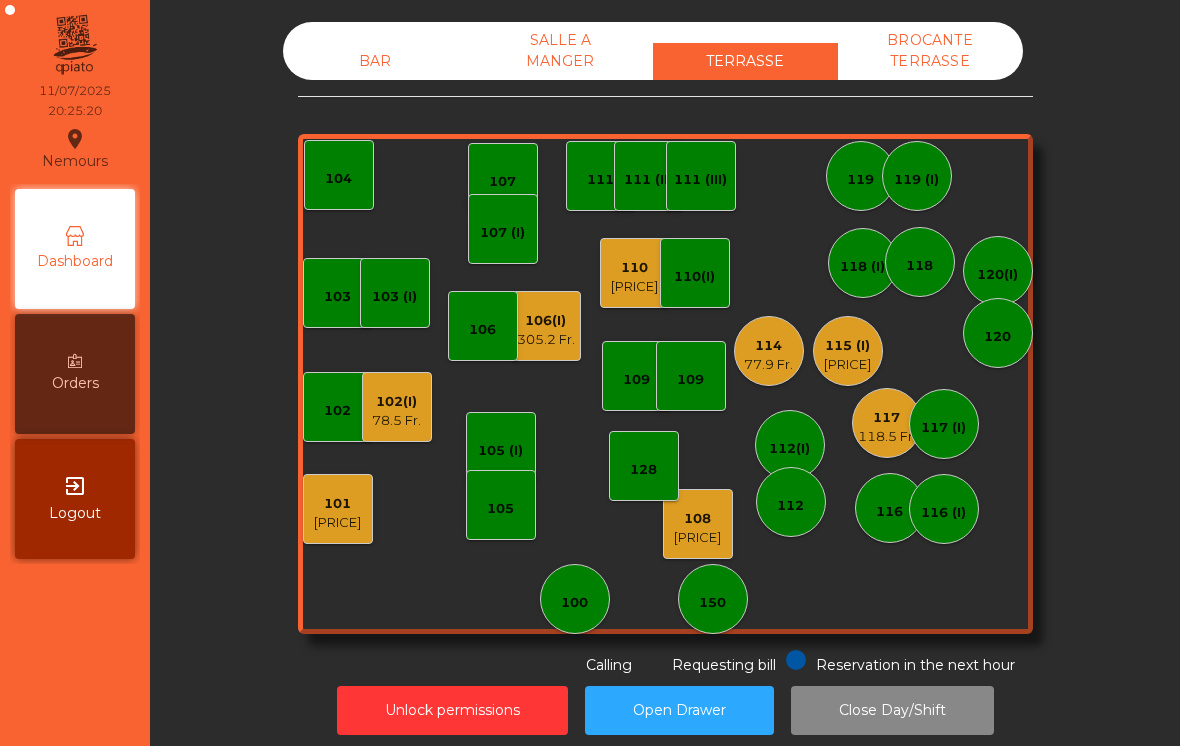 click on "77.9 Fr." 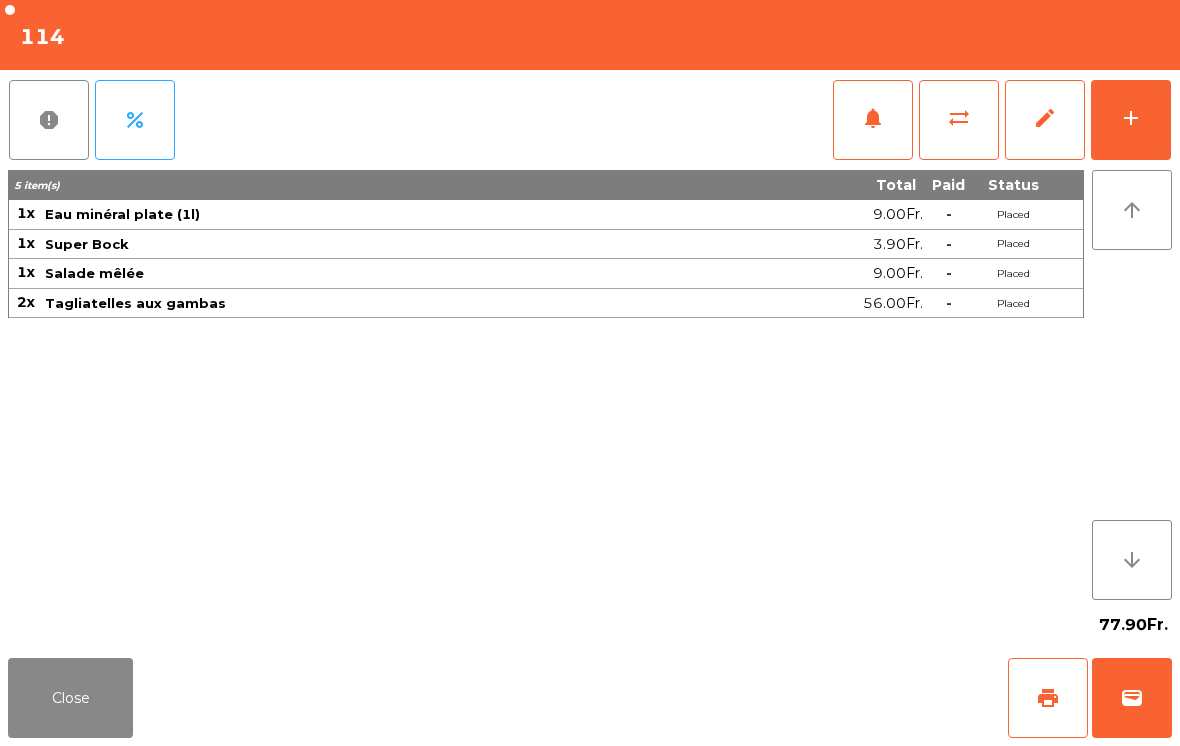 click on "notifications" 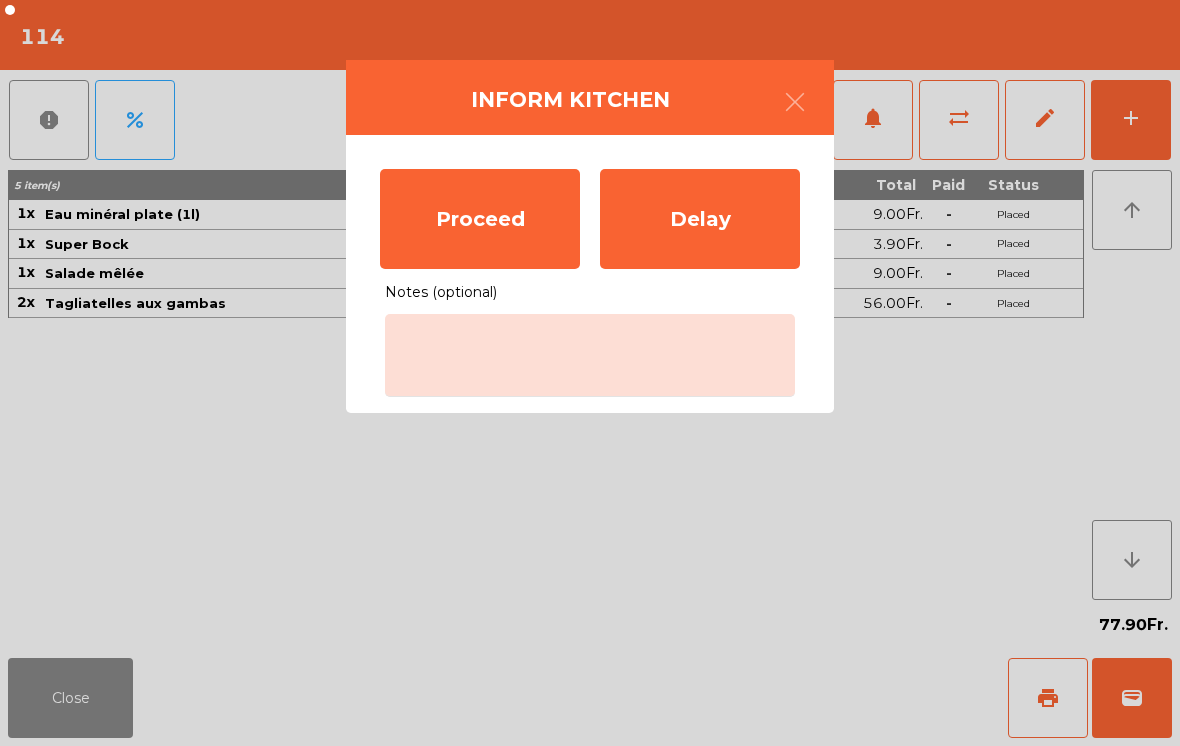 click on "Proceed" 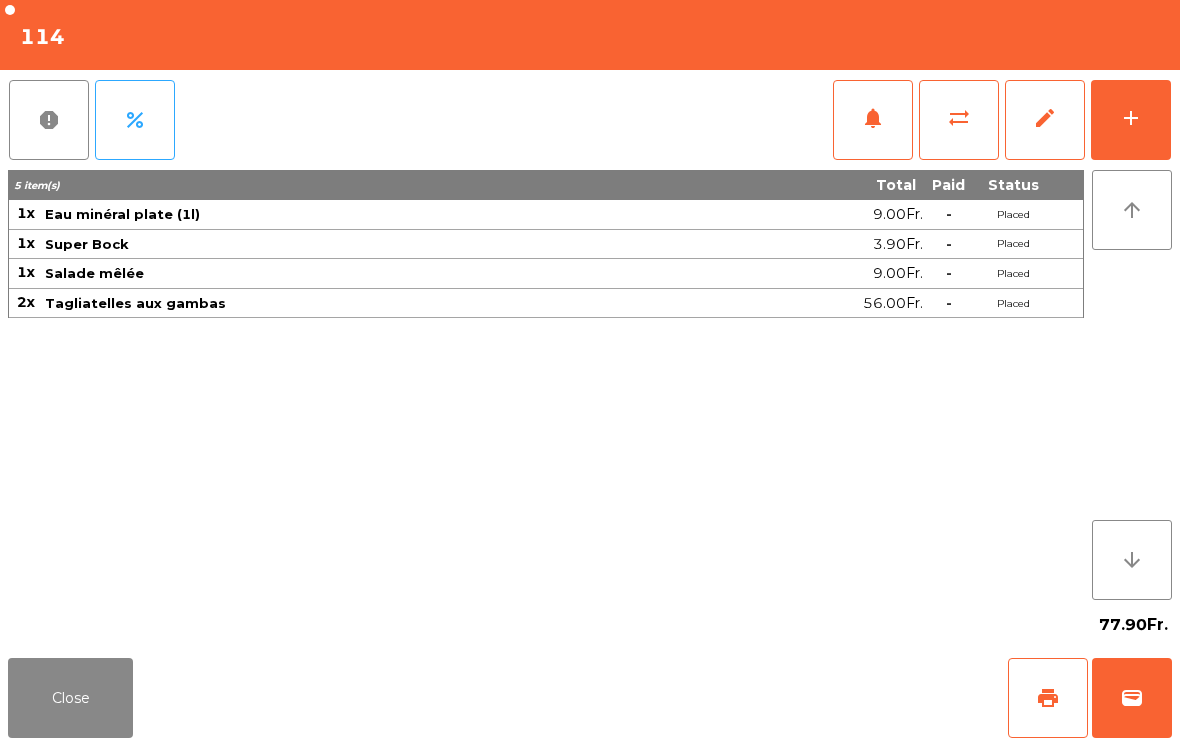 click on "Close" 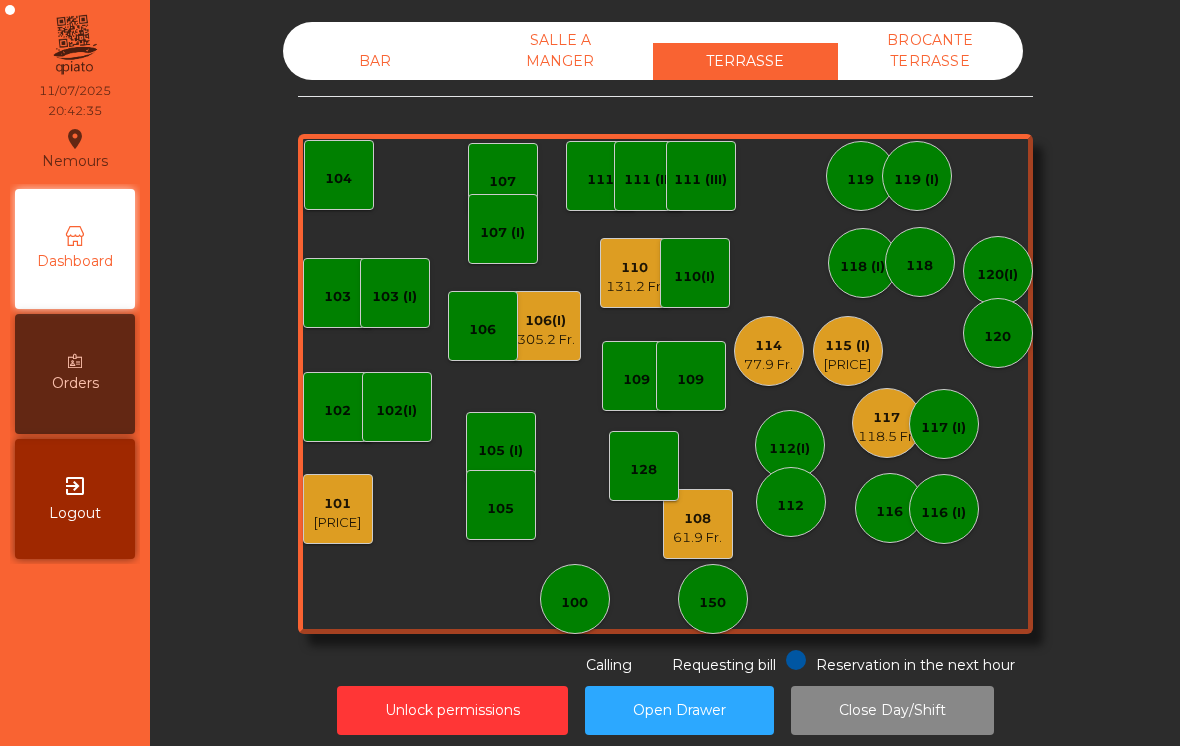 click on "118.5 Fr." 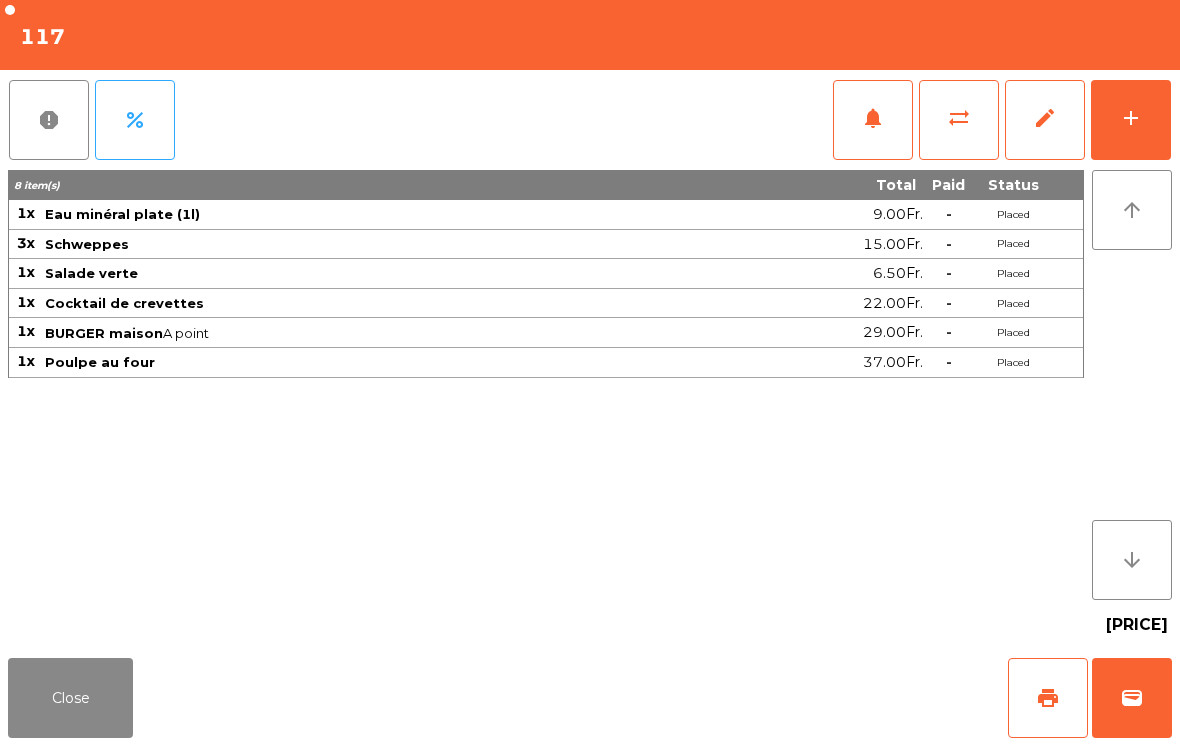 click on "wallet" 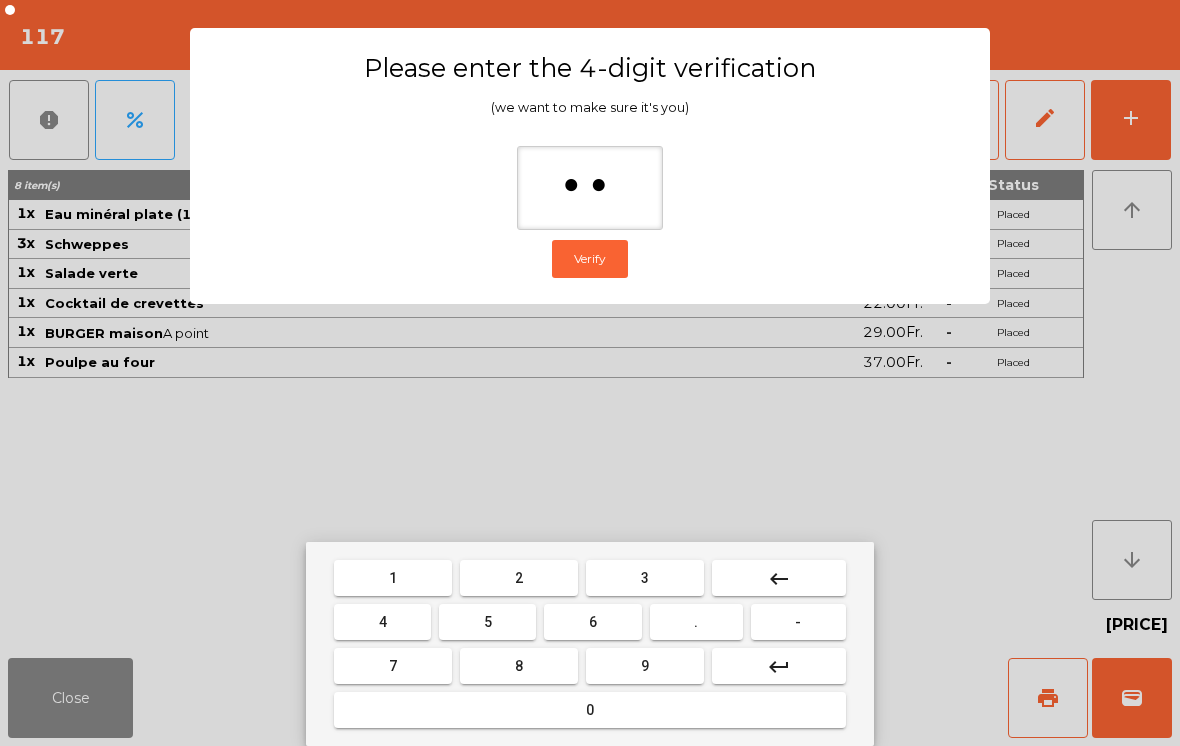 type on "***" 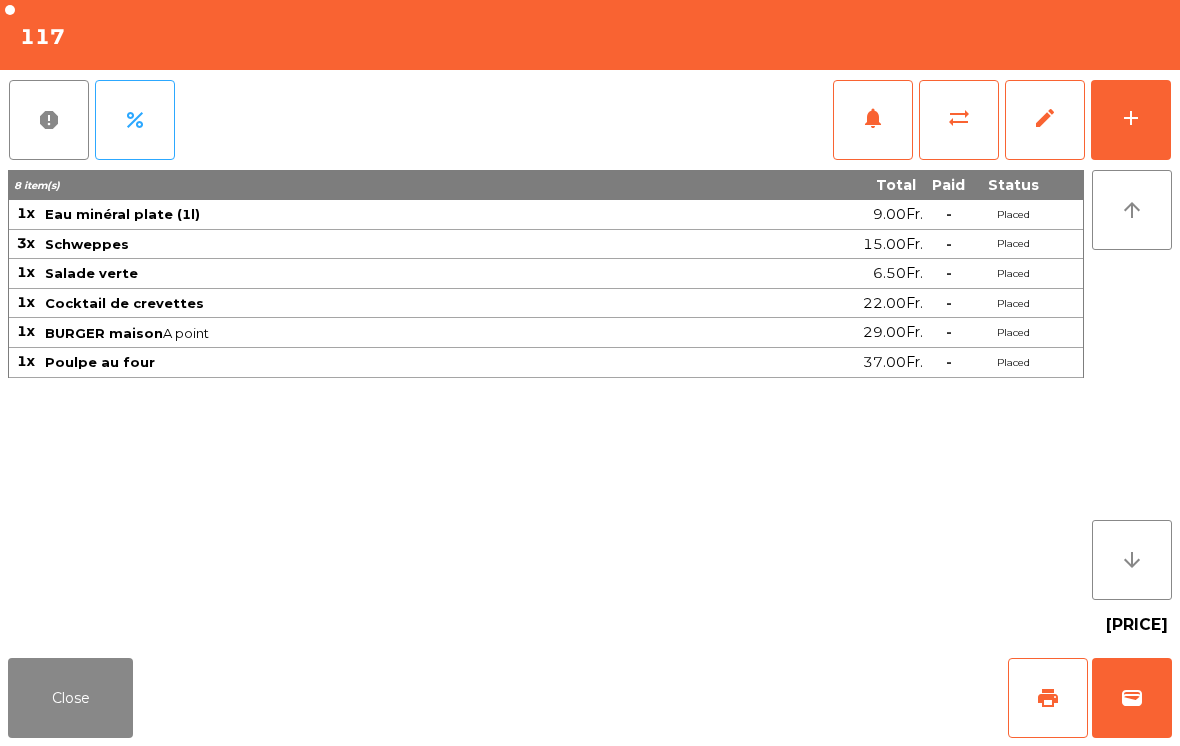 click on "Close   print   wallet" 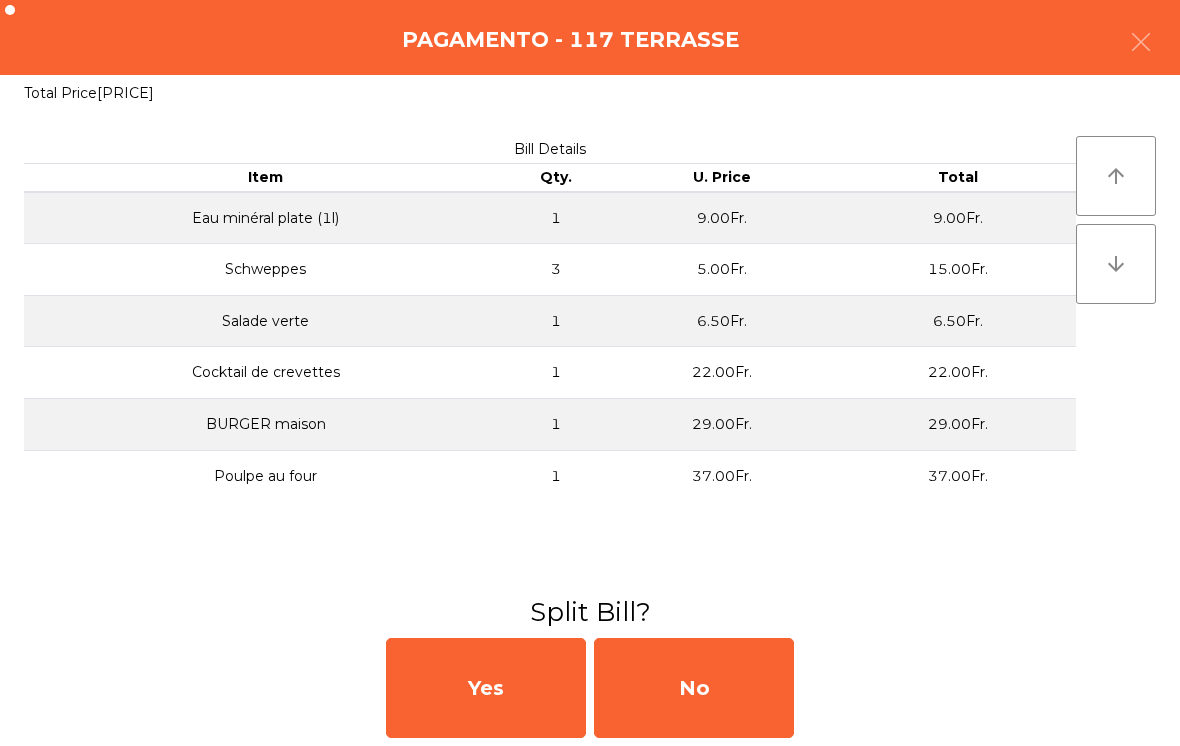 click on "No" 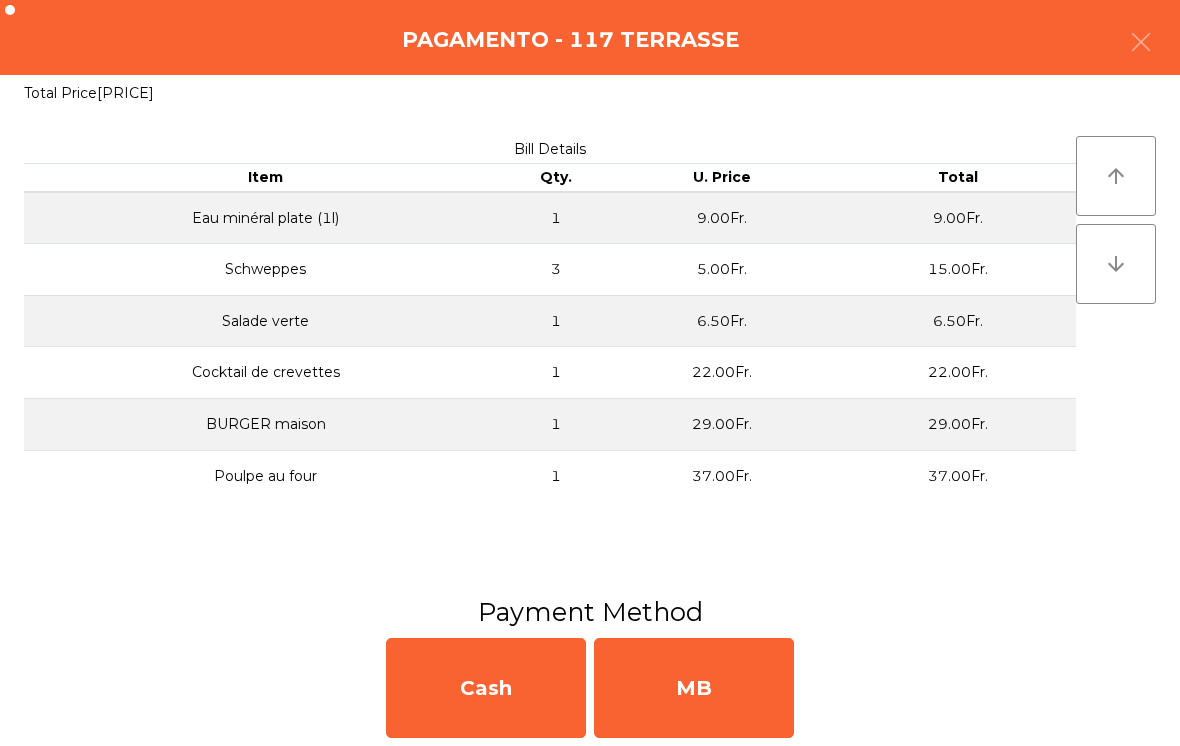 click on "MB" 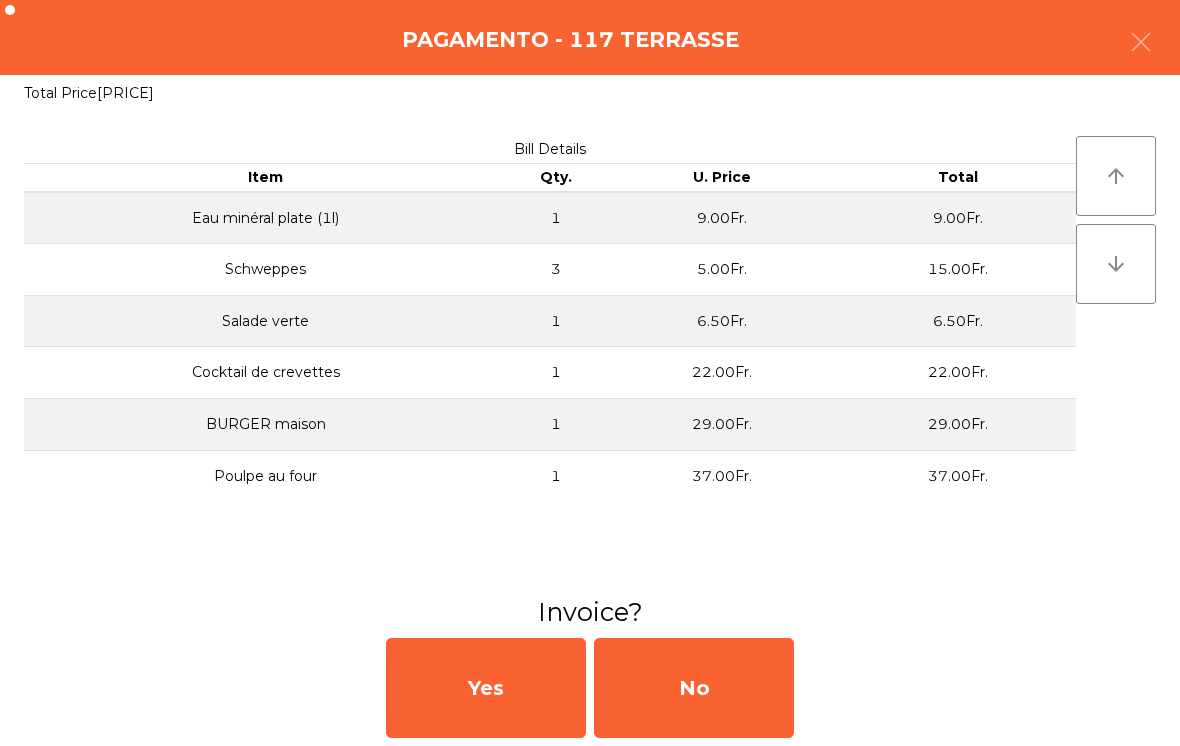 click on "No" 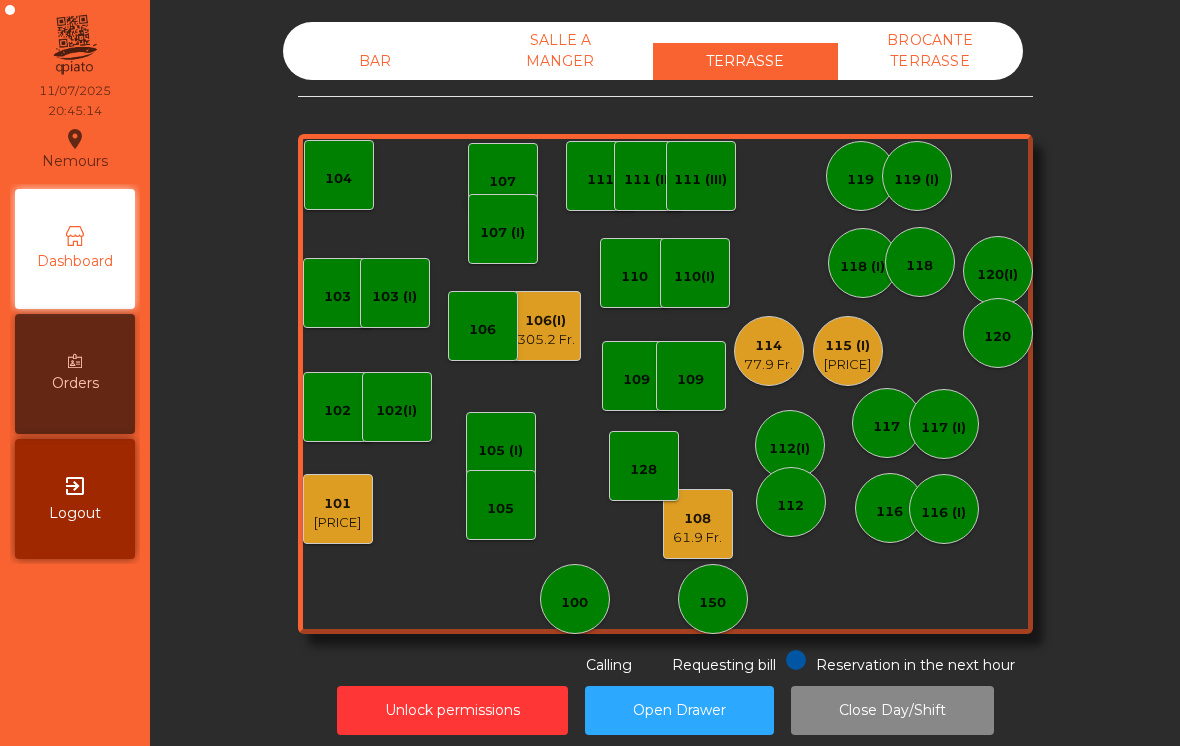click on "61.9 Fr." 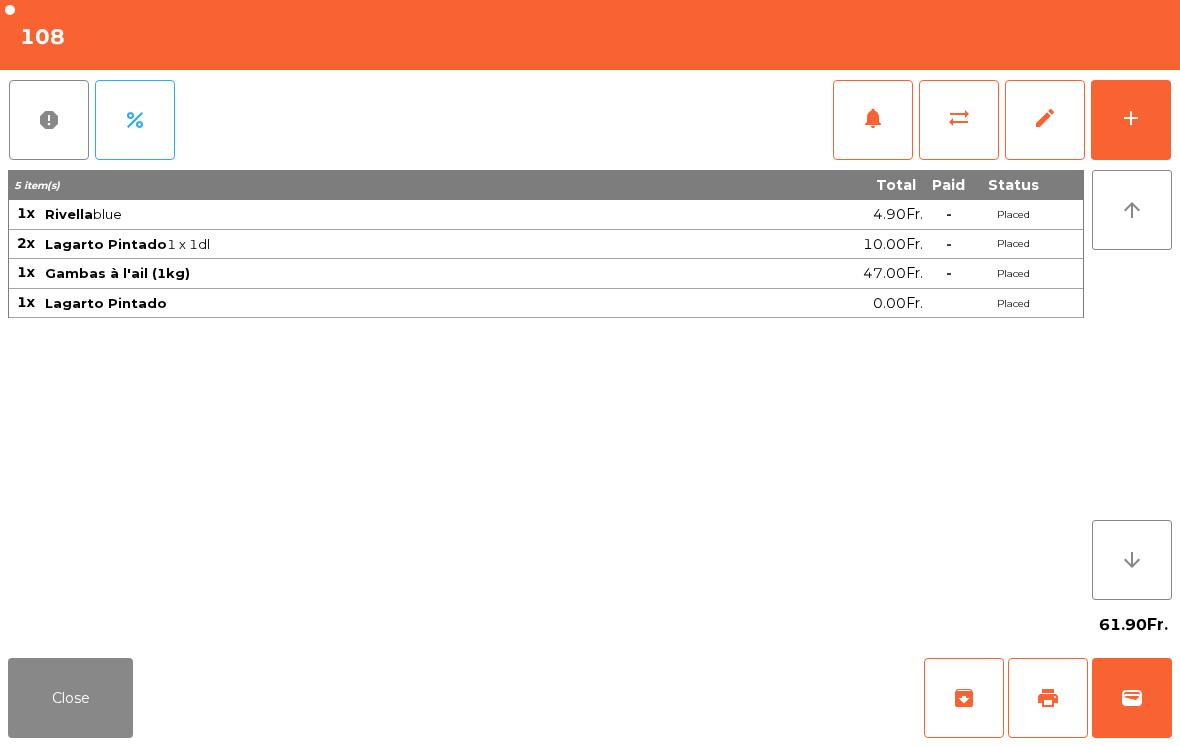 click on "add" 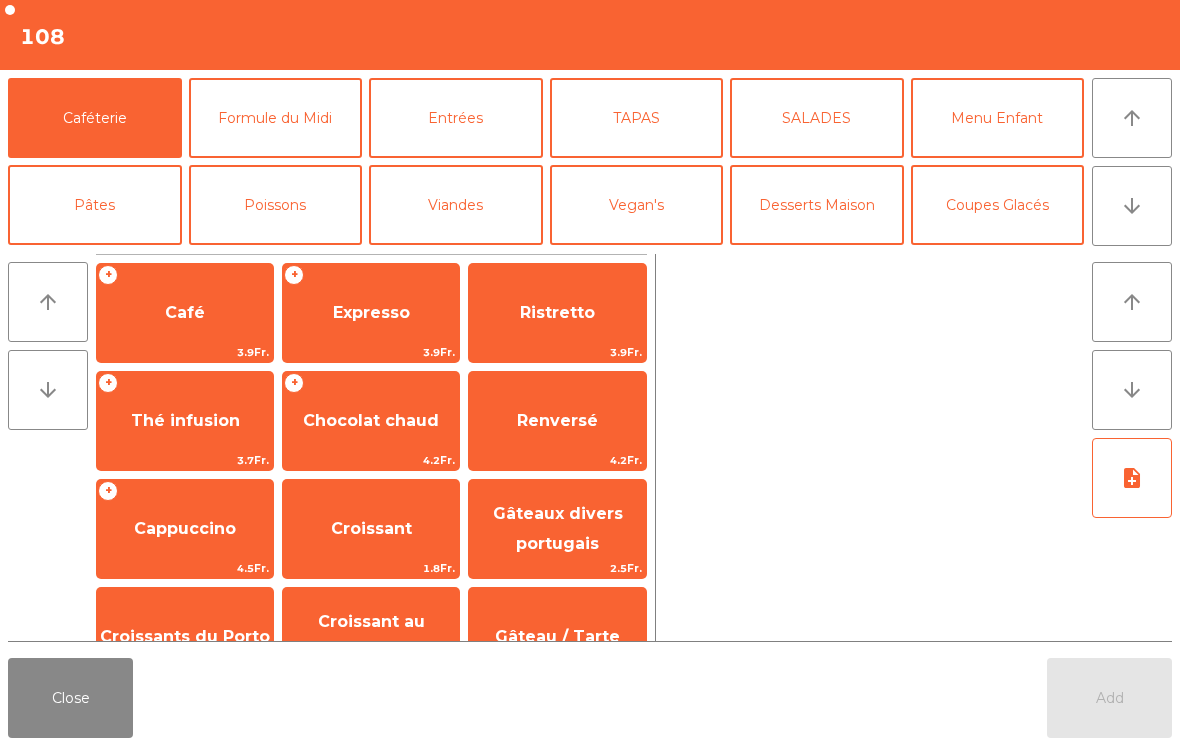 click on "Expresso" 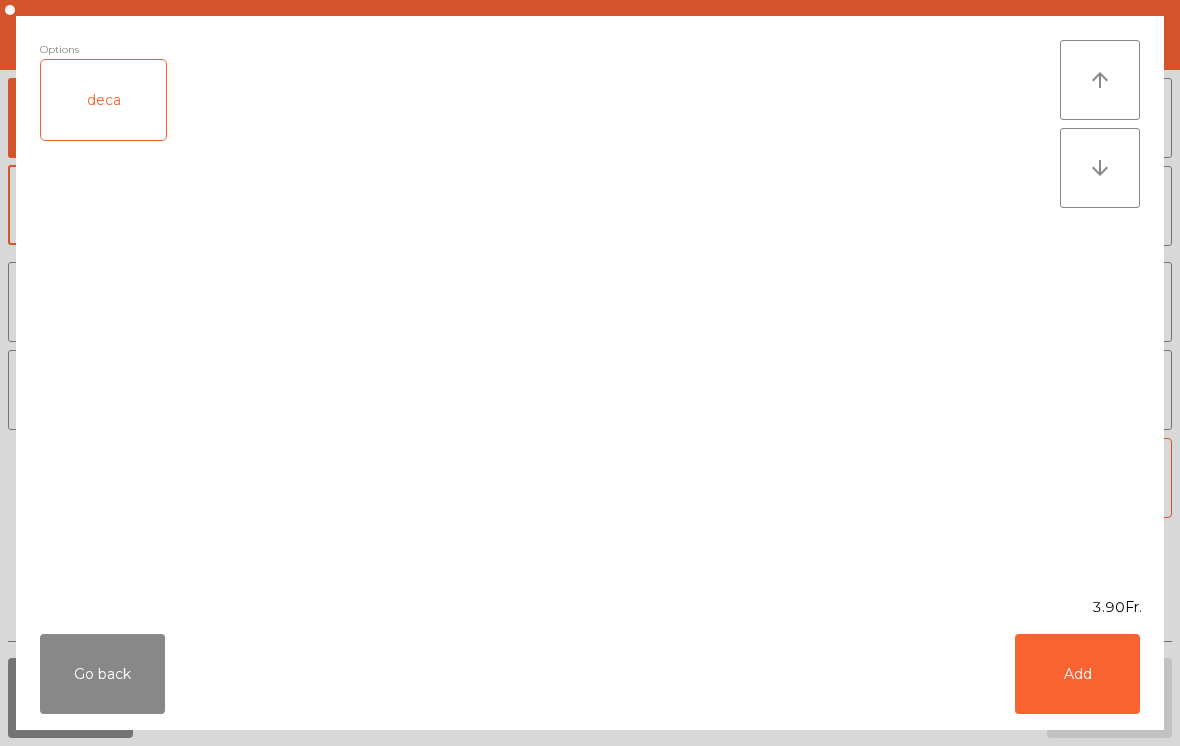 click on "Add" 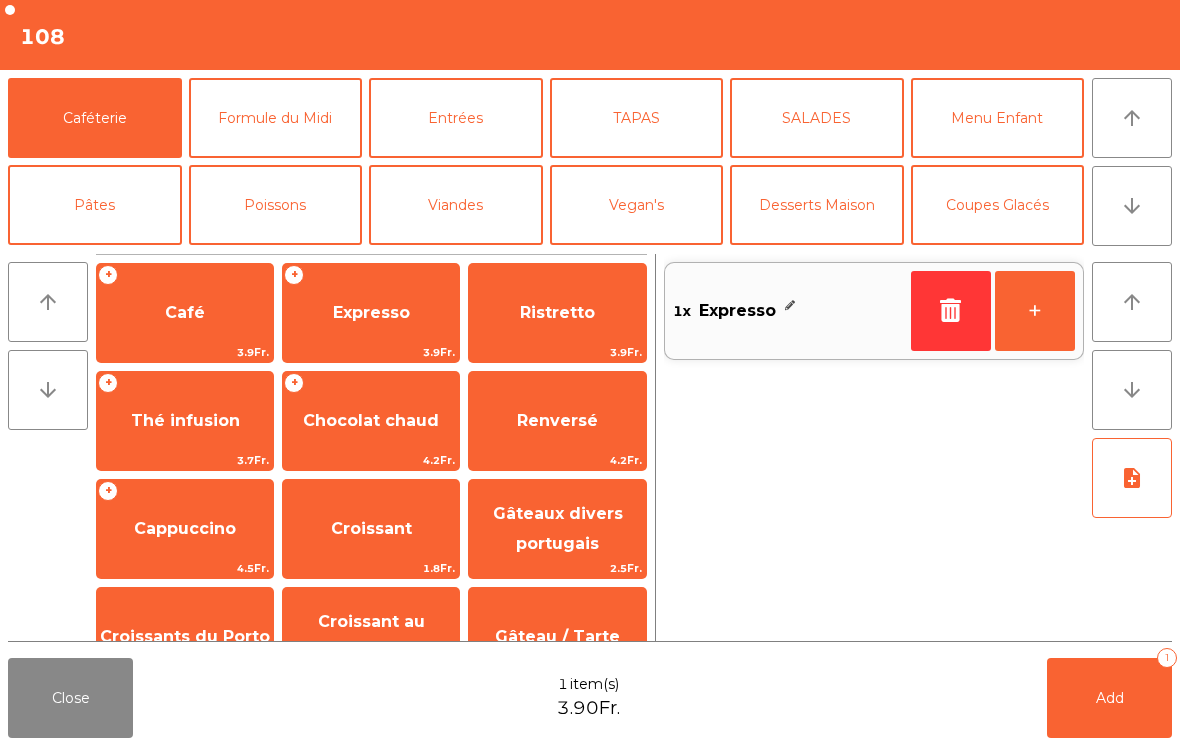 click on "+" 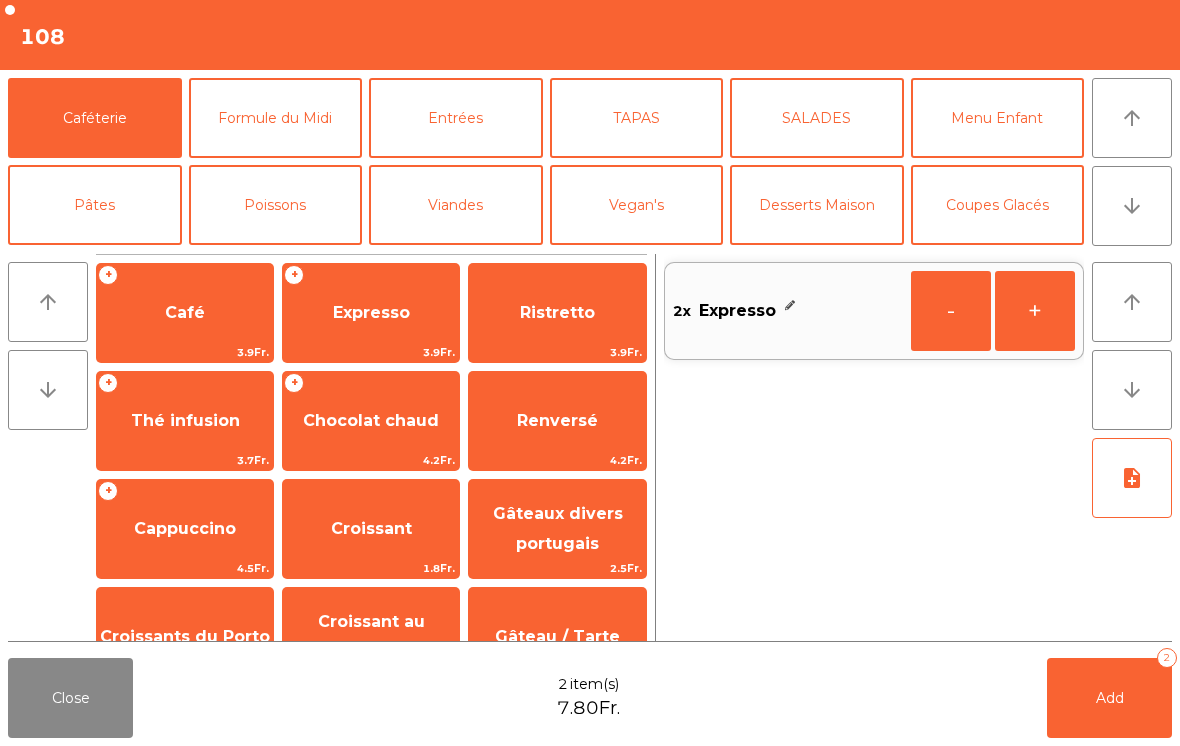click on "Add   2" 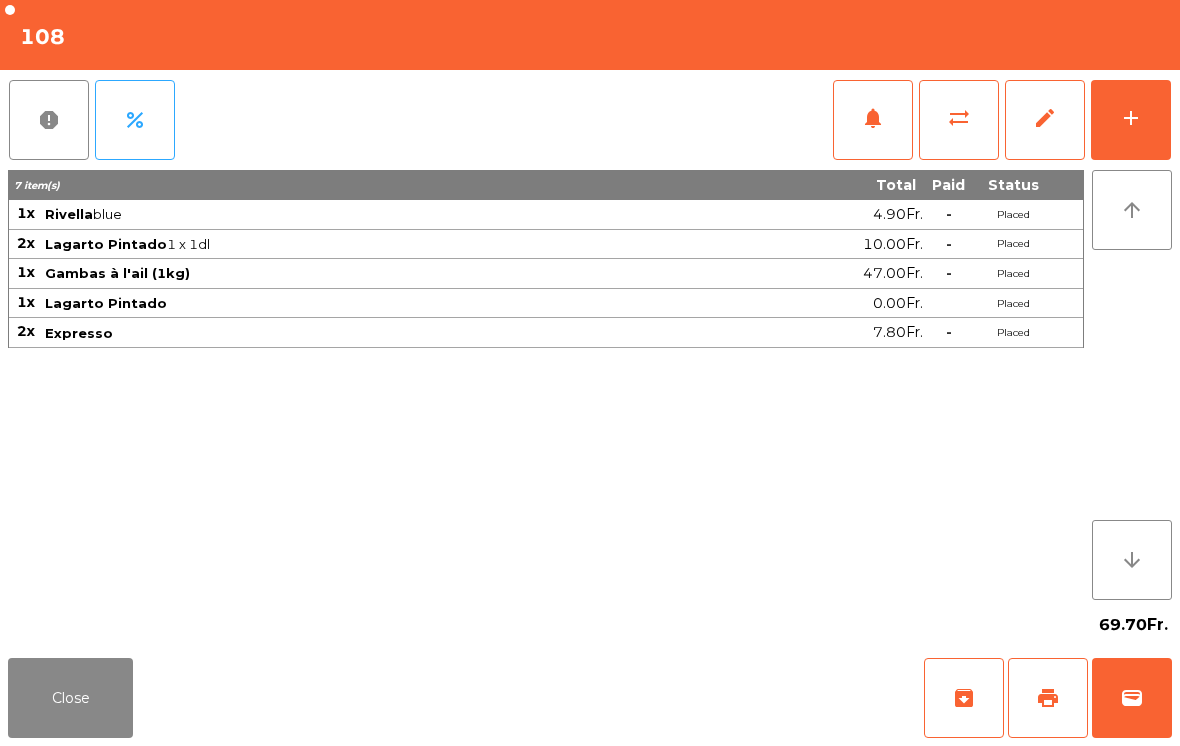 click on "Close" 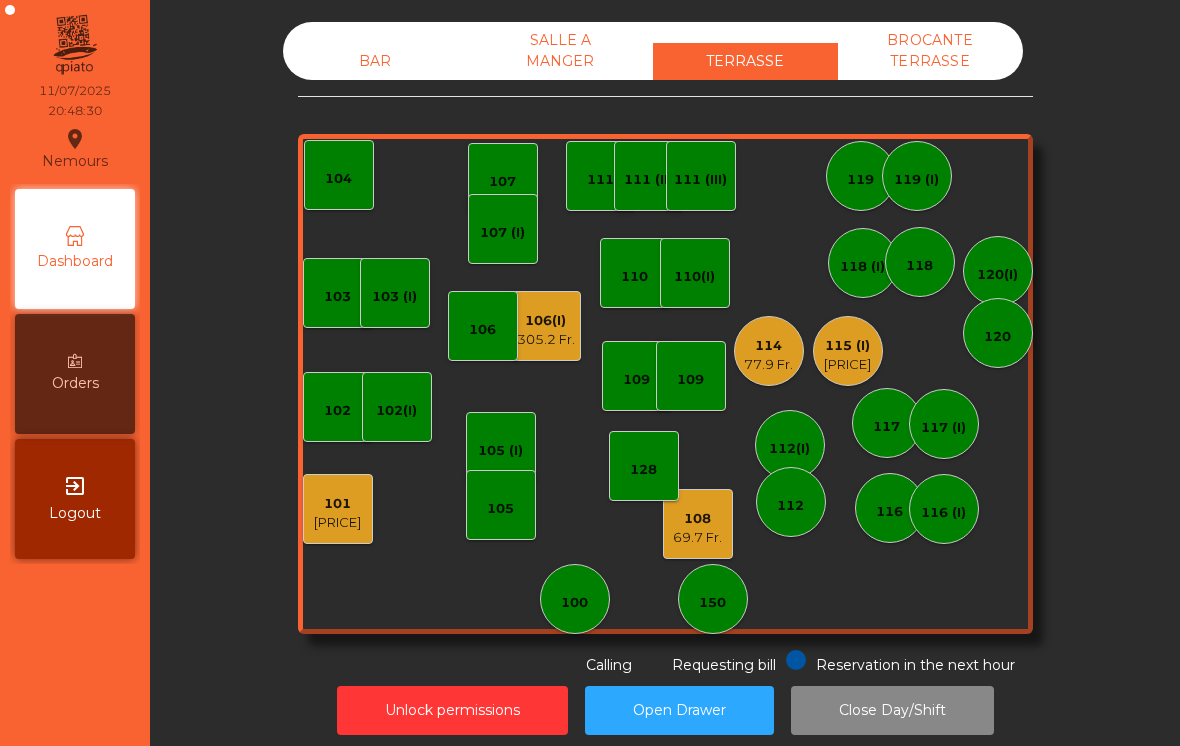 click on "101   [PRICE]" 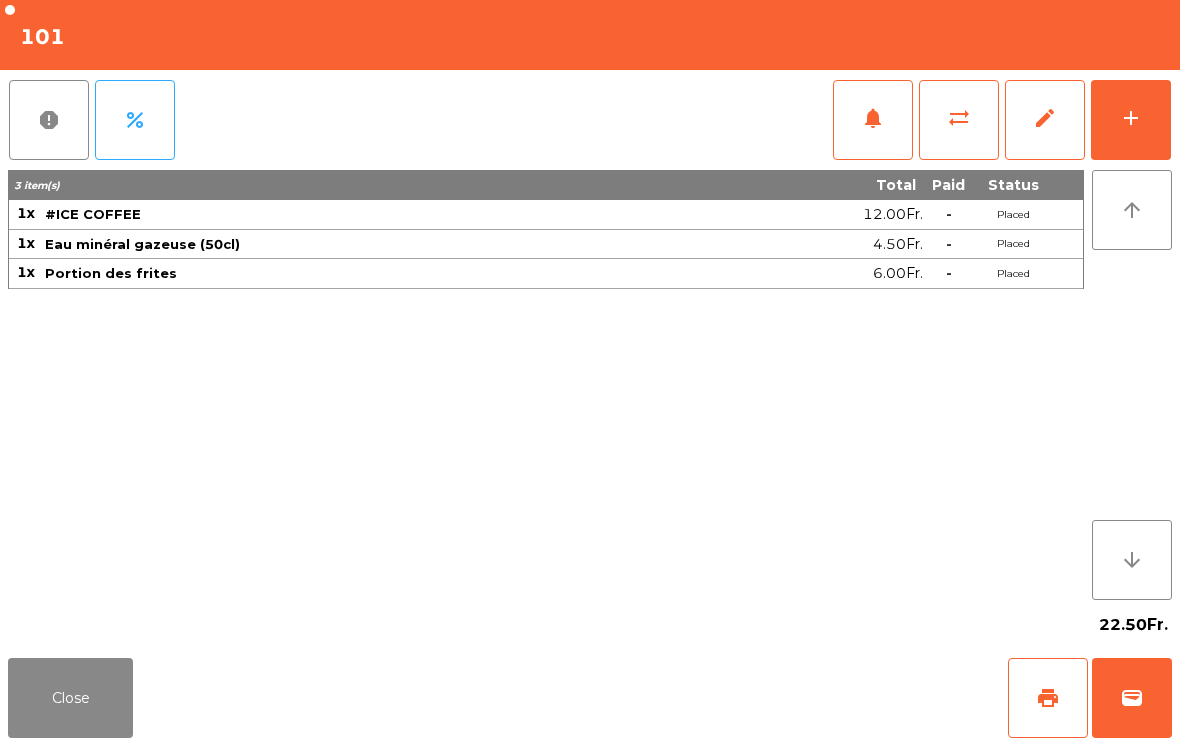 click on "add" 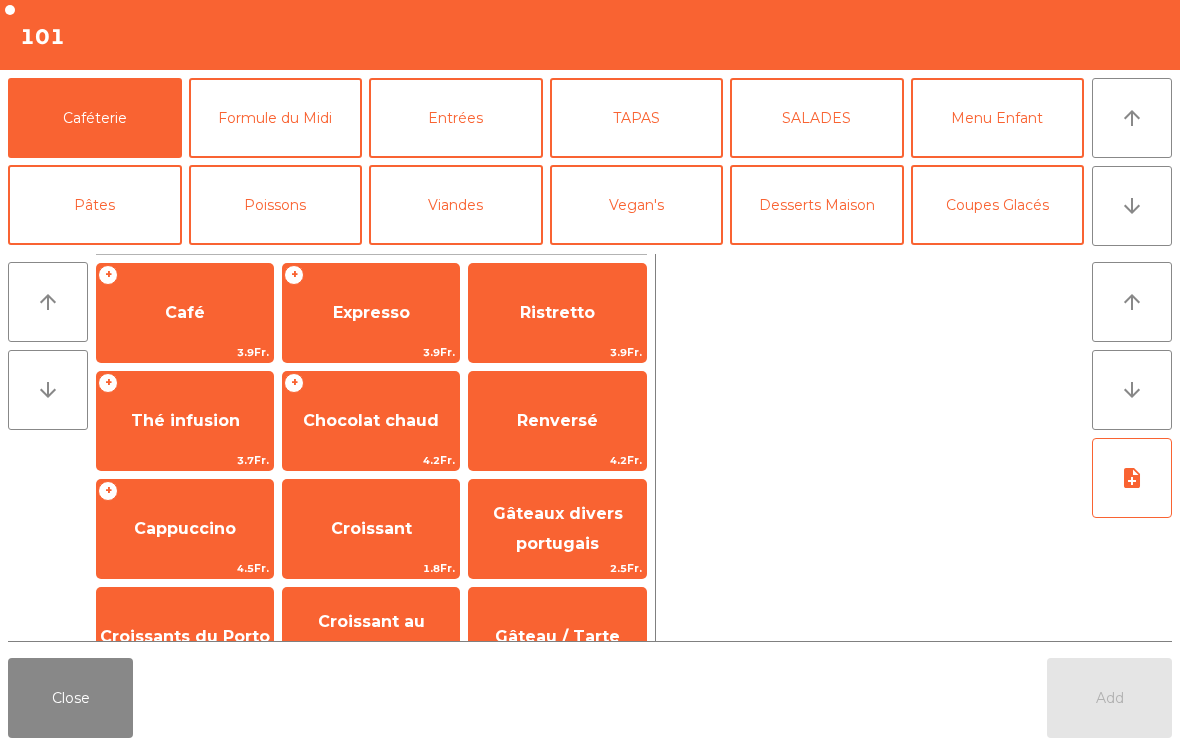 click on "Café" 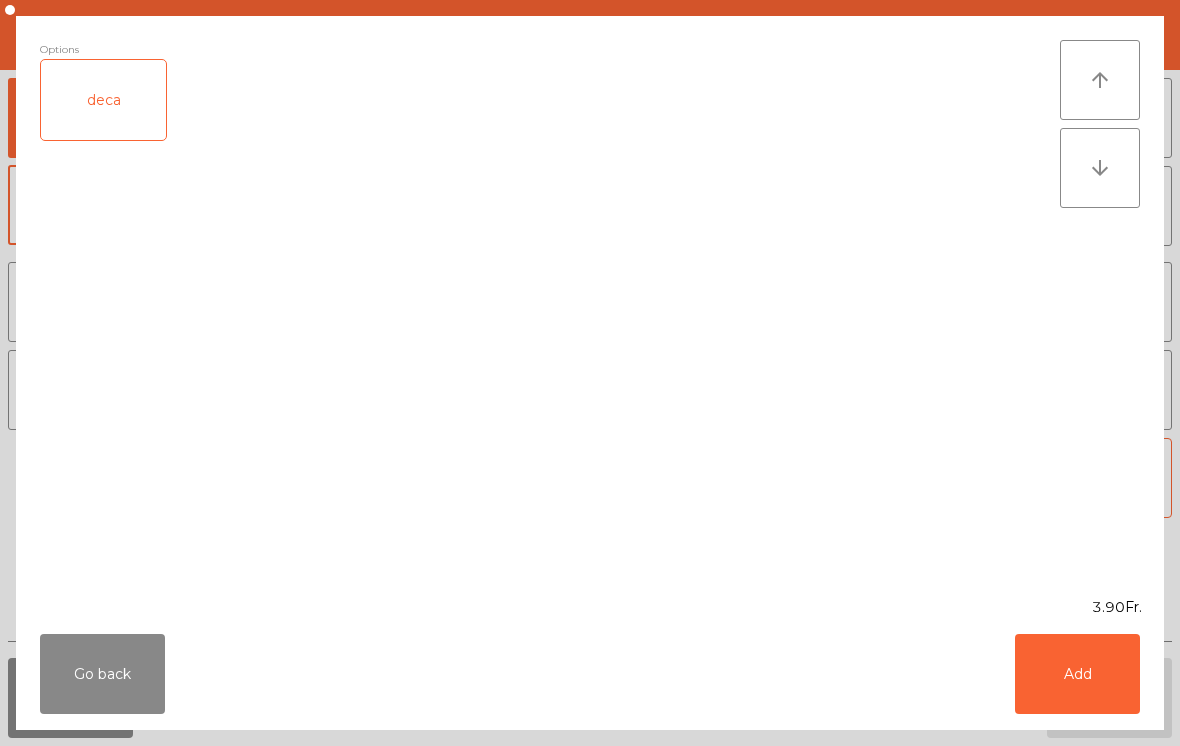 click on "Add" 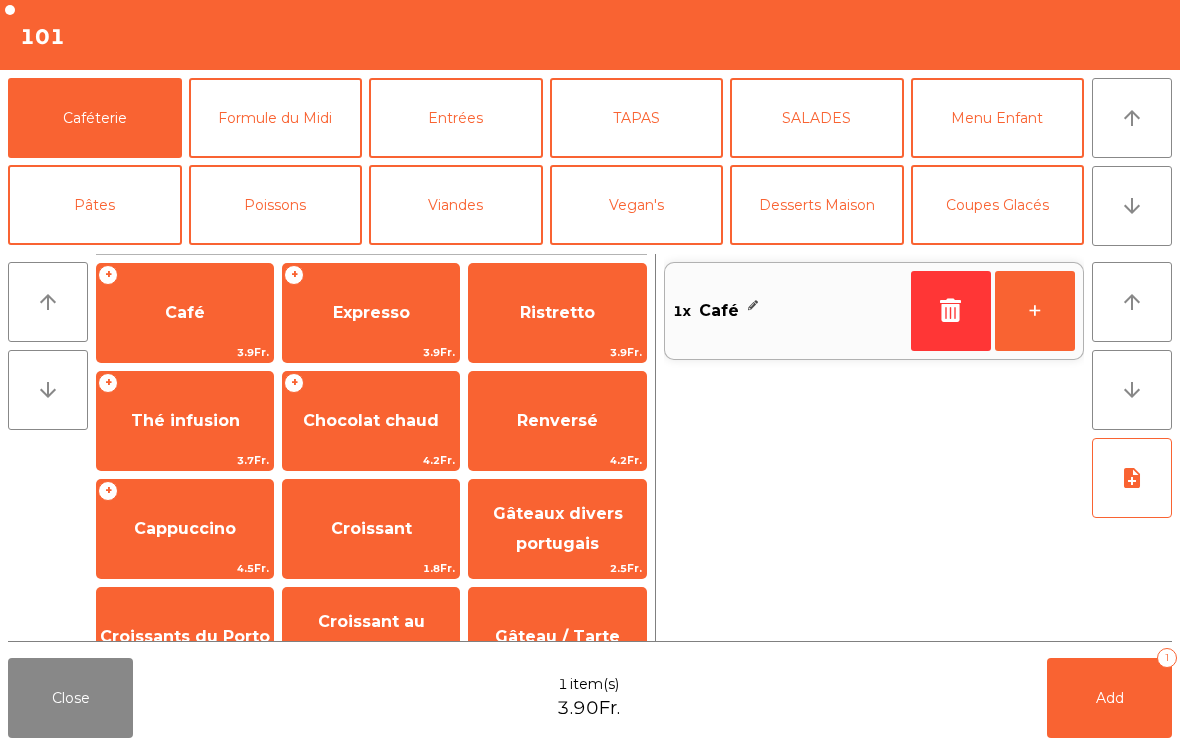click on "+" 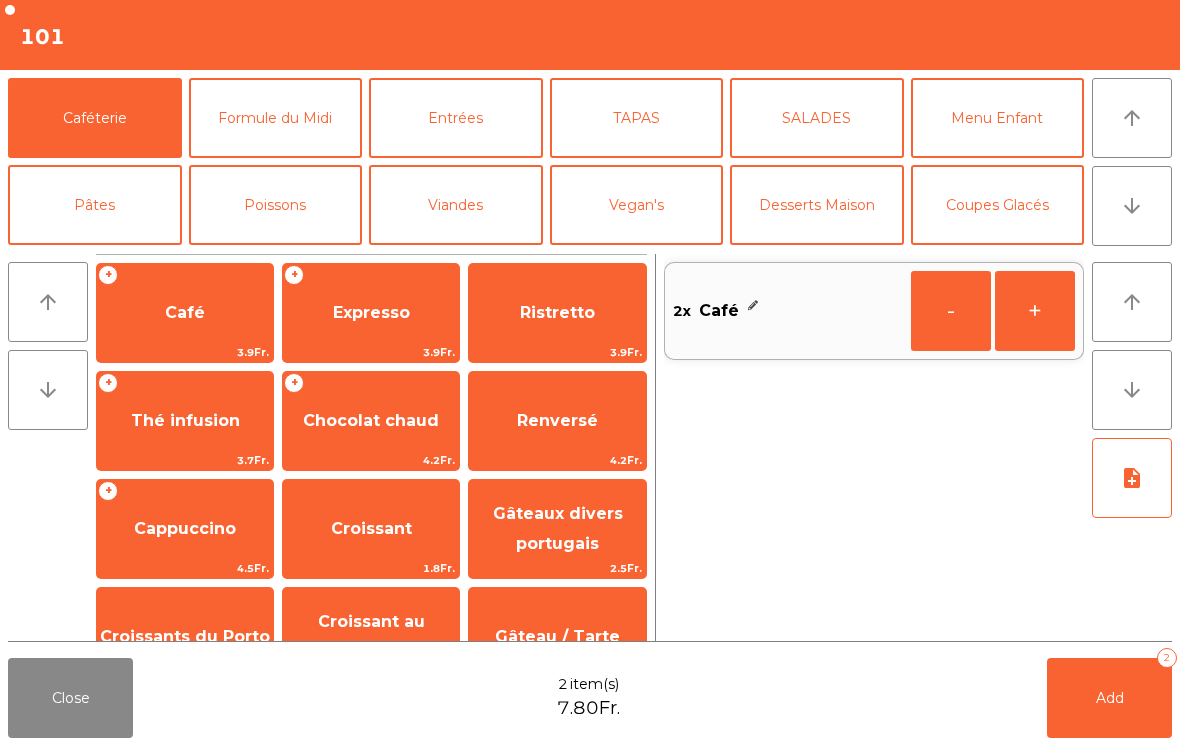 click on "Add" 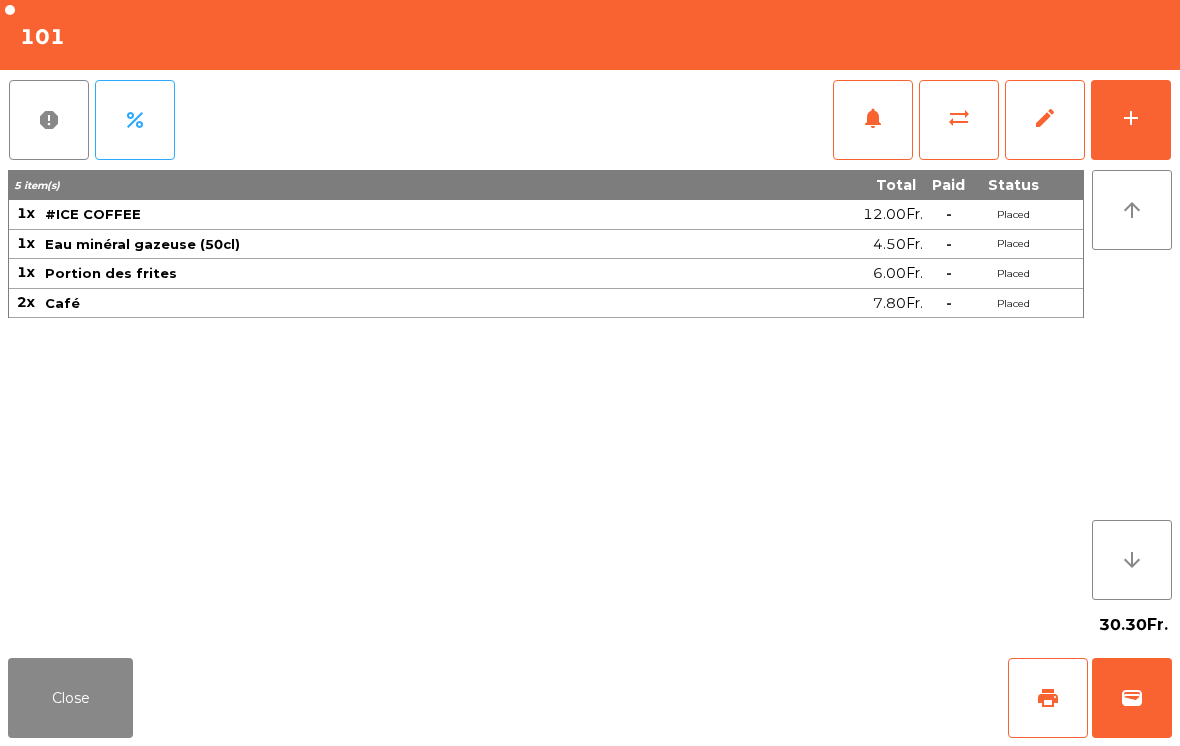 click on "Close" 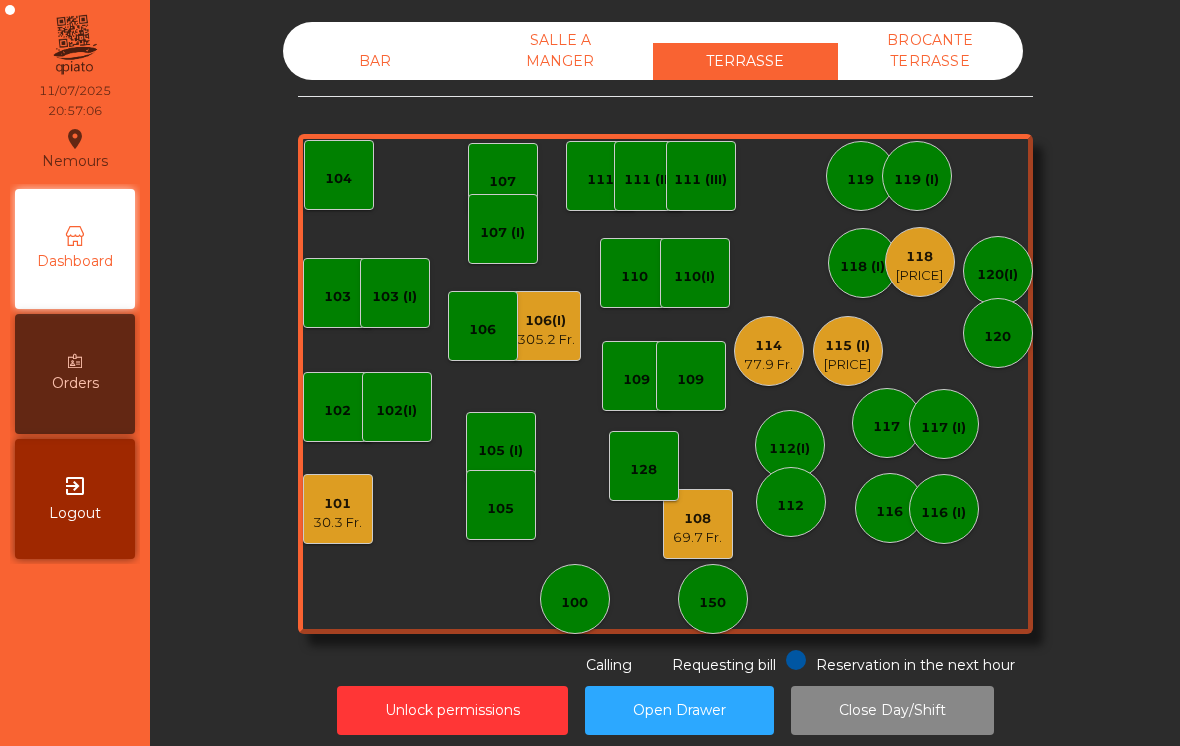 click on "[PRICE]" 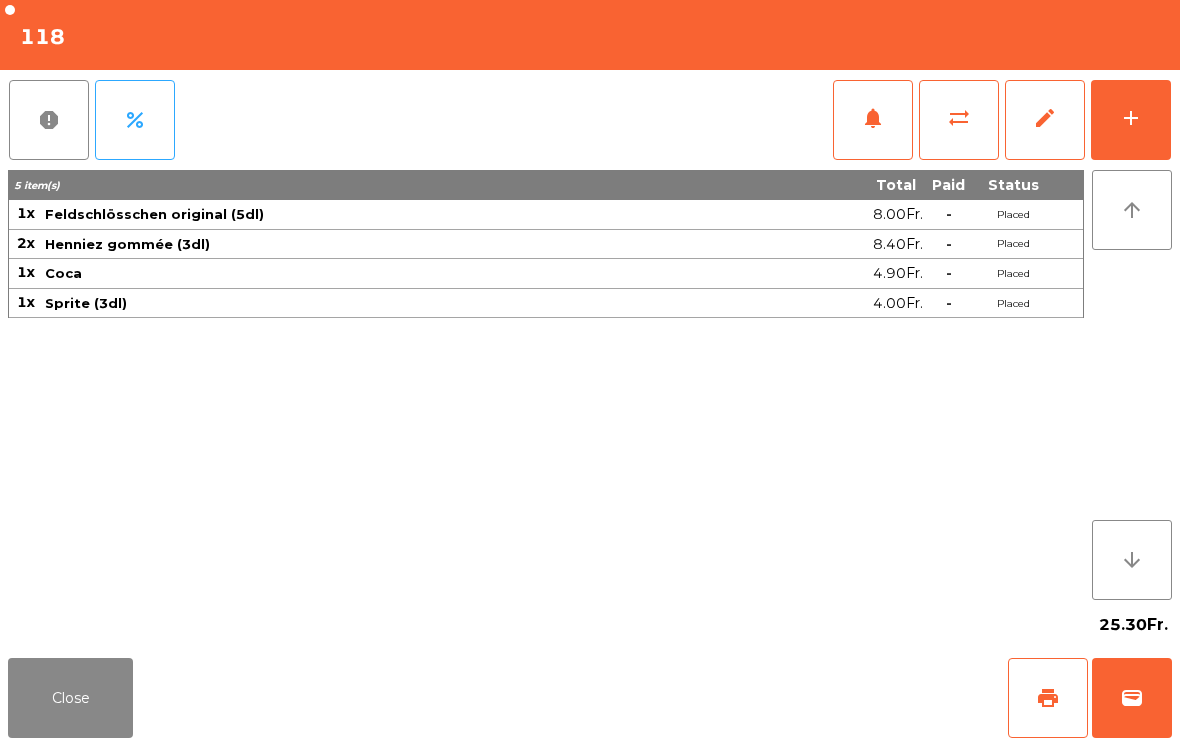 click on "add" 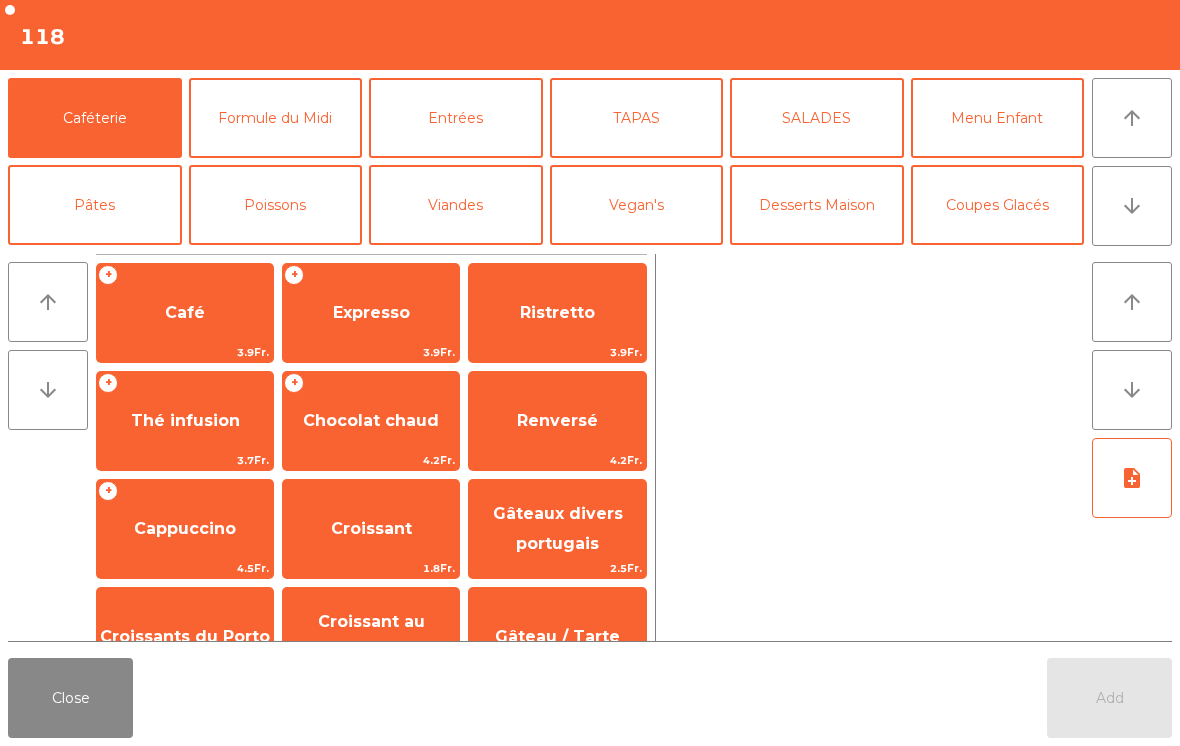click on "Viandes" 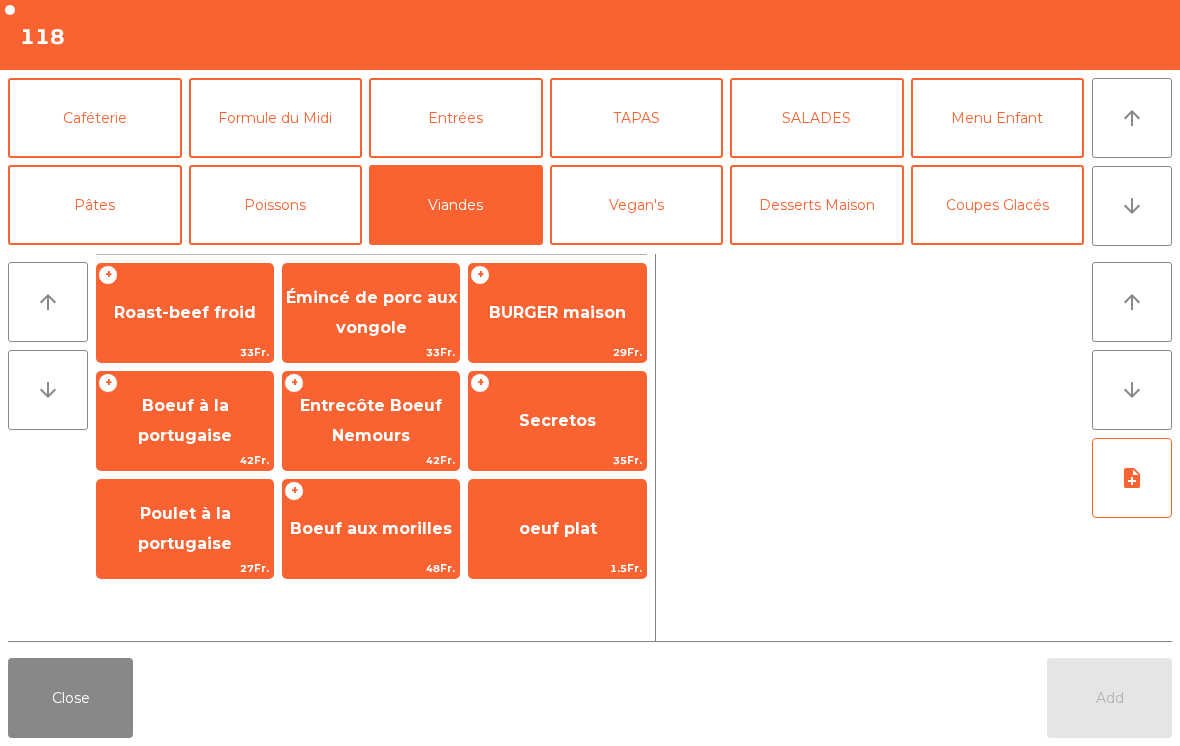 click on "BURGER maison" 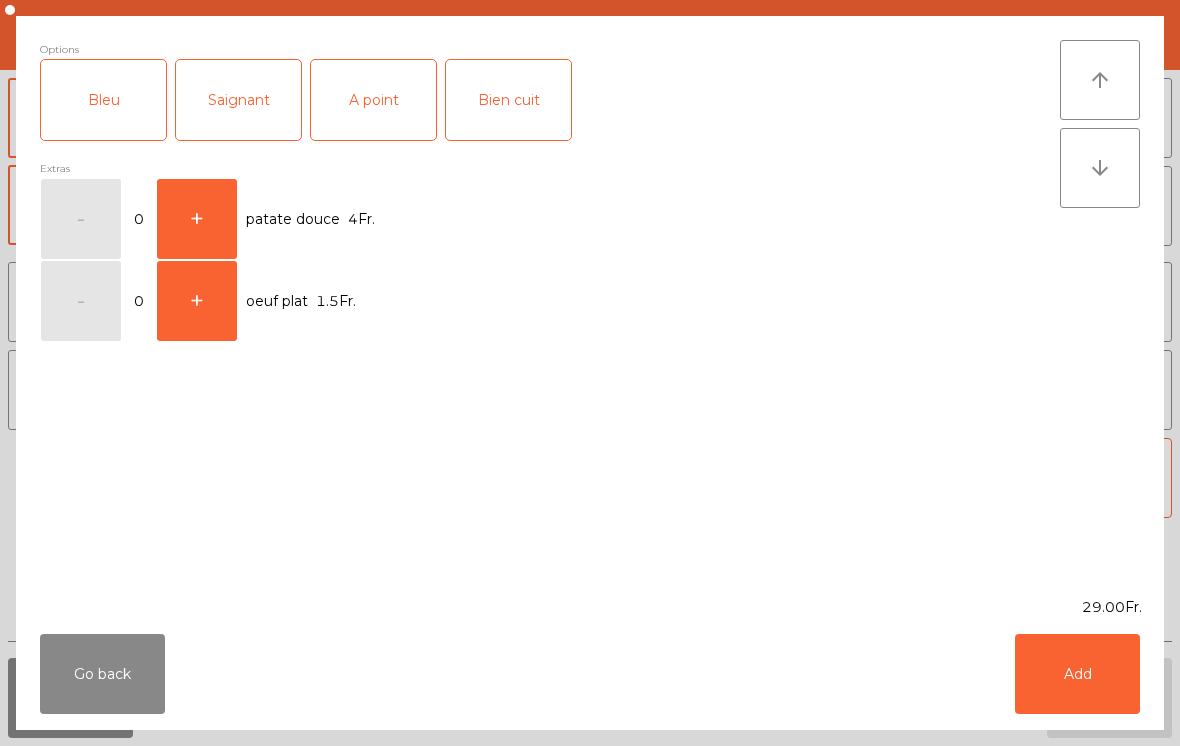 click on "A point" 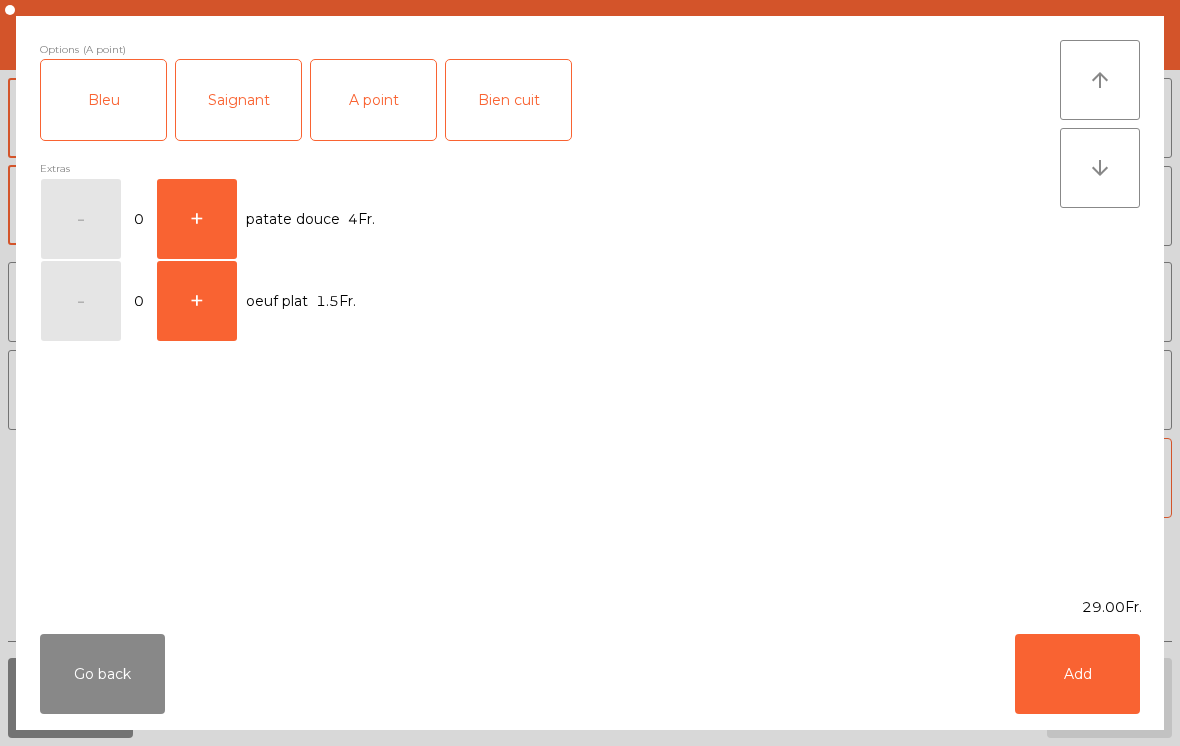 click on "Add" 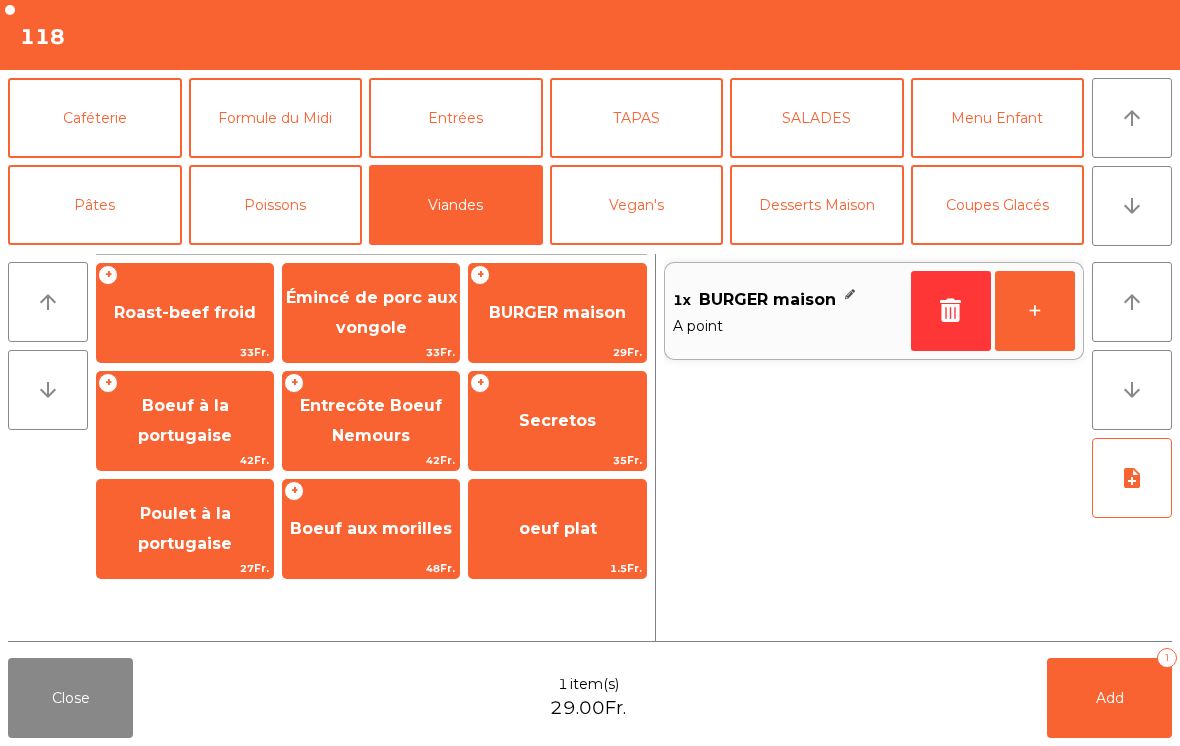 click on "BURGER maison" 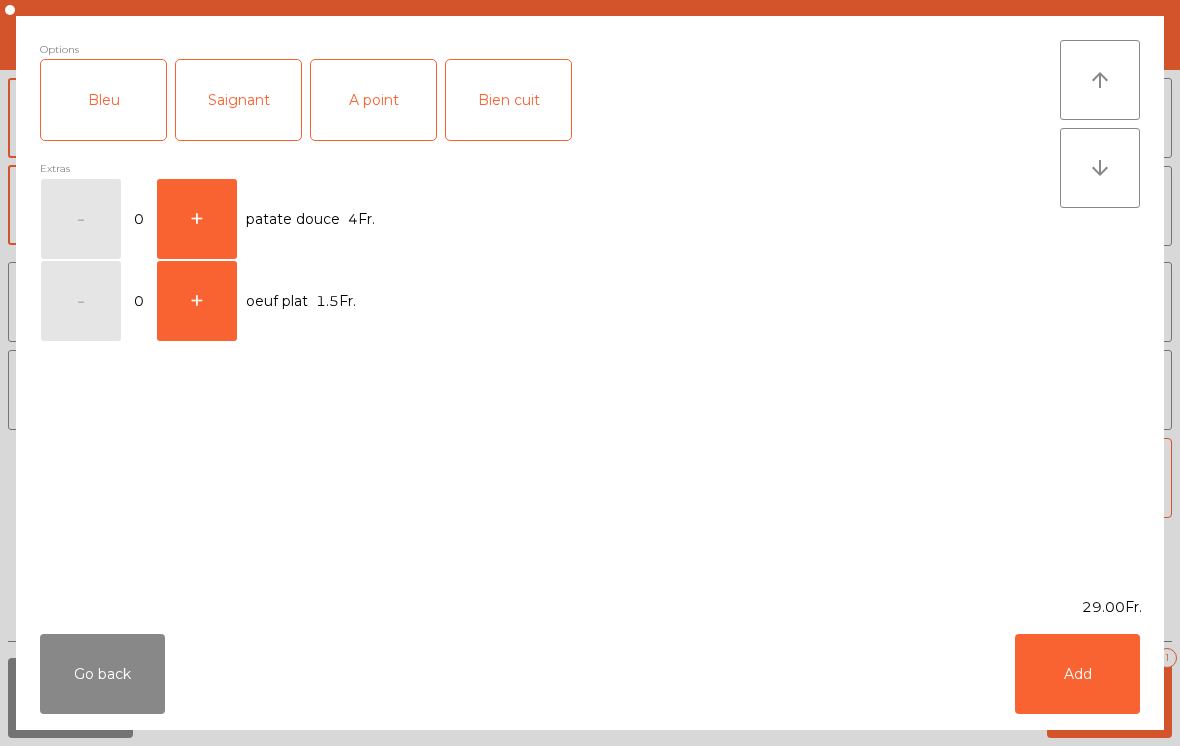 click on "Saignant" 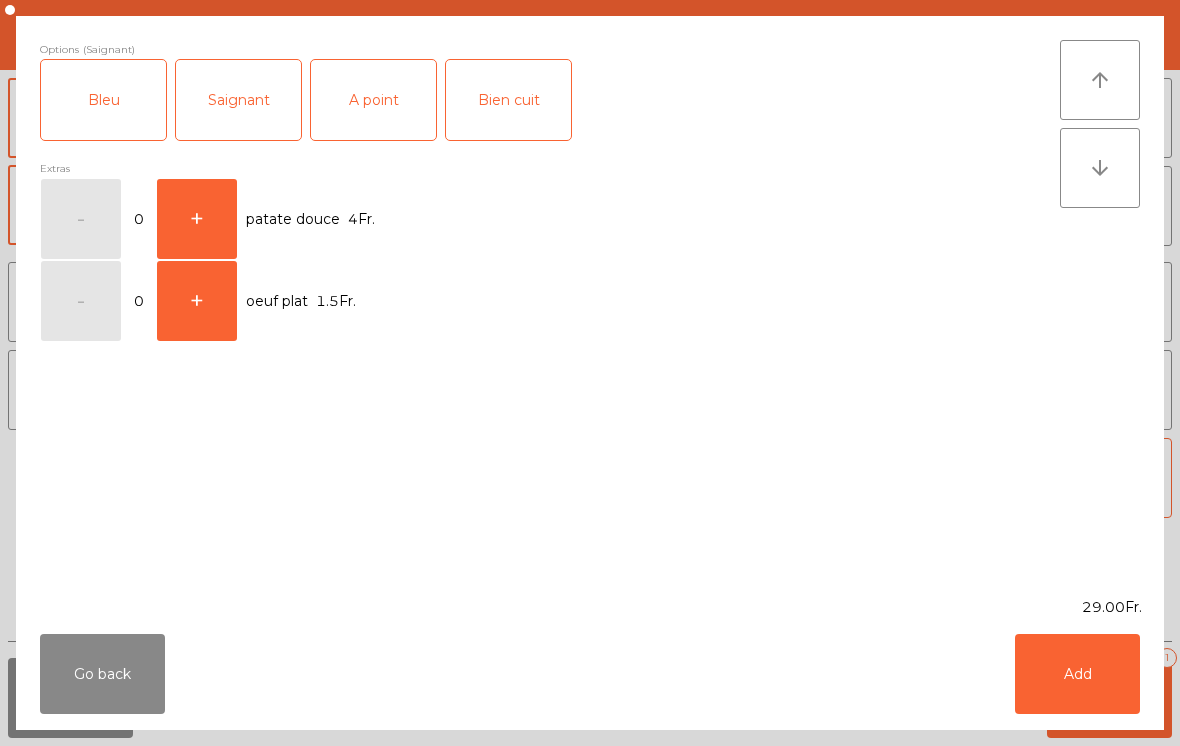 click on "Add" 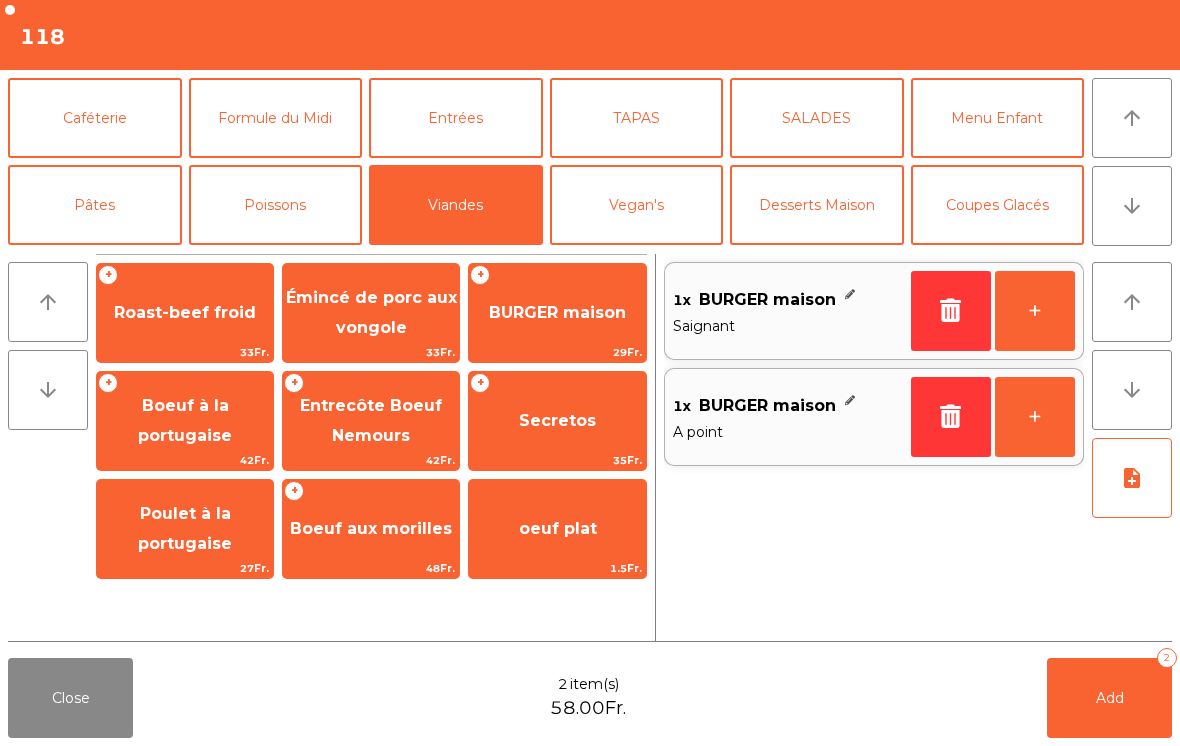 click on "+" 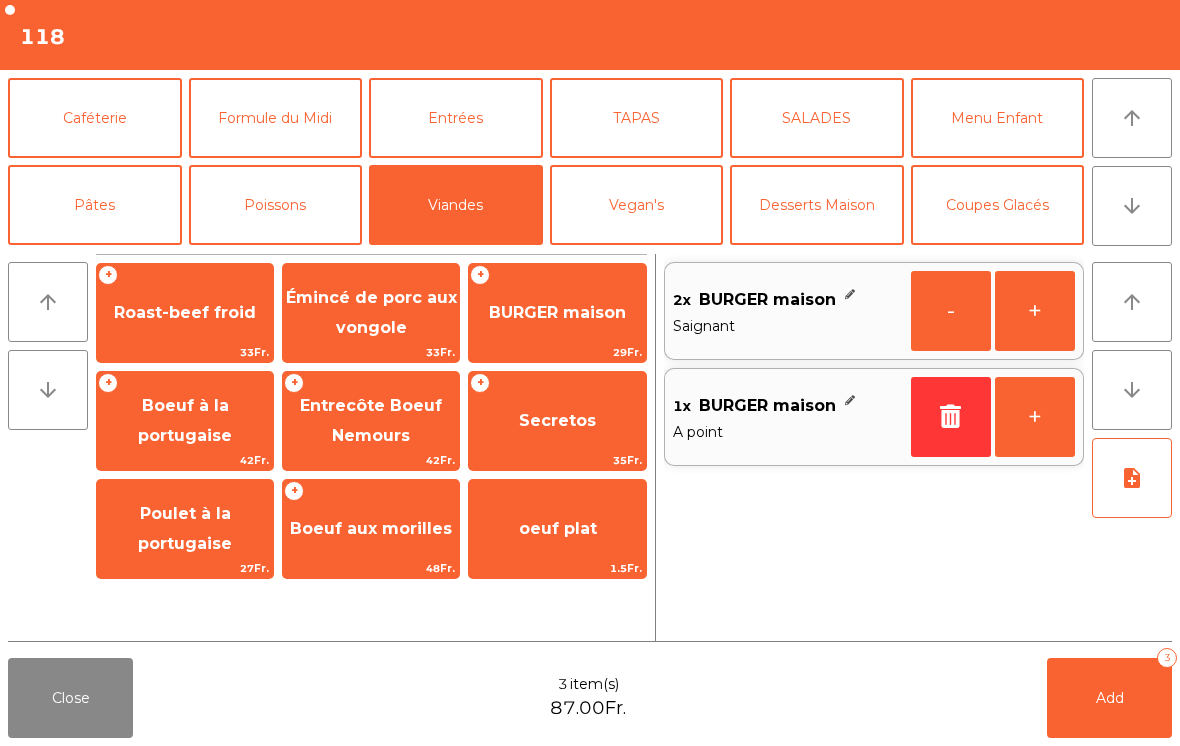 click on "Pâtes" 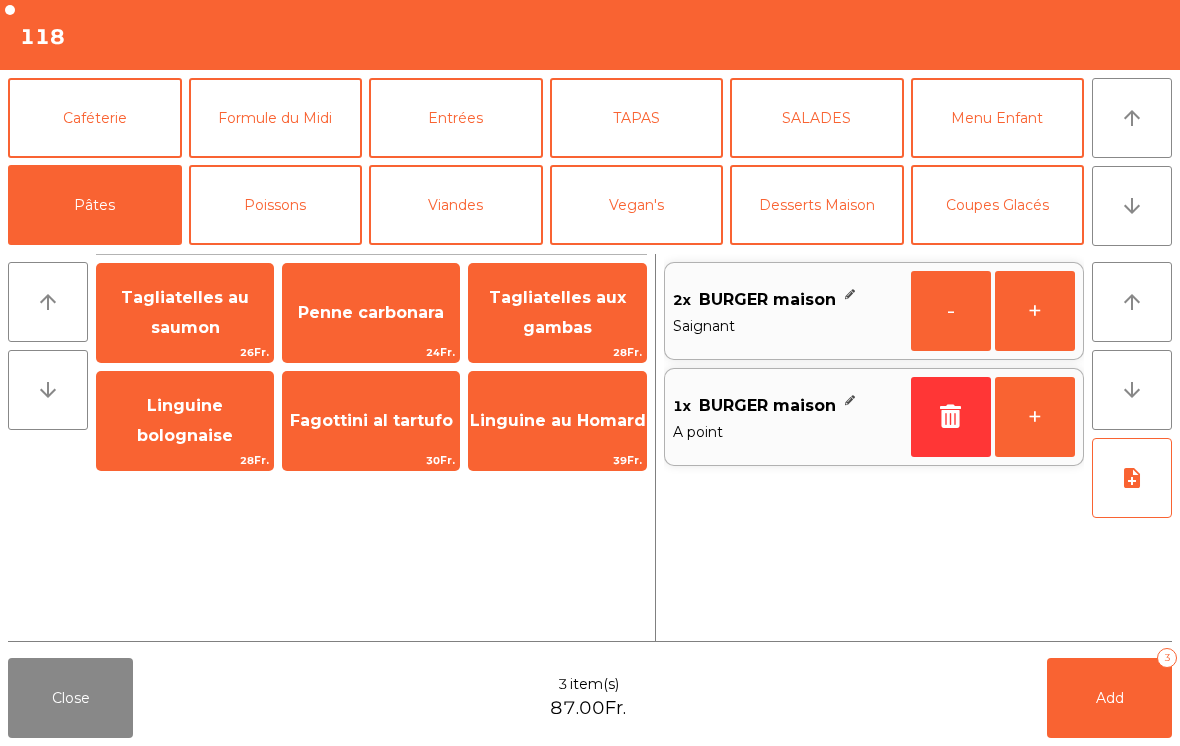 click on "Tagliatelles aux gambas" 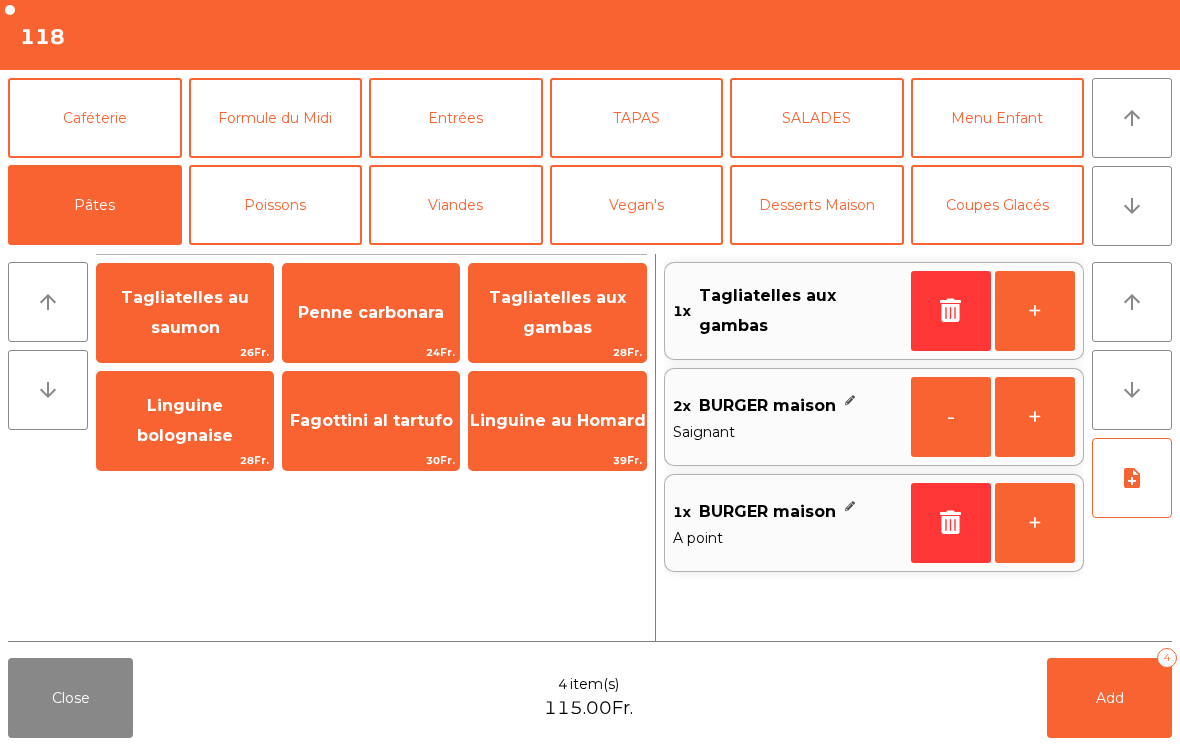 click on "Tagliatelles aux gambas" 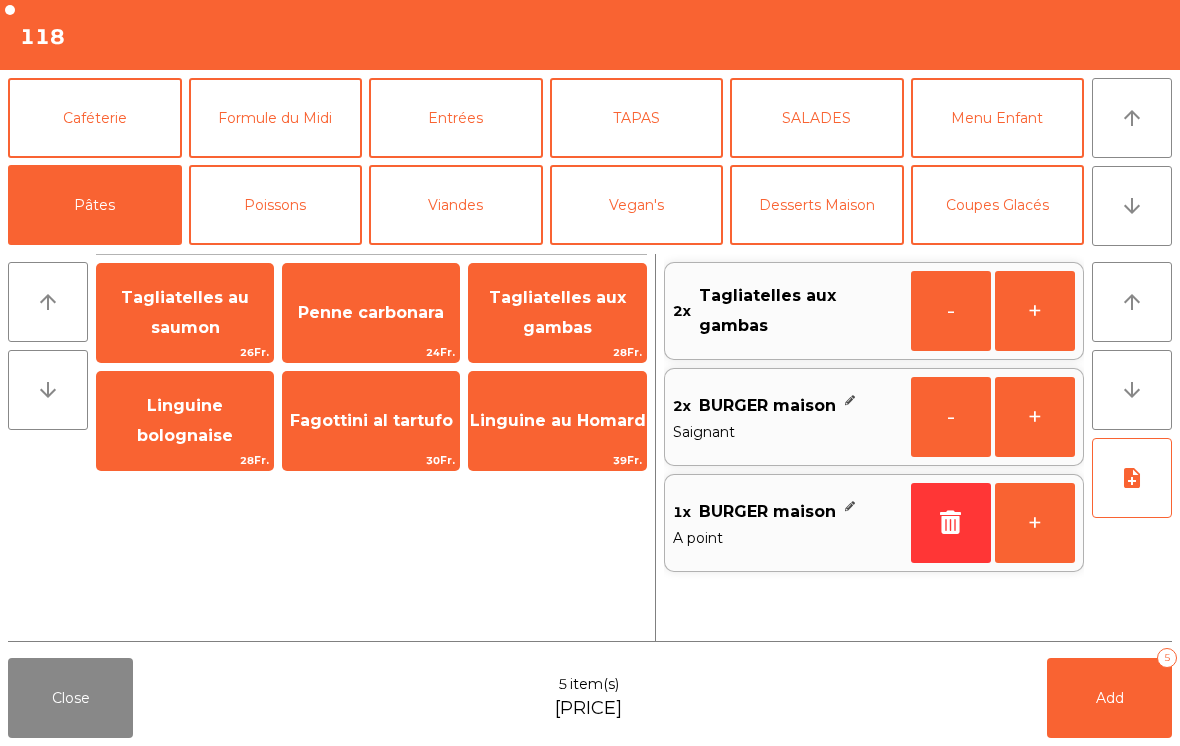 click on "Add   5" 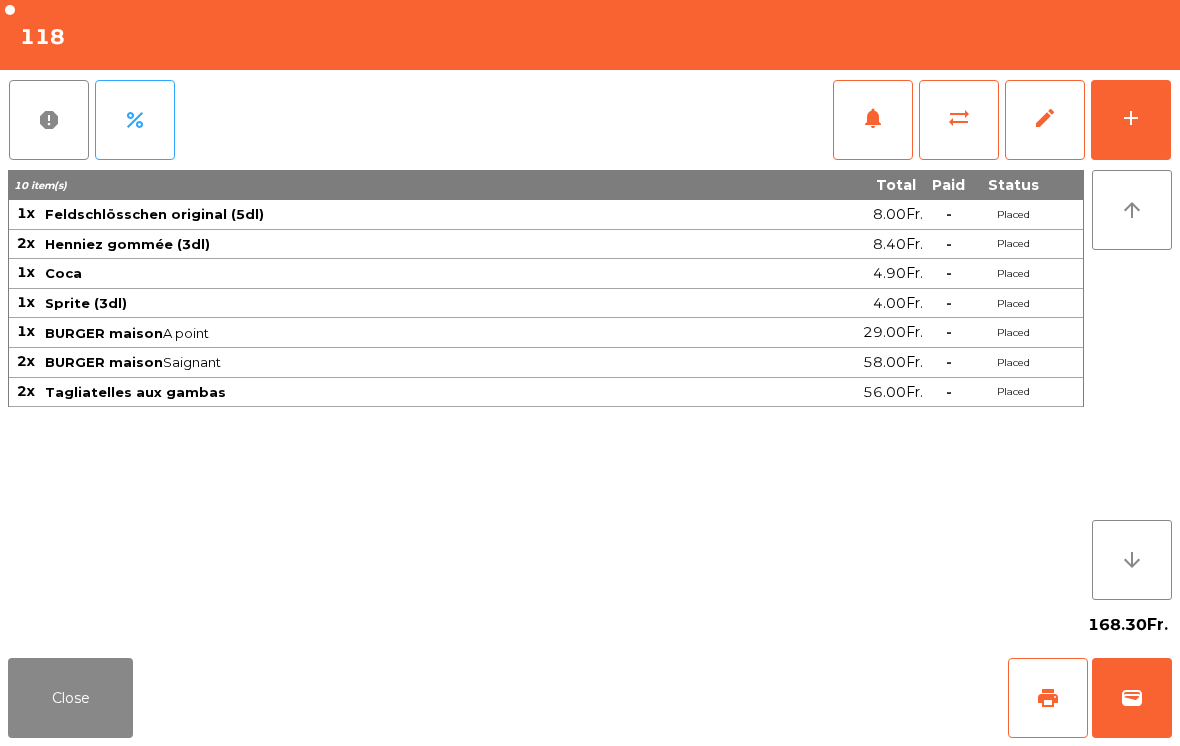 click on "Close" 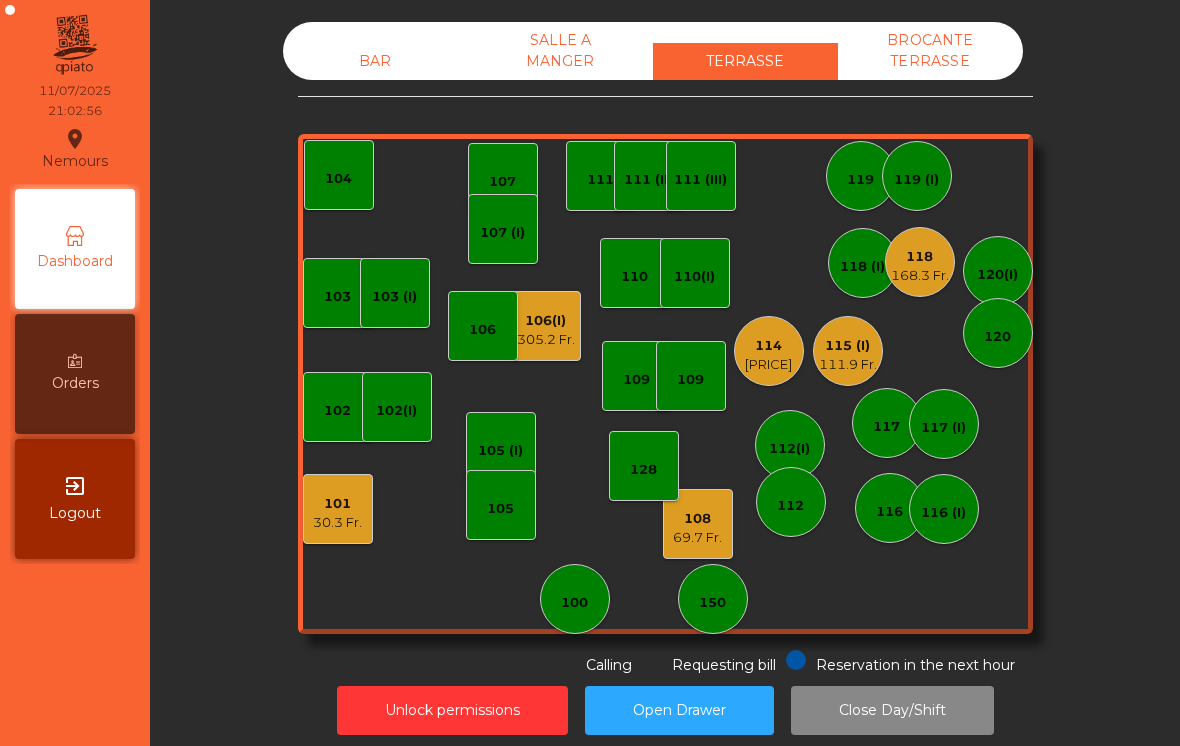 click on "111.9 Fr." 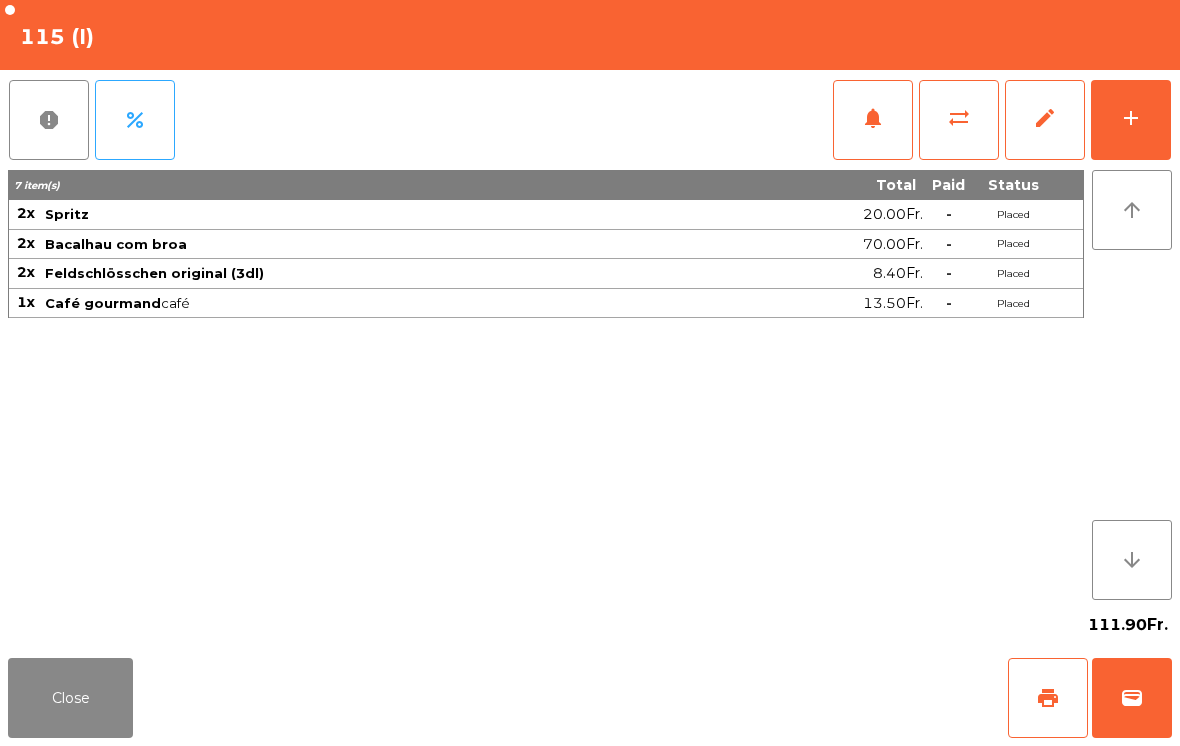 click on "Close" 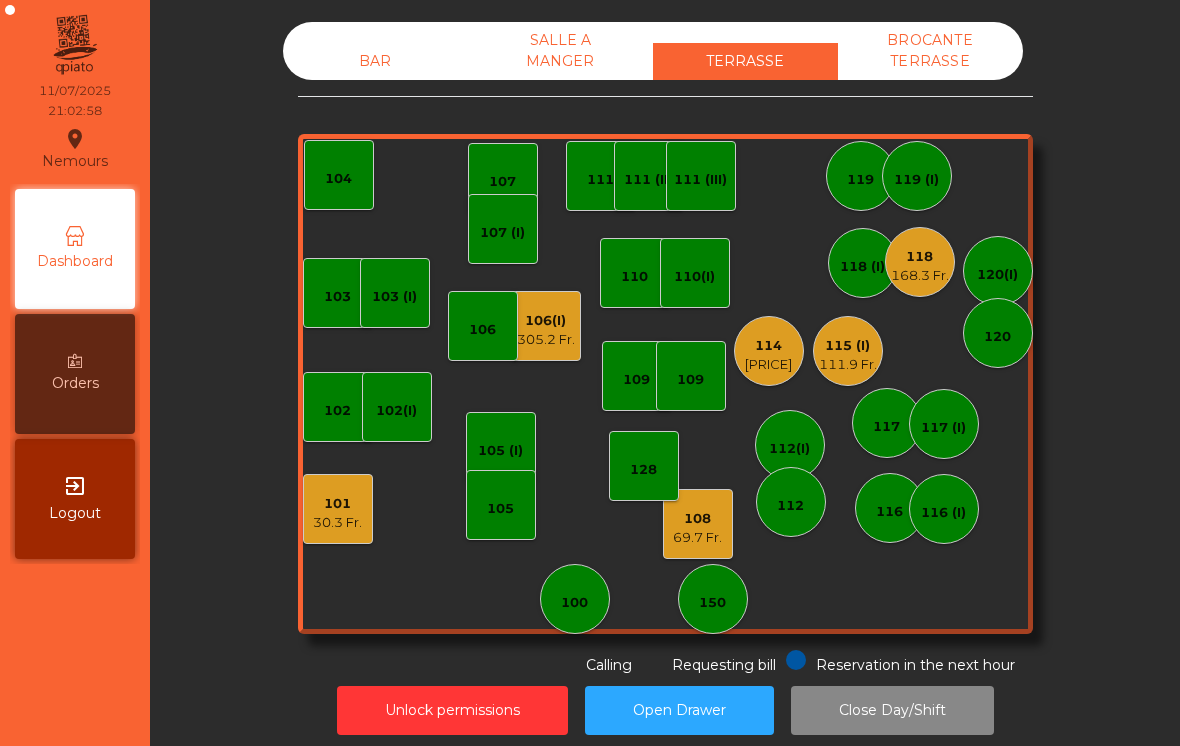 click on "114" 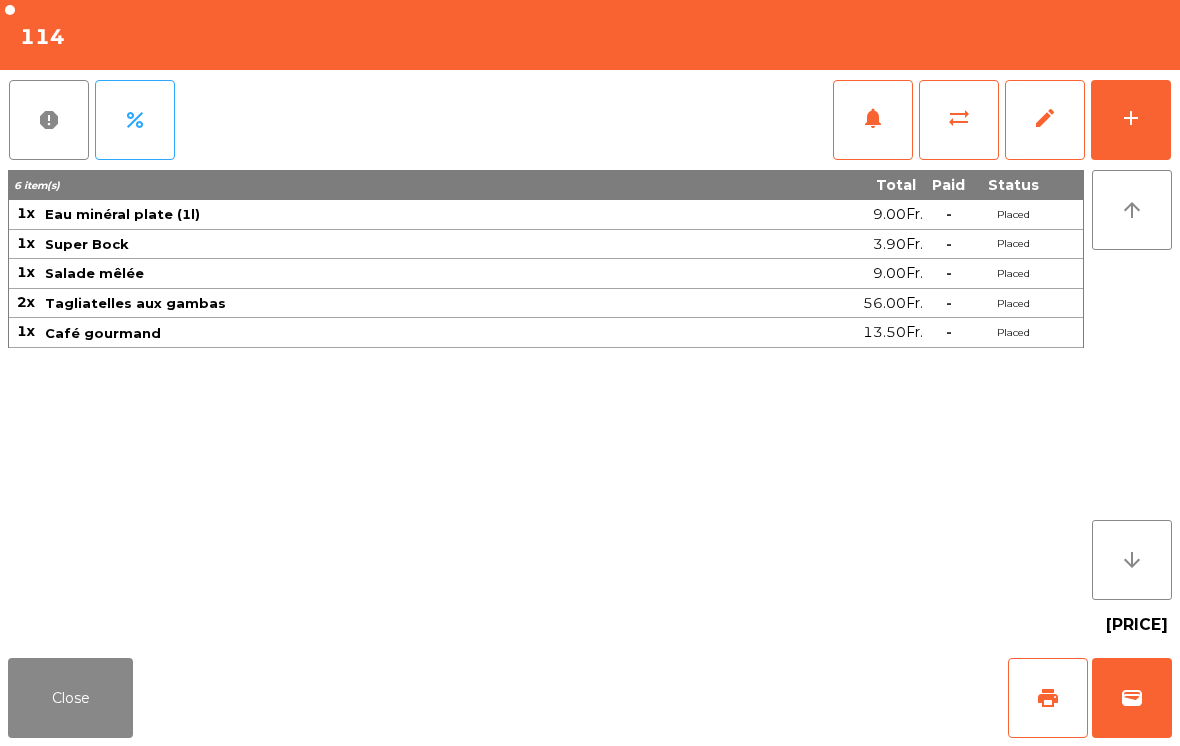 click on "Close" 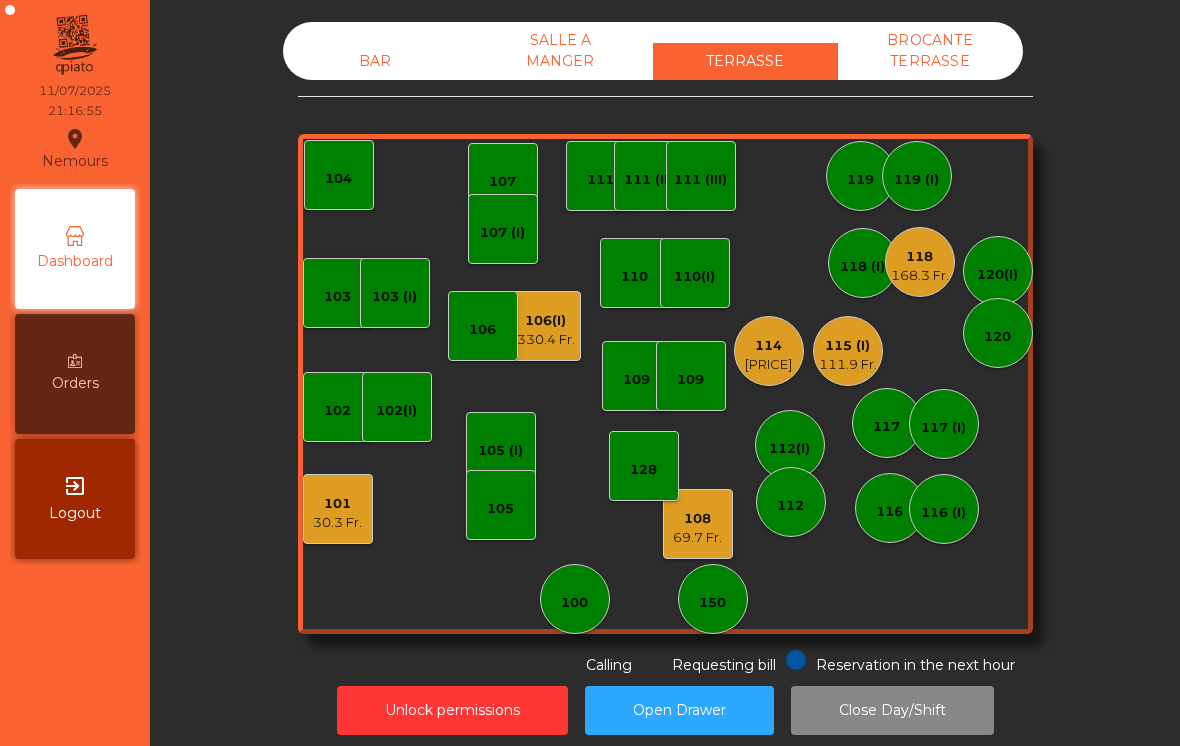 click on "115 (I)" 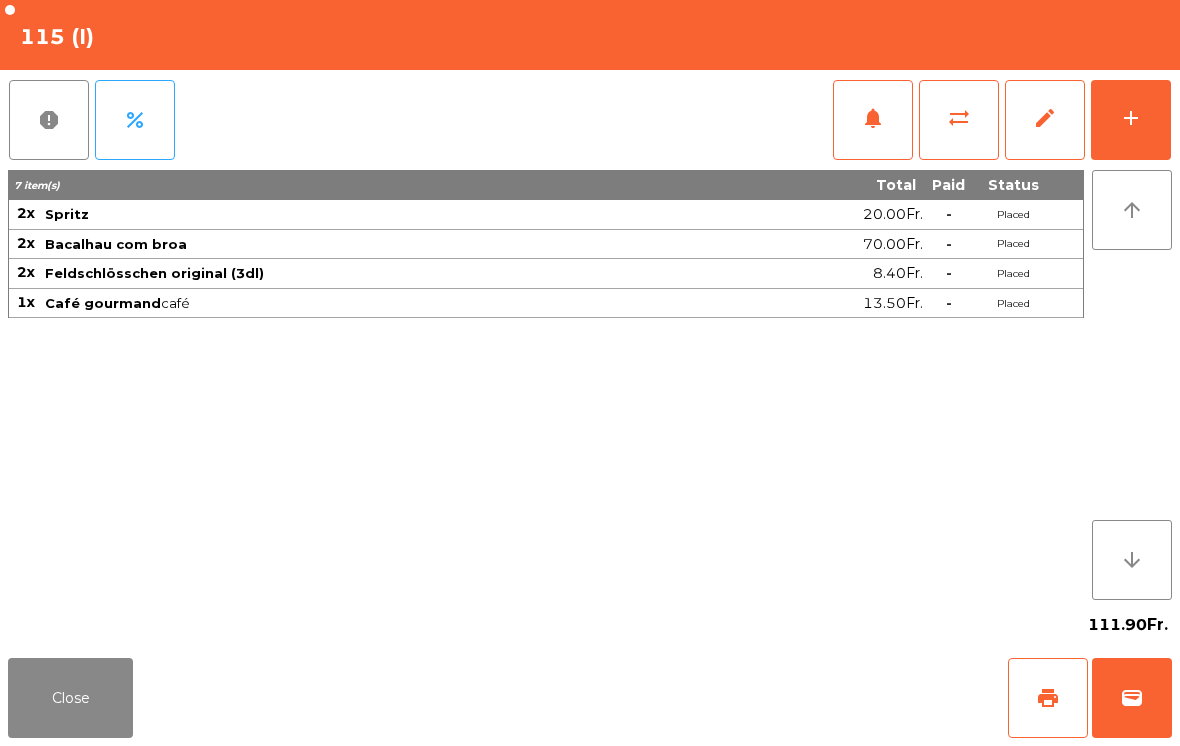 click on "Close" 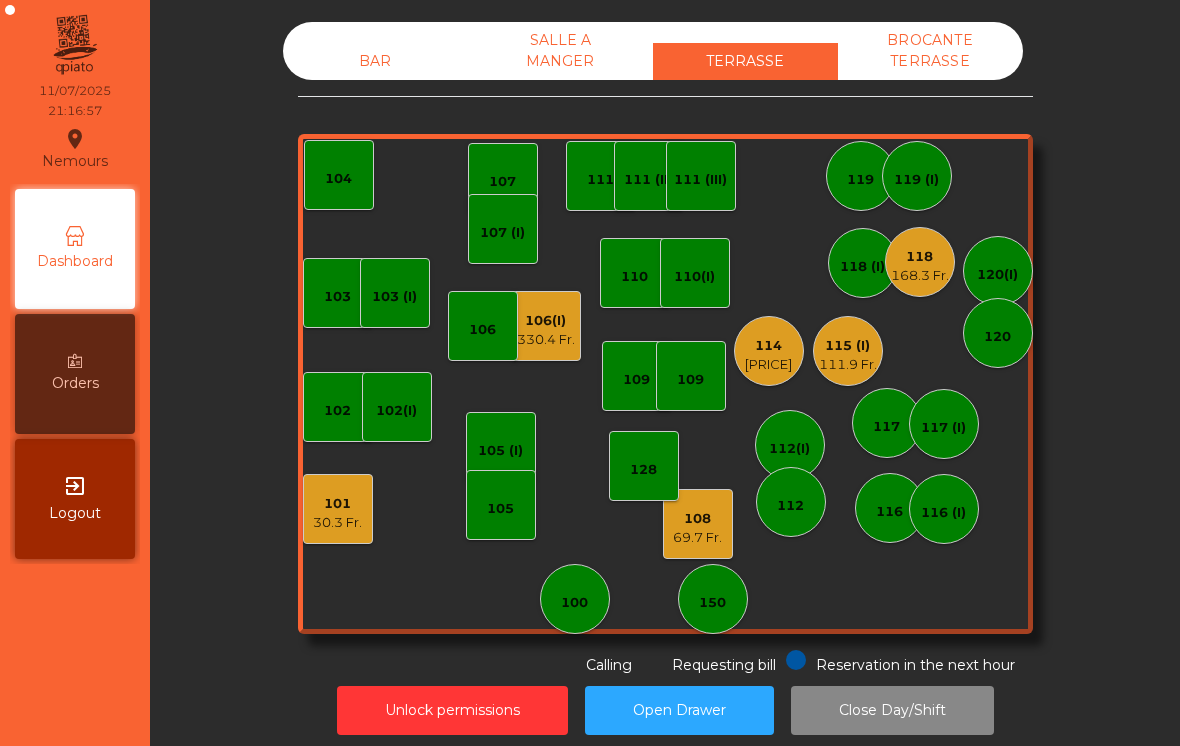 click on "114" 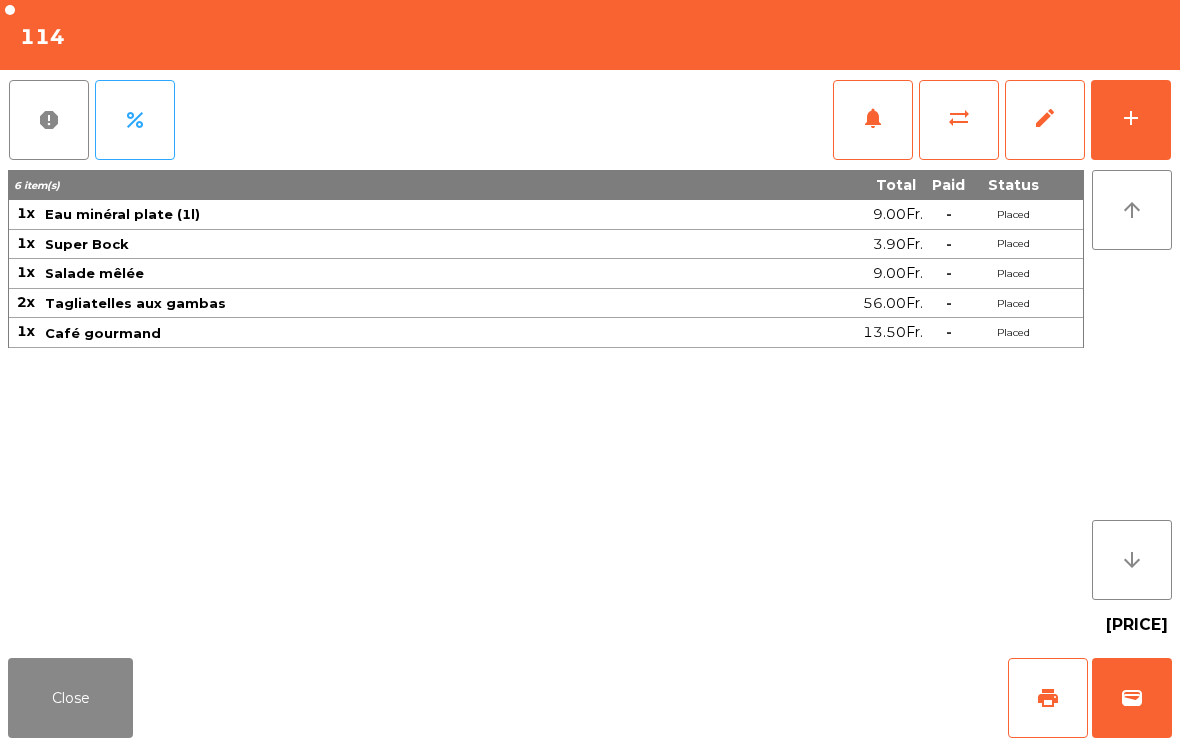 click on "print" 